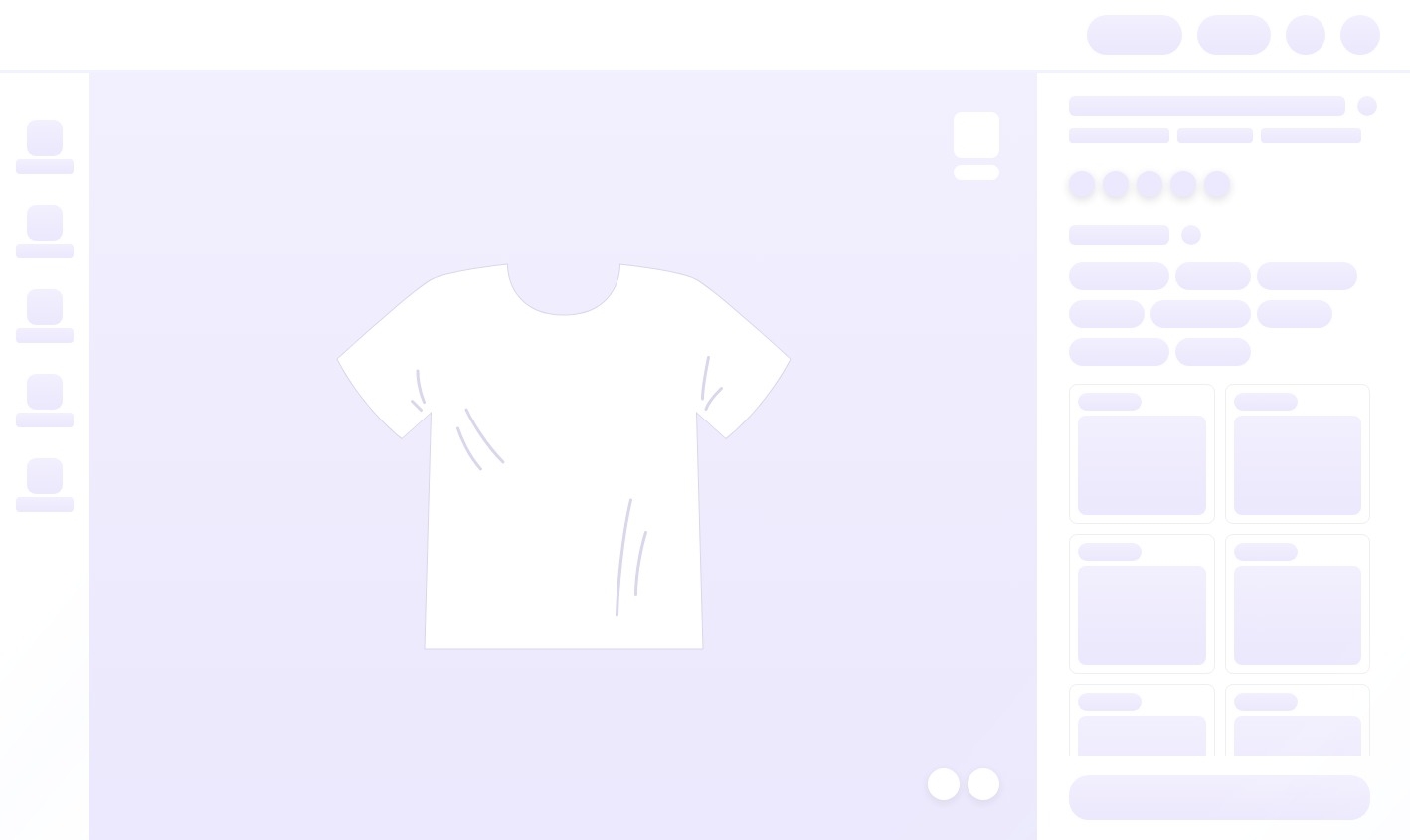 scroll, scrollTop: 0, scrollLeft: 0, axis: both 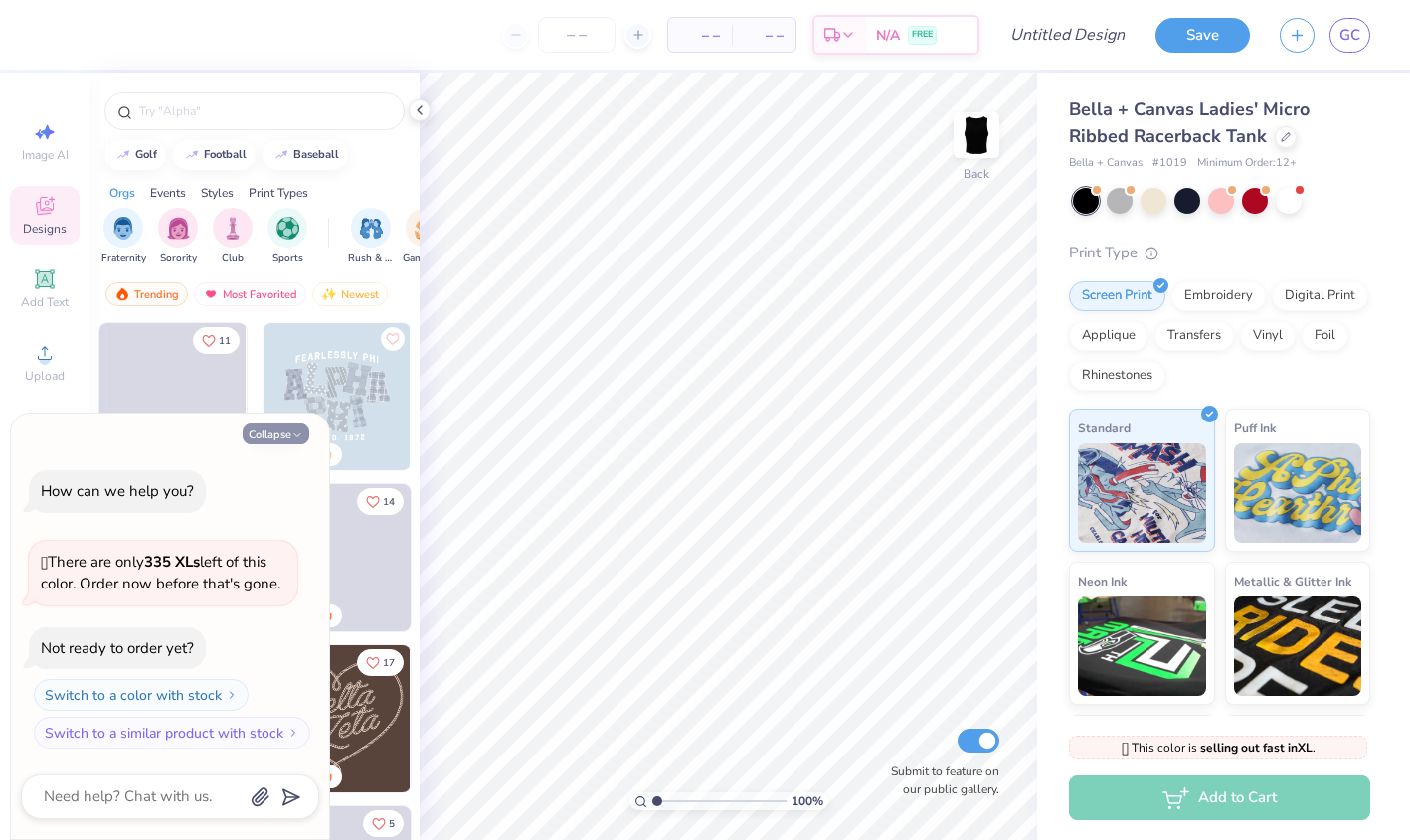 click on "Collapse" at bounding box center [275, 433] 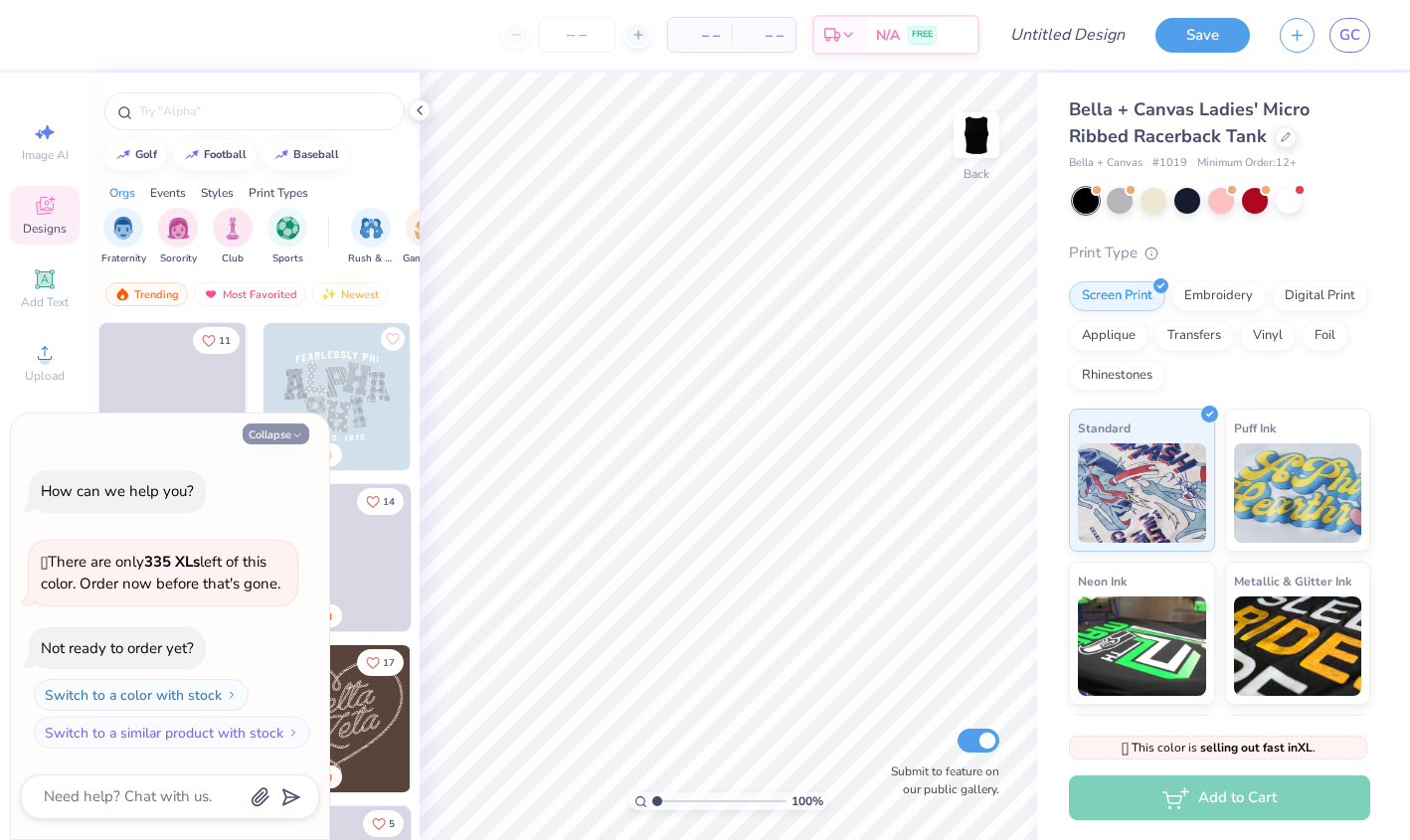 type on "x" 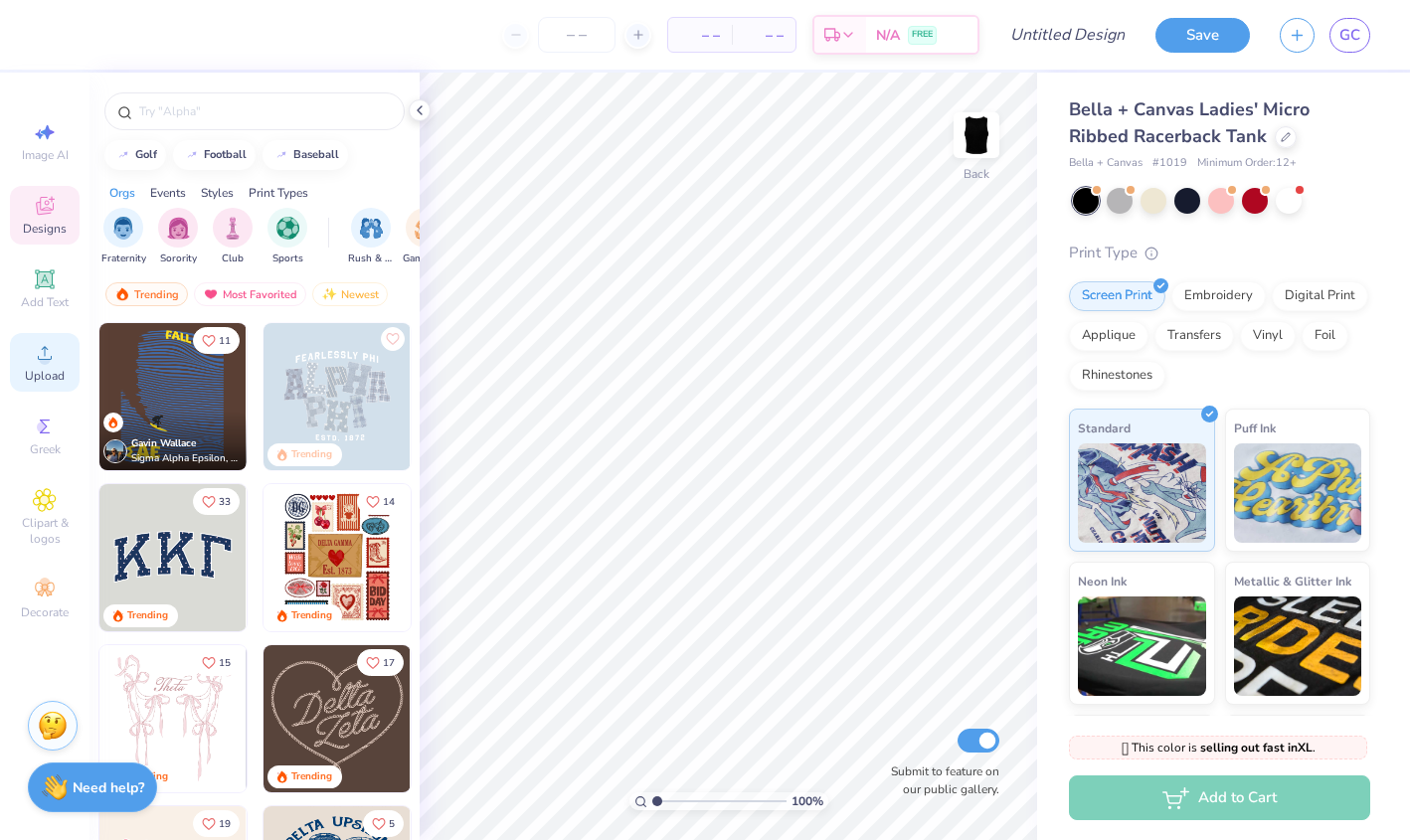 click on "Upload" at bounding box center [45, 362] 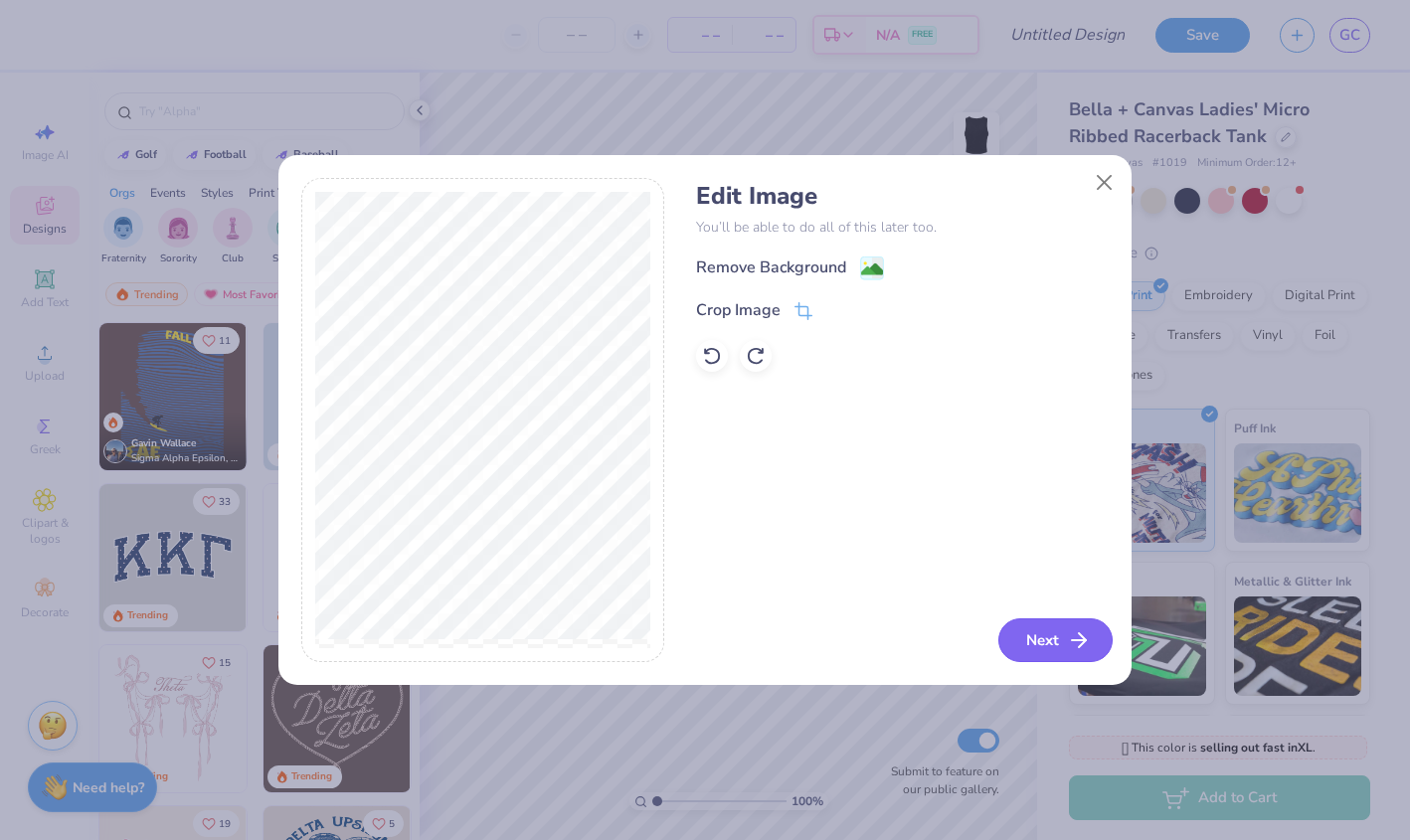 click 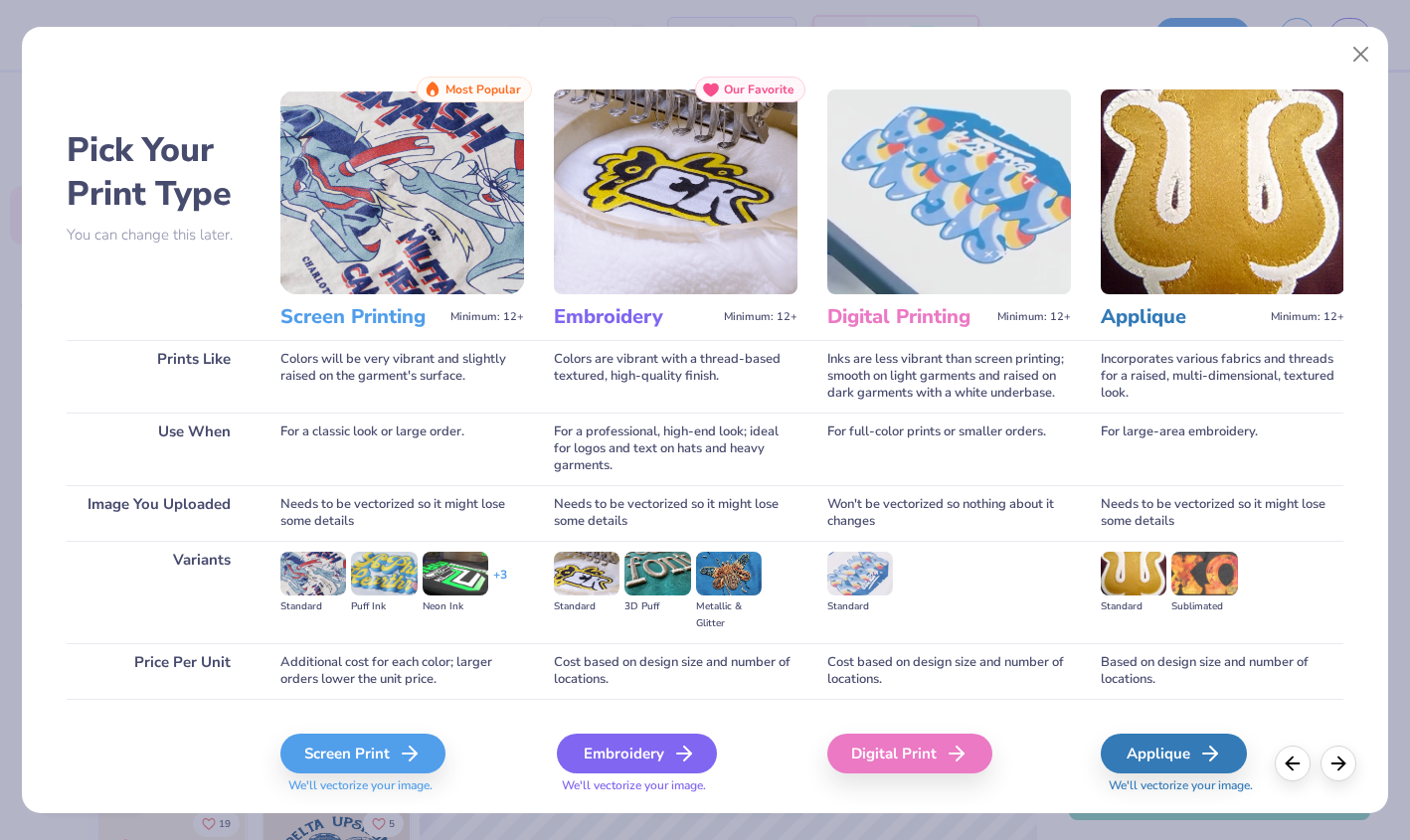 click on "Embroidery" at bounding box center [636, 754] 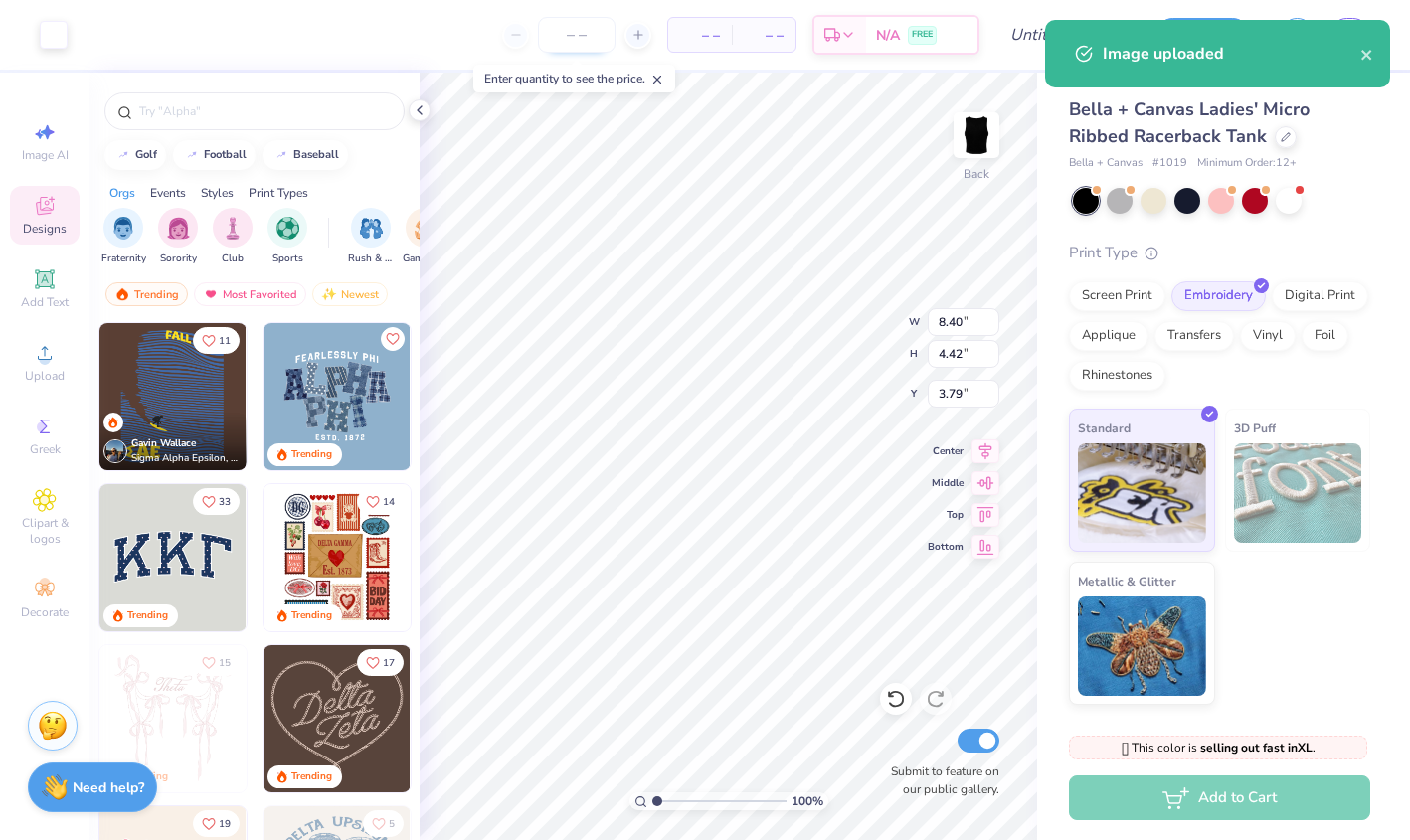 type on "2.91" 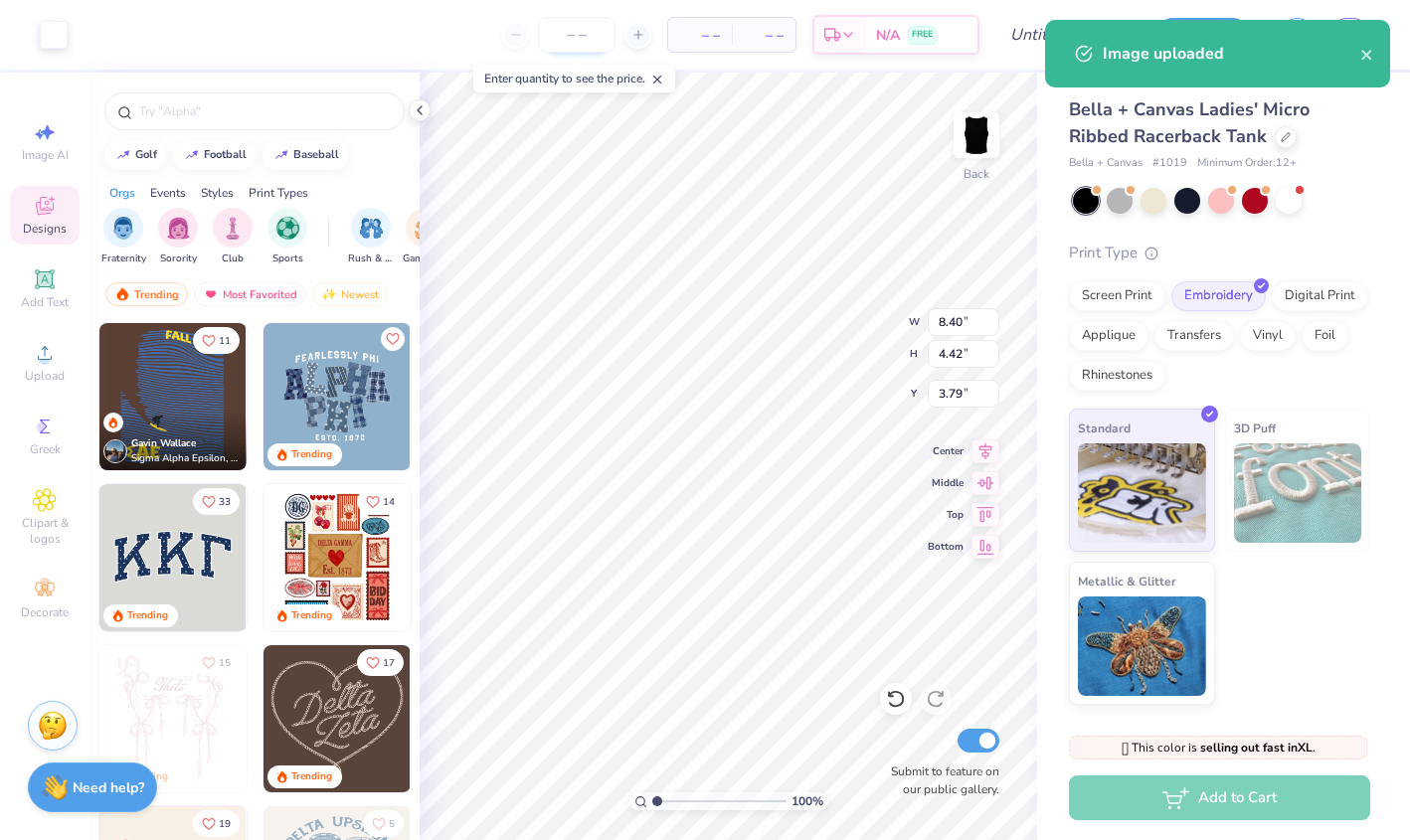 type on "1.53" 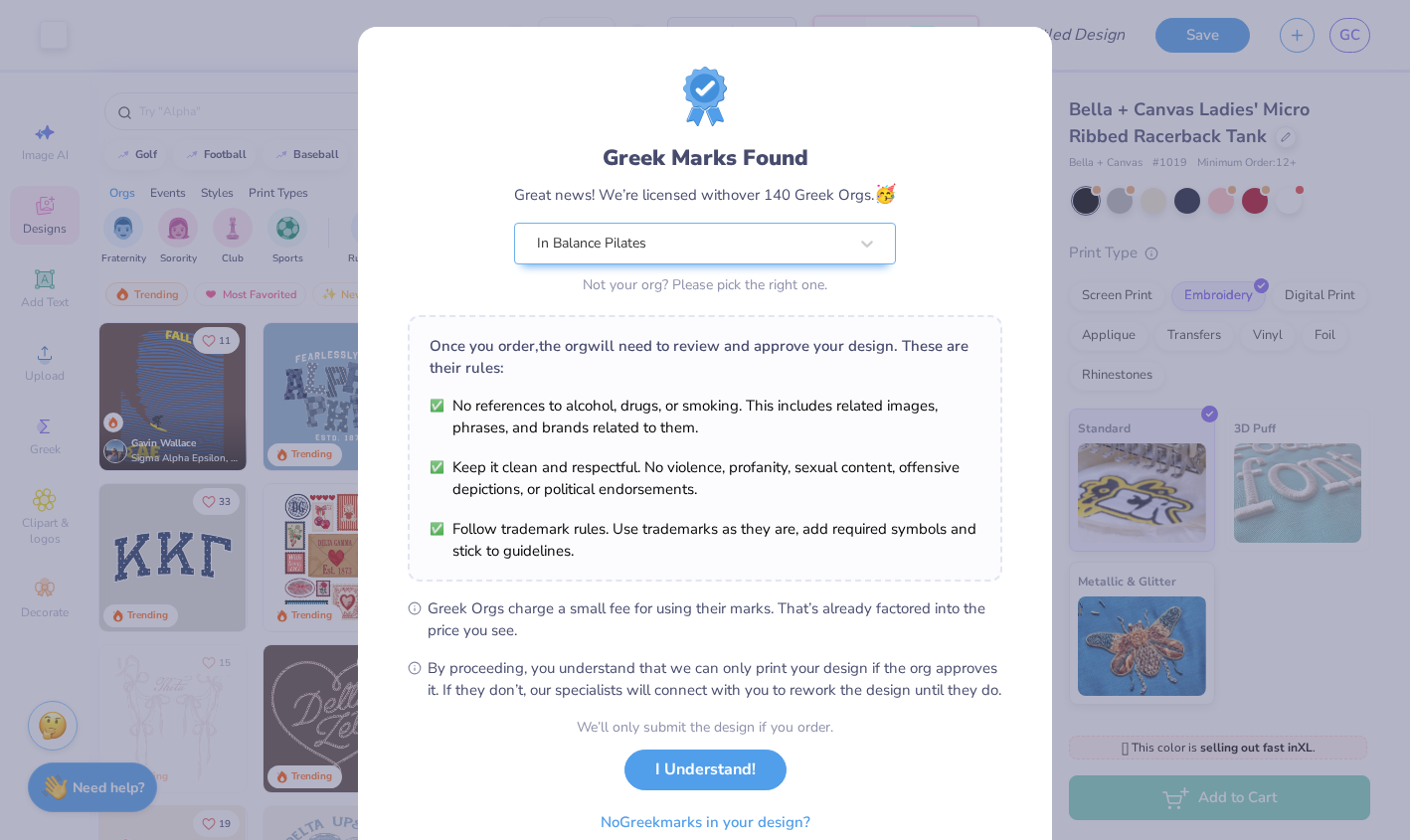 click on "Art colors – – Per Item – – Total Est.  Delivery N/A FREE Design Title Save GC Image AI Designs Add Text Upload Greek Clipart & logos Decorate golf football baseball Orgs Events Styles Print Types Fraternity Sorority Club Sports Rush & Bid Game Day Parent's Weekend PR & General Big Little Reveal Philanthropy Date Parties & Socials Retreat Spring Break Holidays Greek Week Formal & Semi Graduation Founder’s Day Classic Minimalist Varsity Y2K Typography Handdrawn Cartoons Grunge 80s & 90s 60s & 70s Embroidery Screen Print Patches Digital Print Vinyl Transfers Applique Trending Most Favorited Newest 11 Gavin Wallace Sigma Alpha Epsilon, University of Colorado Boulder Trending 33 Trending 14 Trending 15 Trending 17 Trending 19 Trending 5 Trending 18 Trending Trending 100  % Back W 2.91 2.91 " H 1.53 1.53 " Y 3.79 3.79 " Center Middle Top Bottom Submit to feature on our public gallery. Bella + Canvas Ladies' Micro Ribbed Racerback Tank Bella + Canvas # 1019 Minimum Order:  12 +" at bounding box center [705, 420] 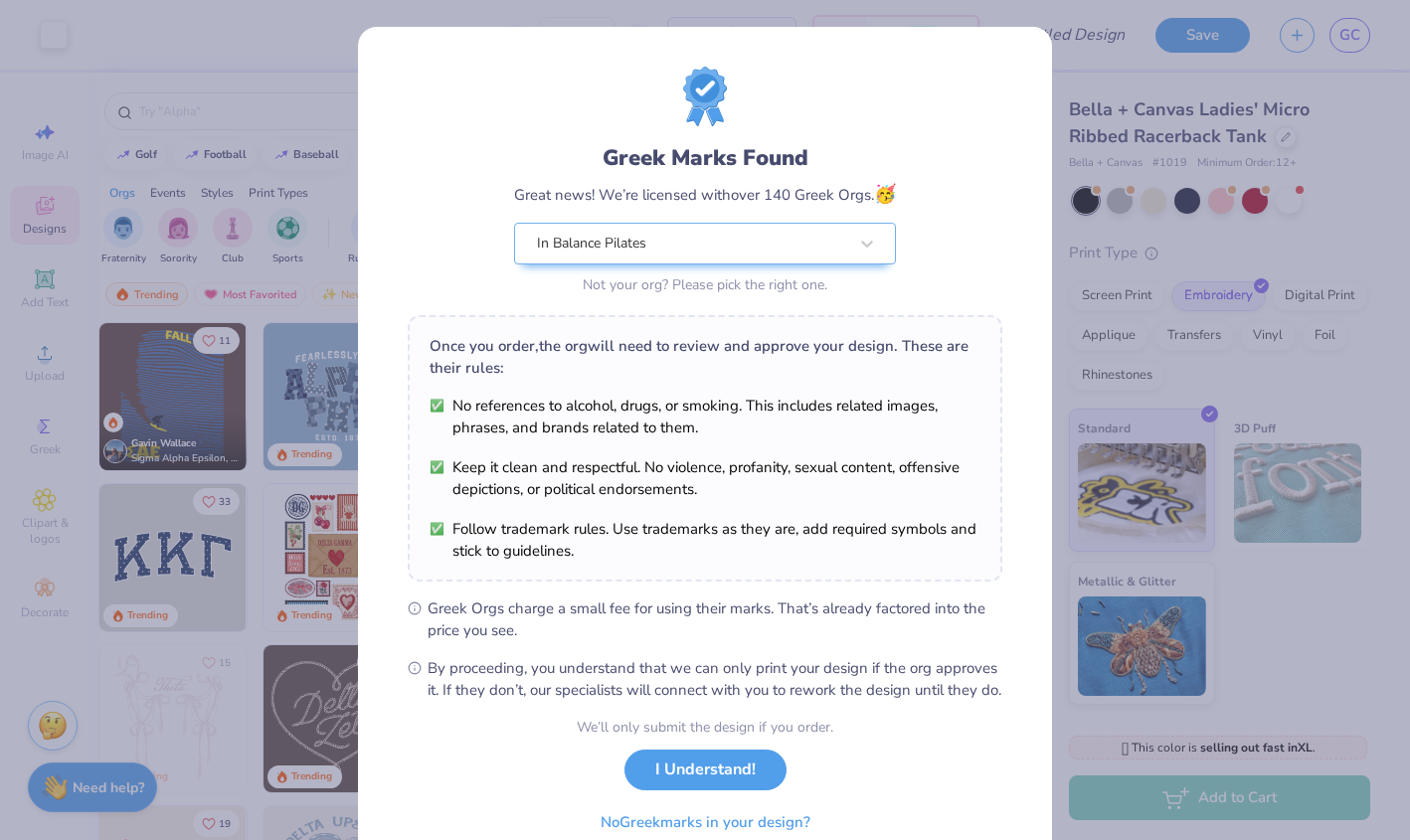 scroll, scrollTop: 90, scrollLeft: 0, axis: vertical 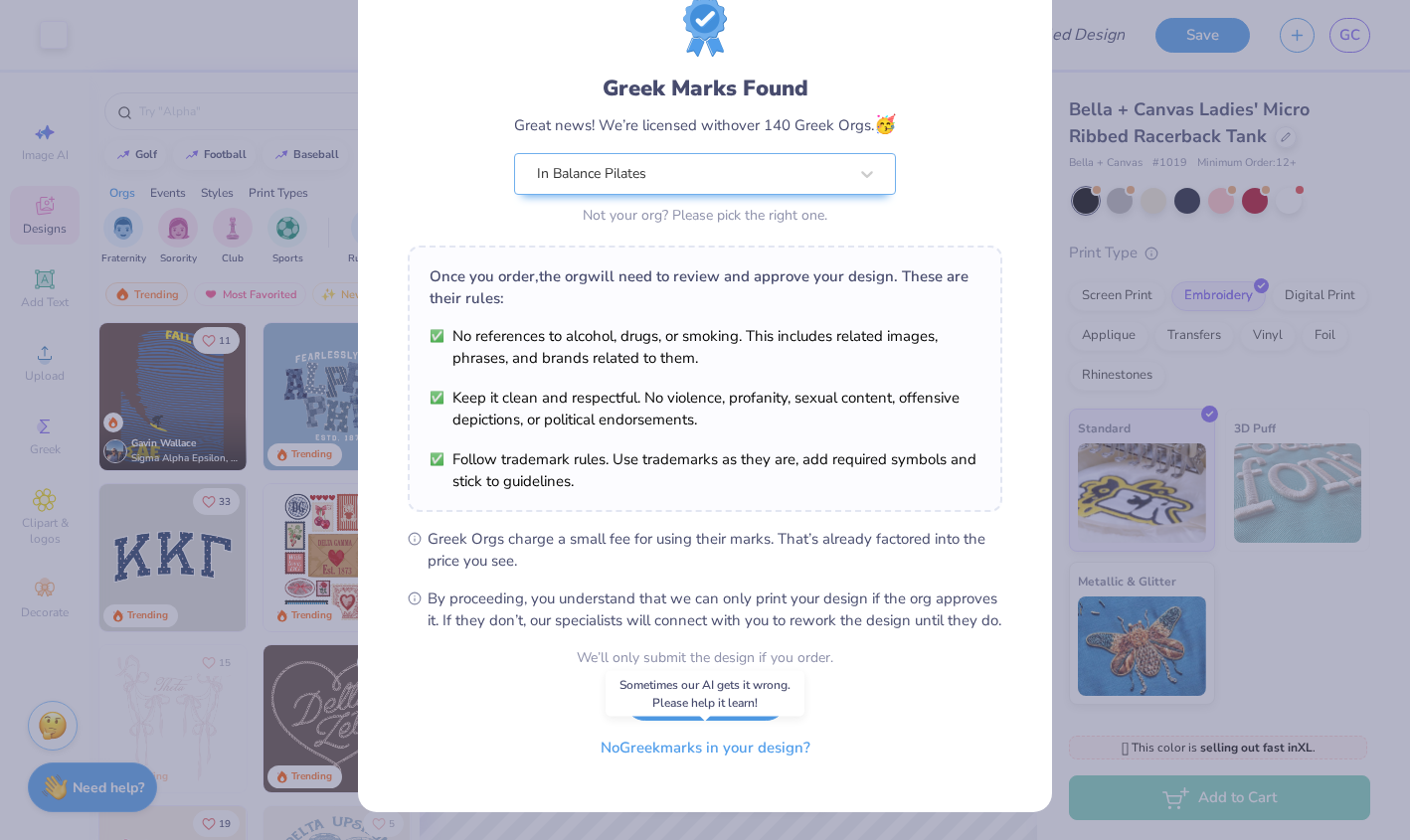 click on "No  Greek  marks in your design?" at bounding box center [705, 748] 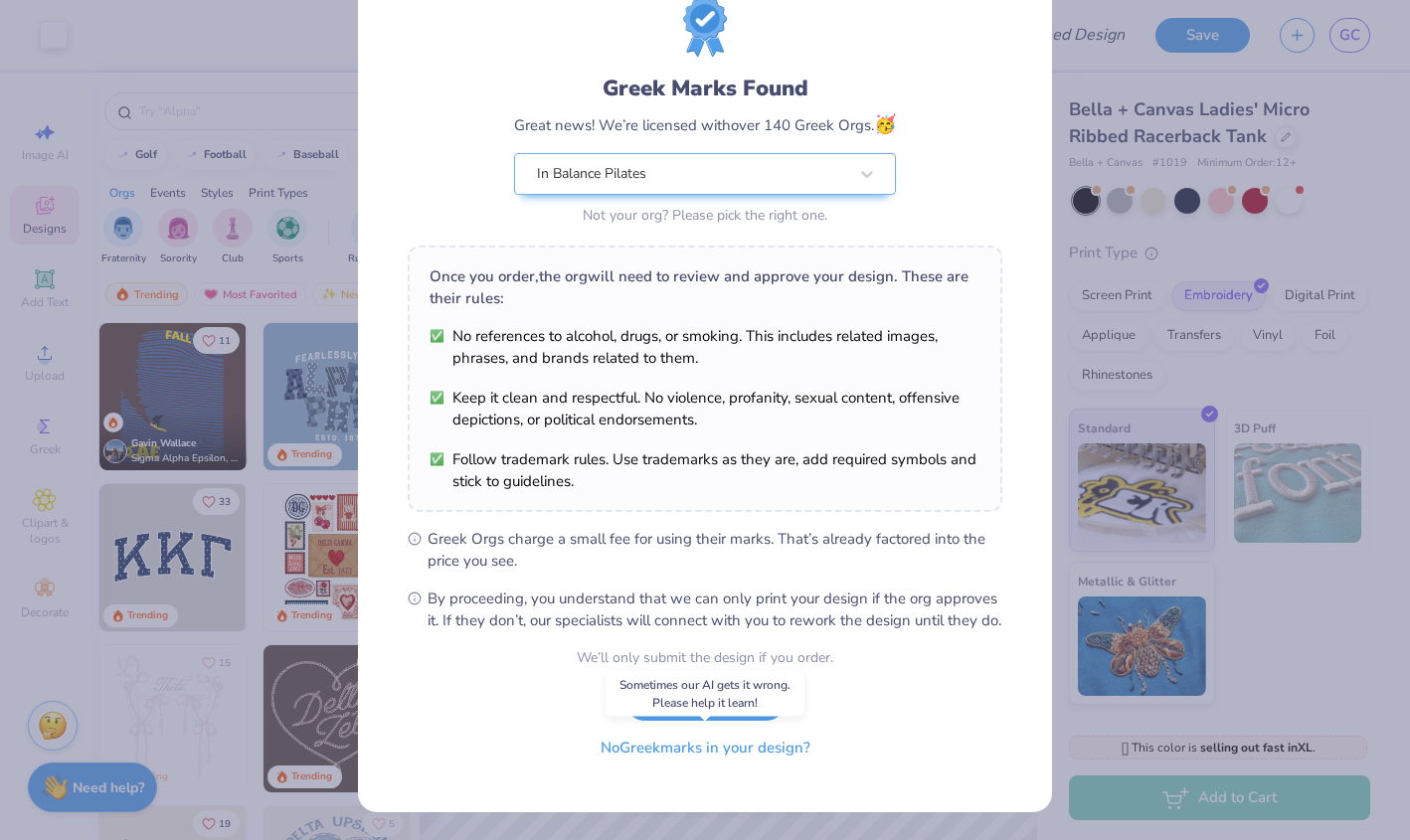 scroll, scrollTop: 0, scrollLeft: 0, axis: both 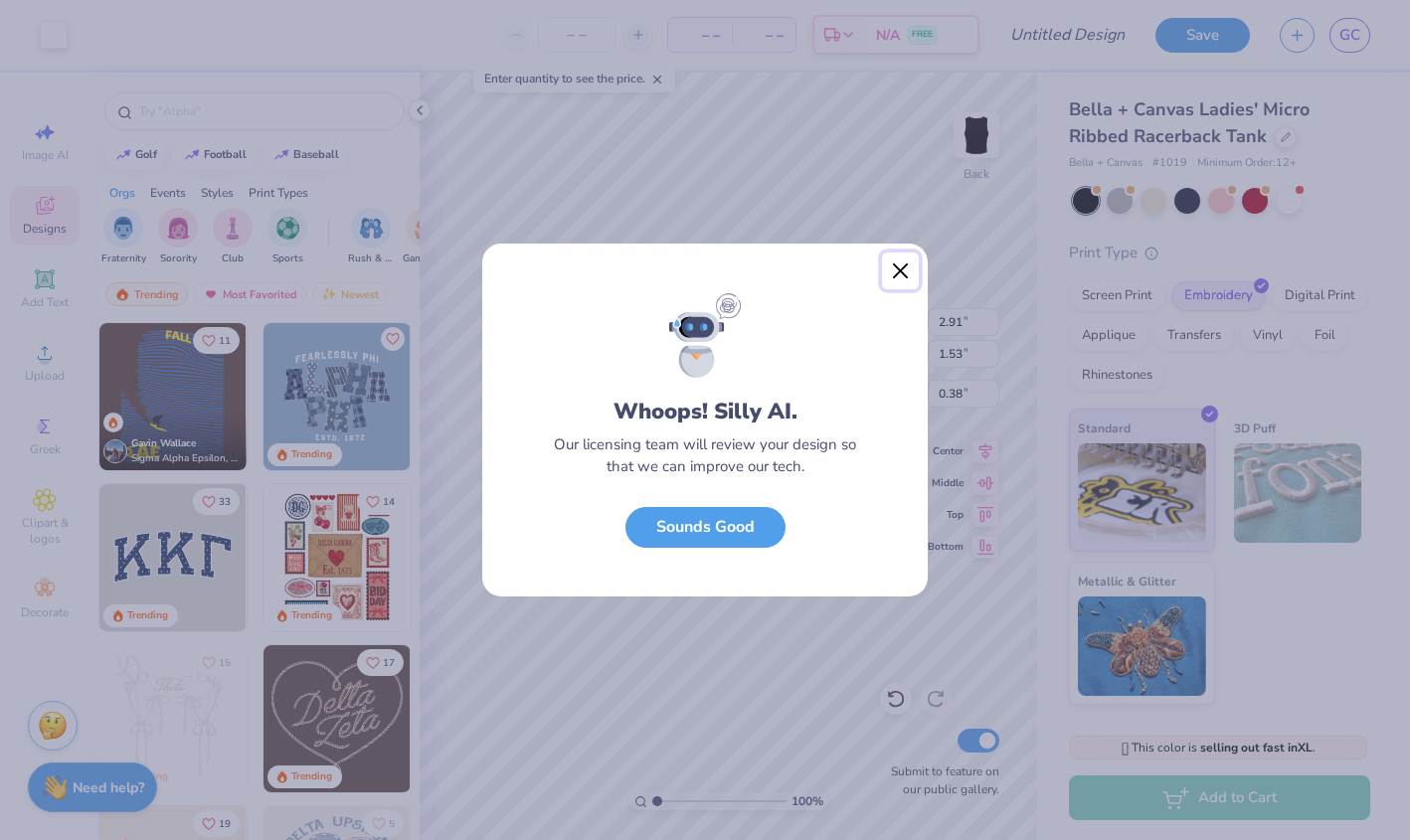 click at bounding box center (901, 271) 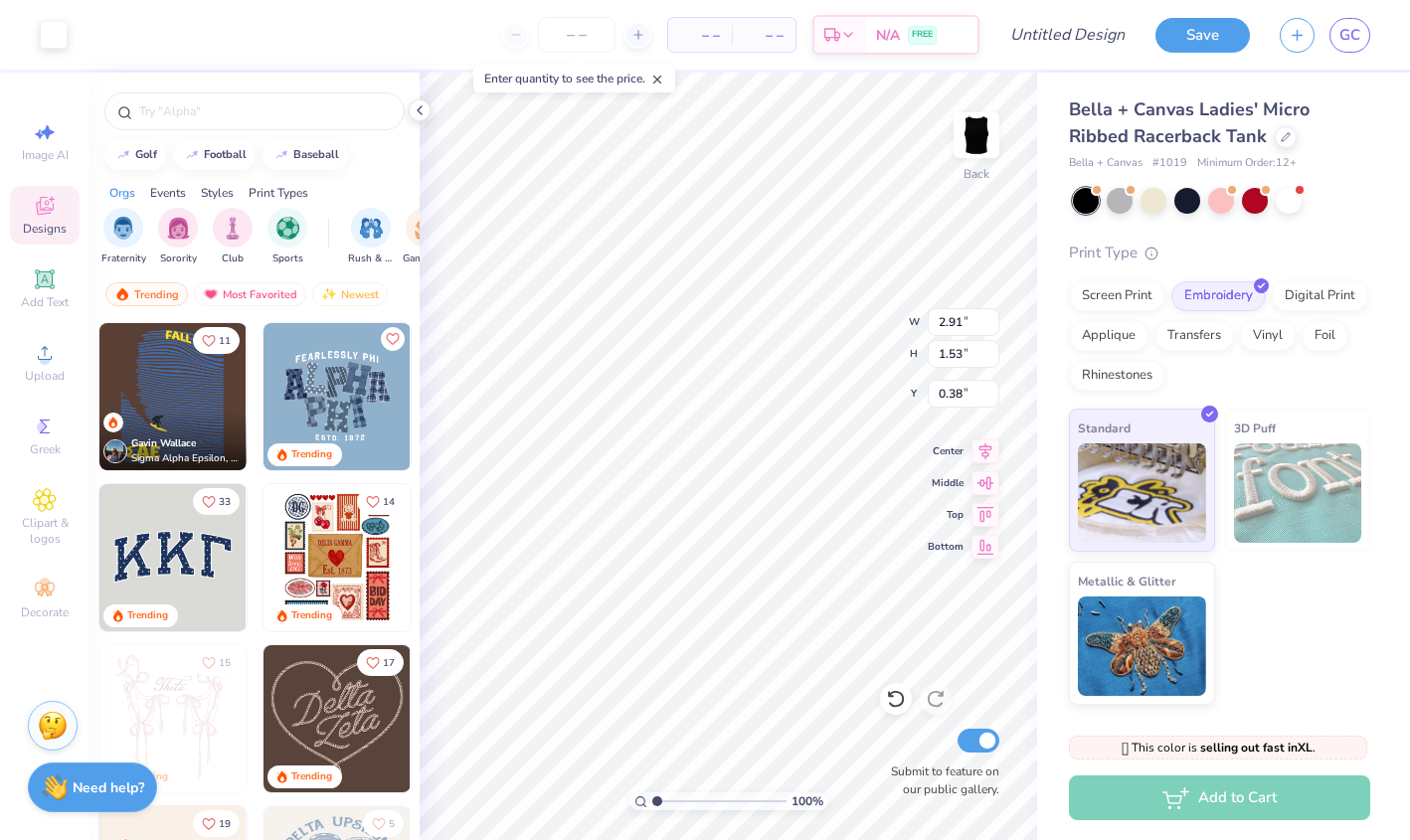 type on "2.04" 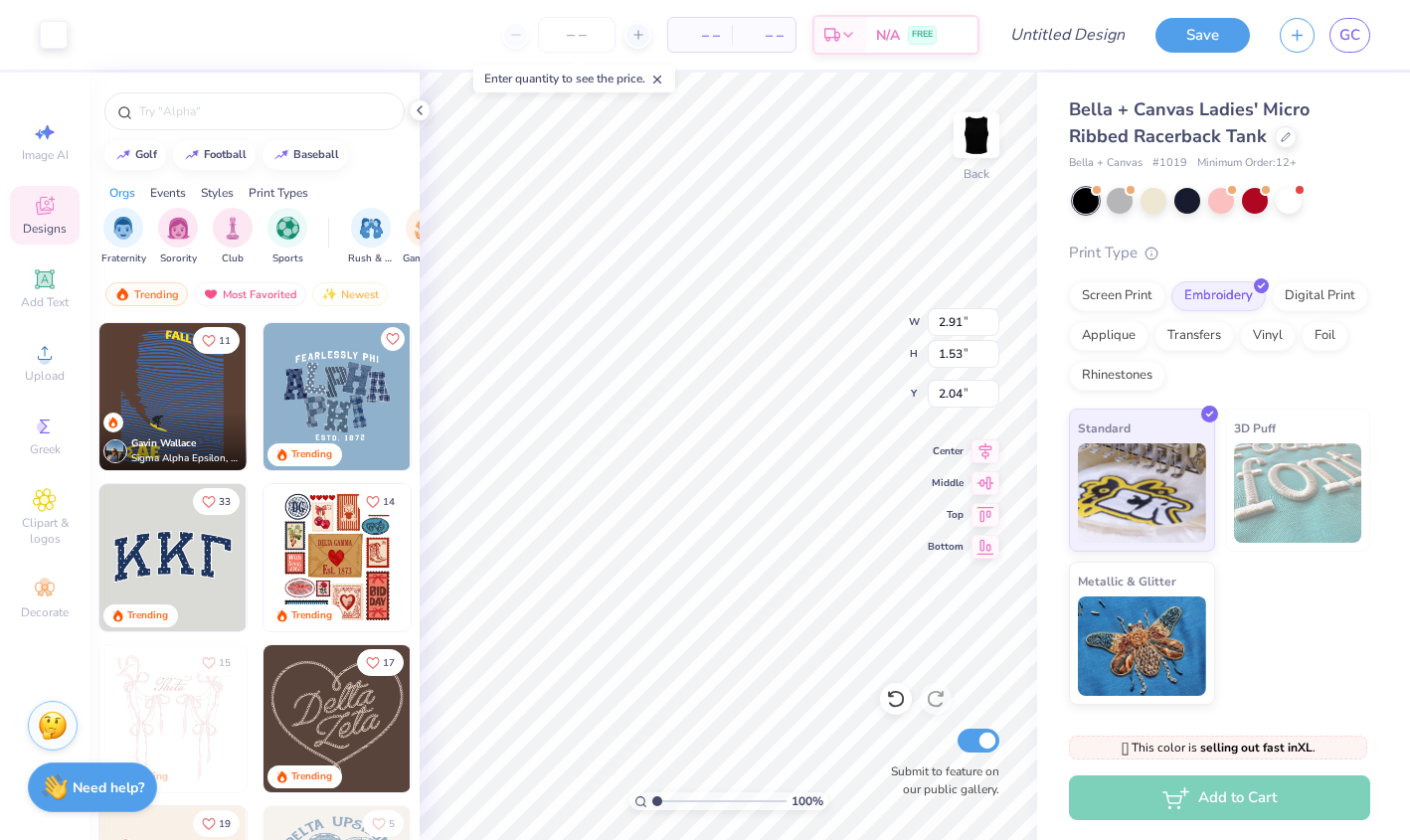 type on "2.19" 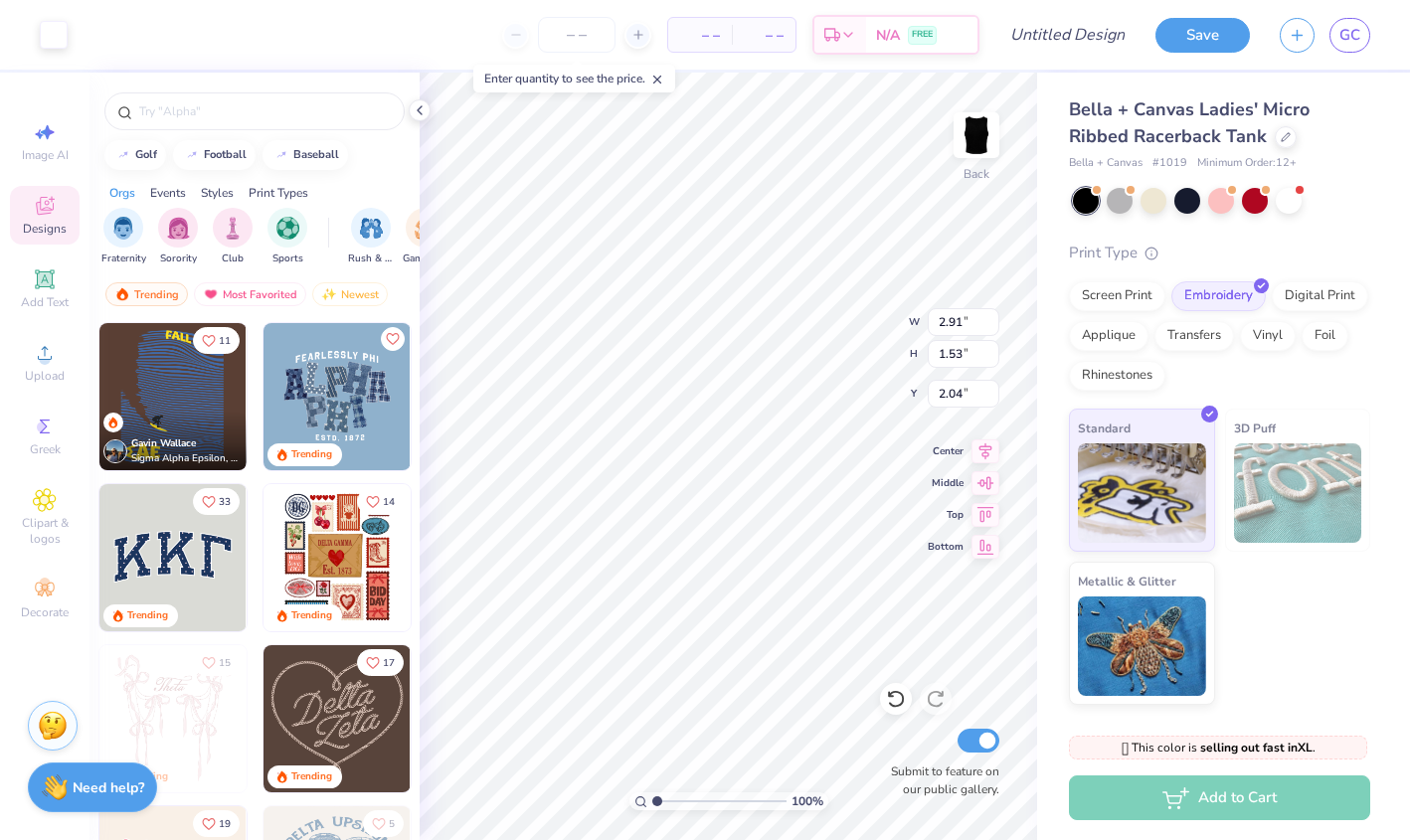 type on "1.15" 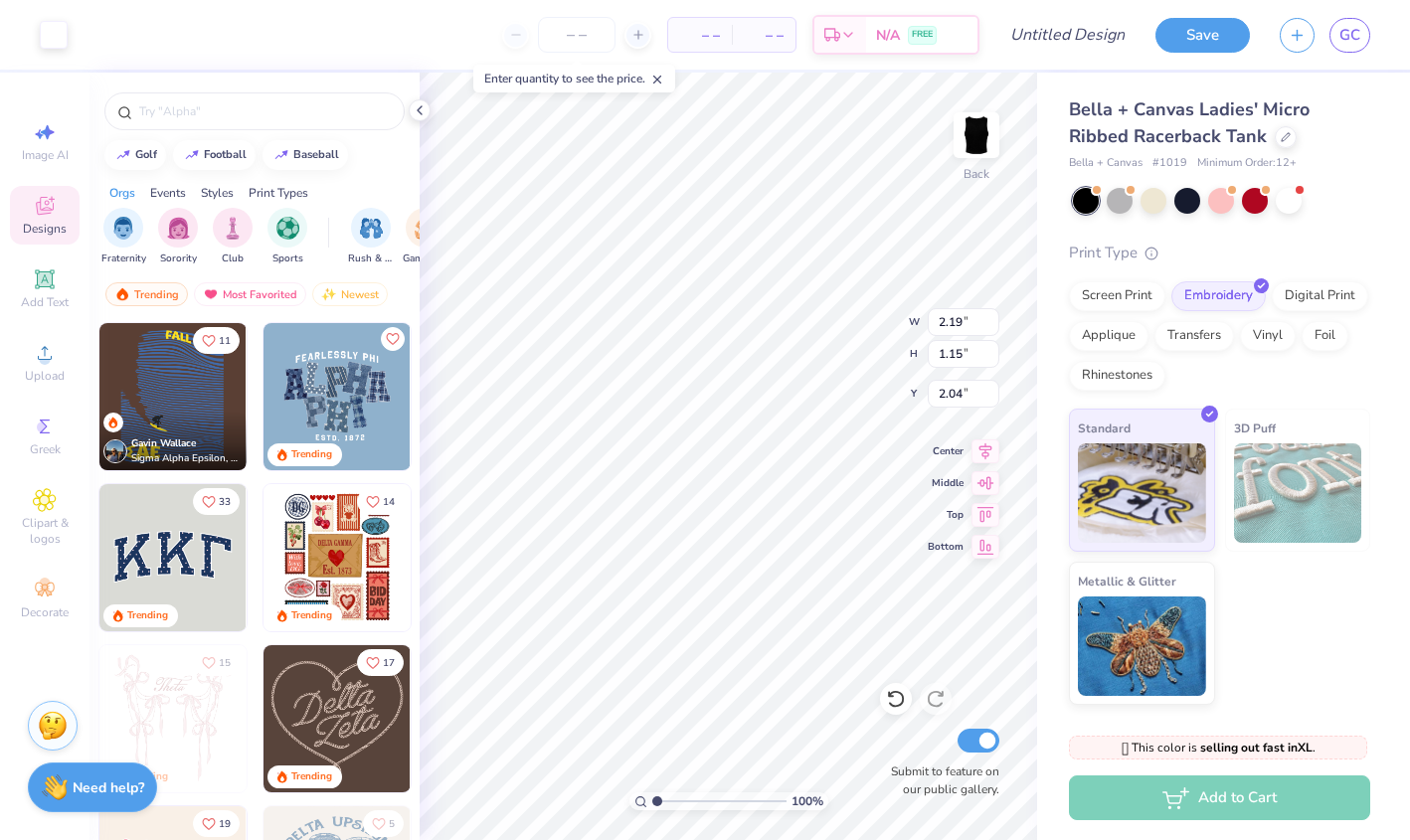type on "2.06" 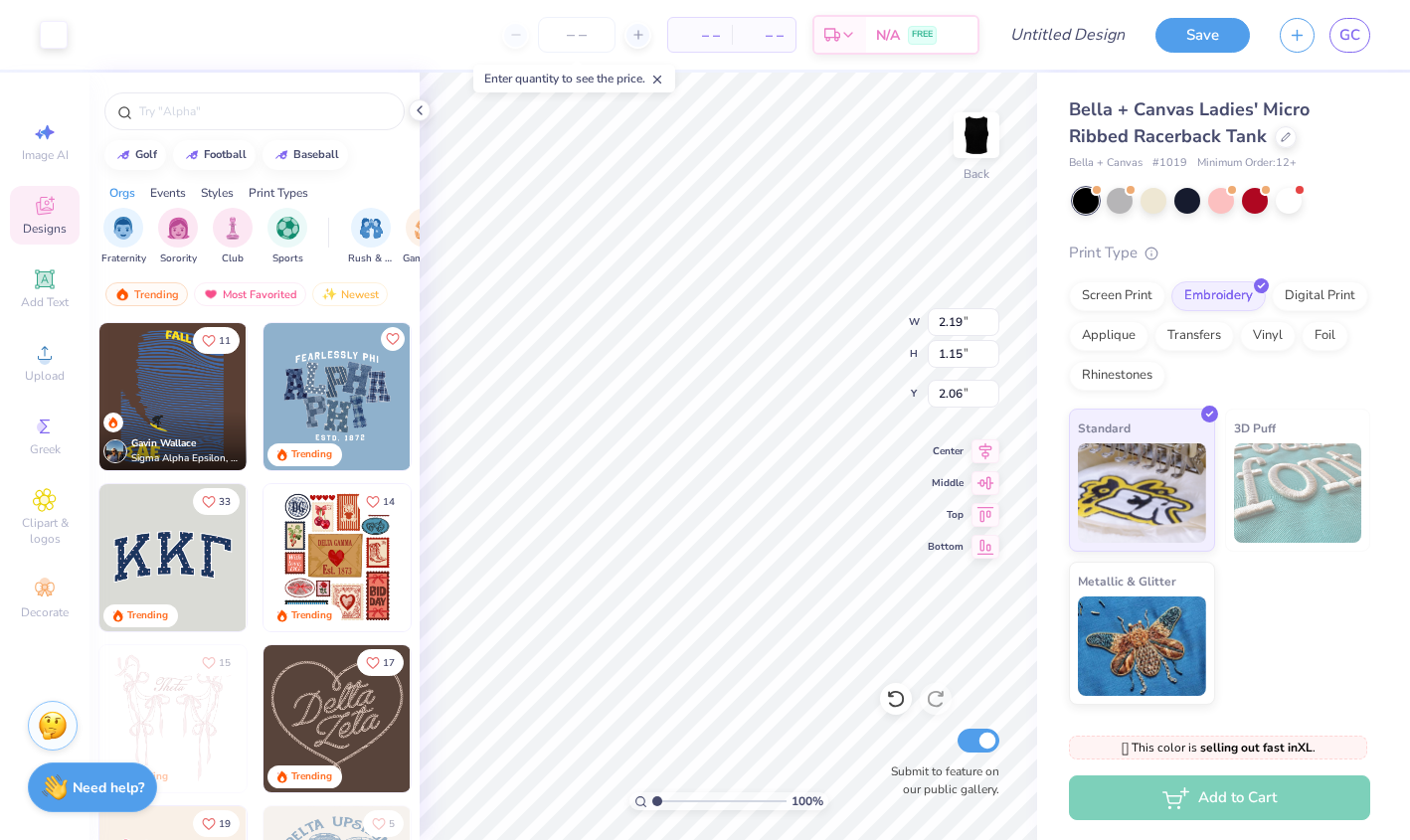 type on "2.63" 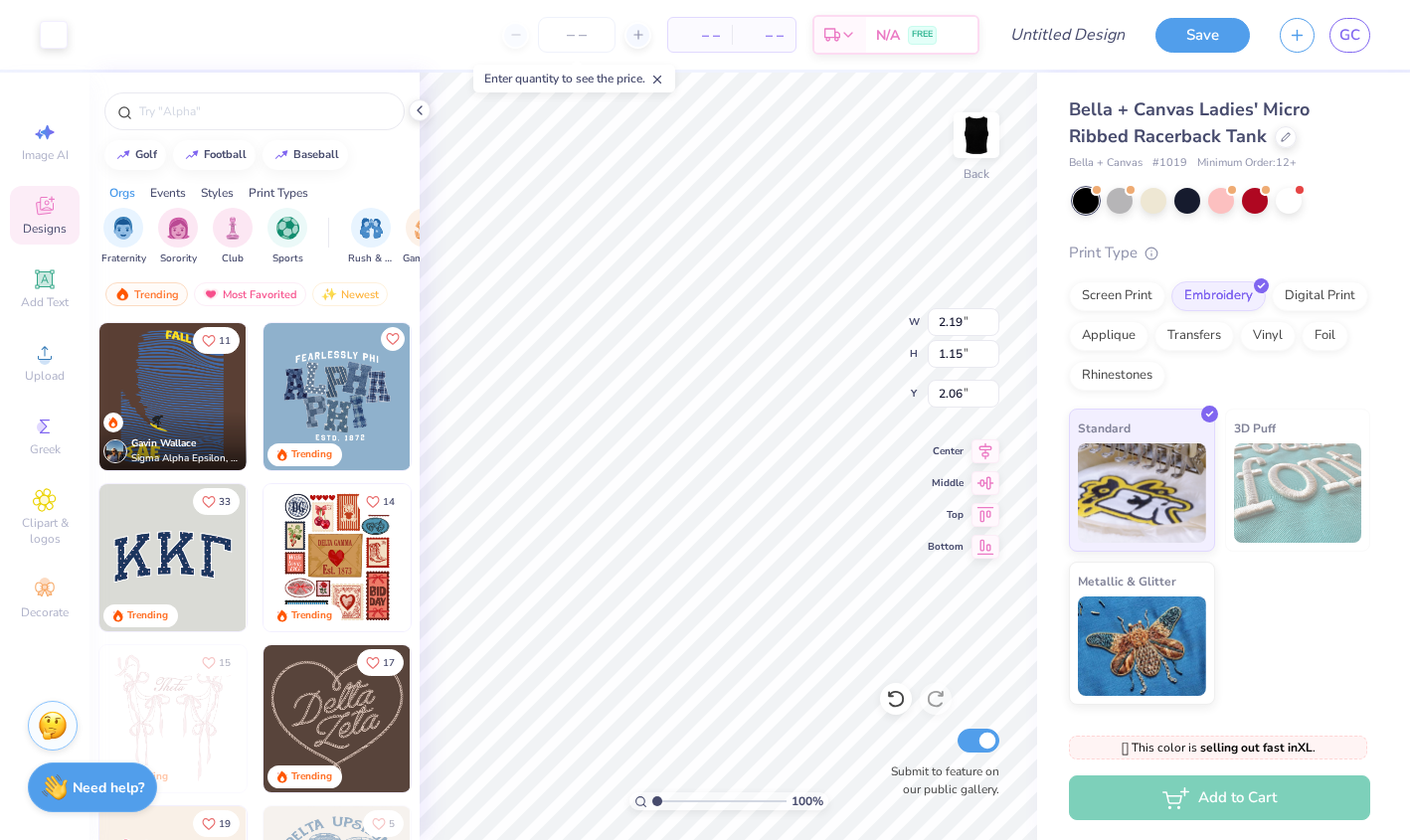 type on "1.38" 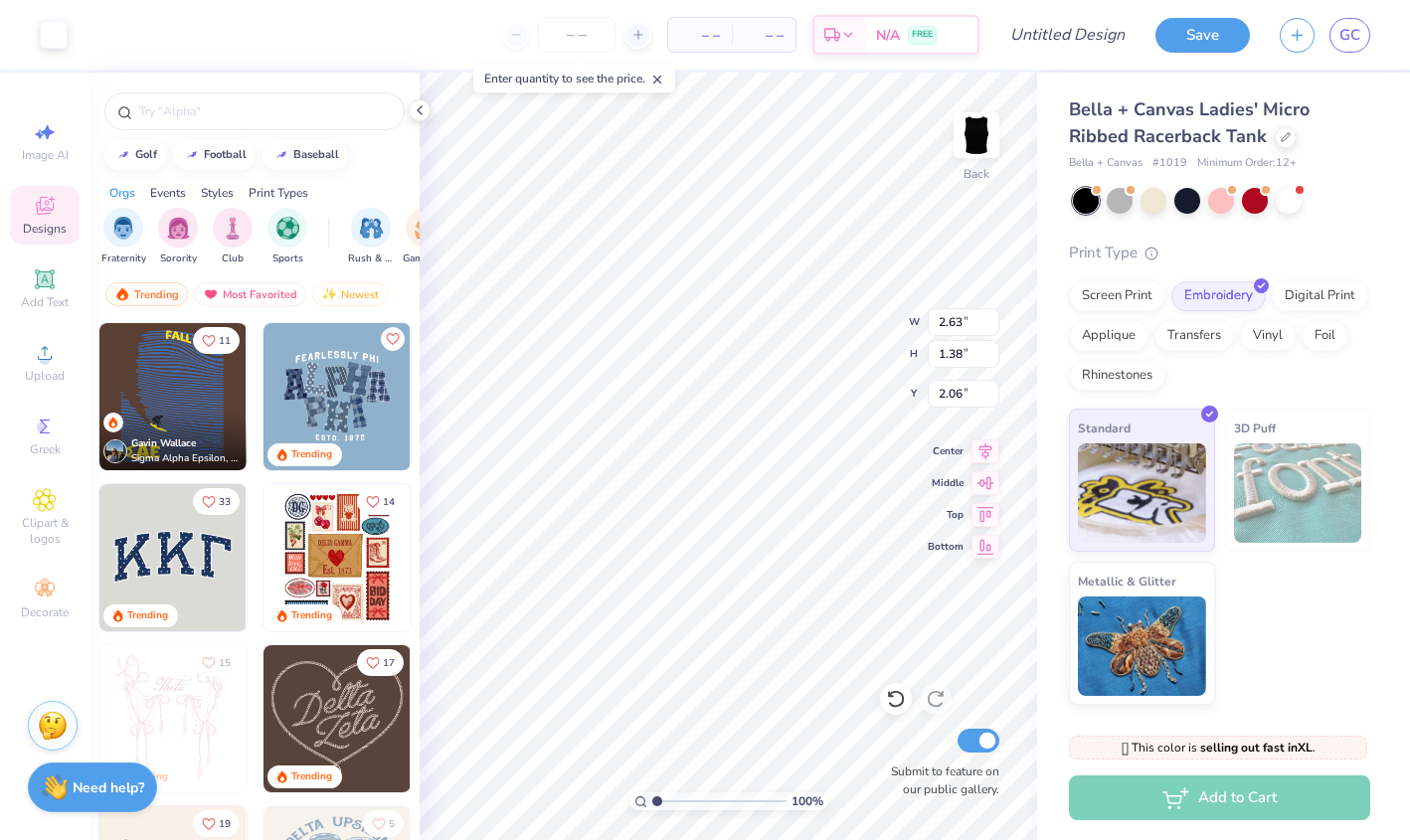 type on "1.59" 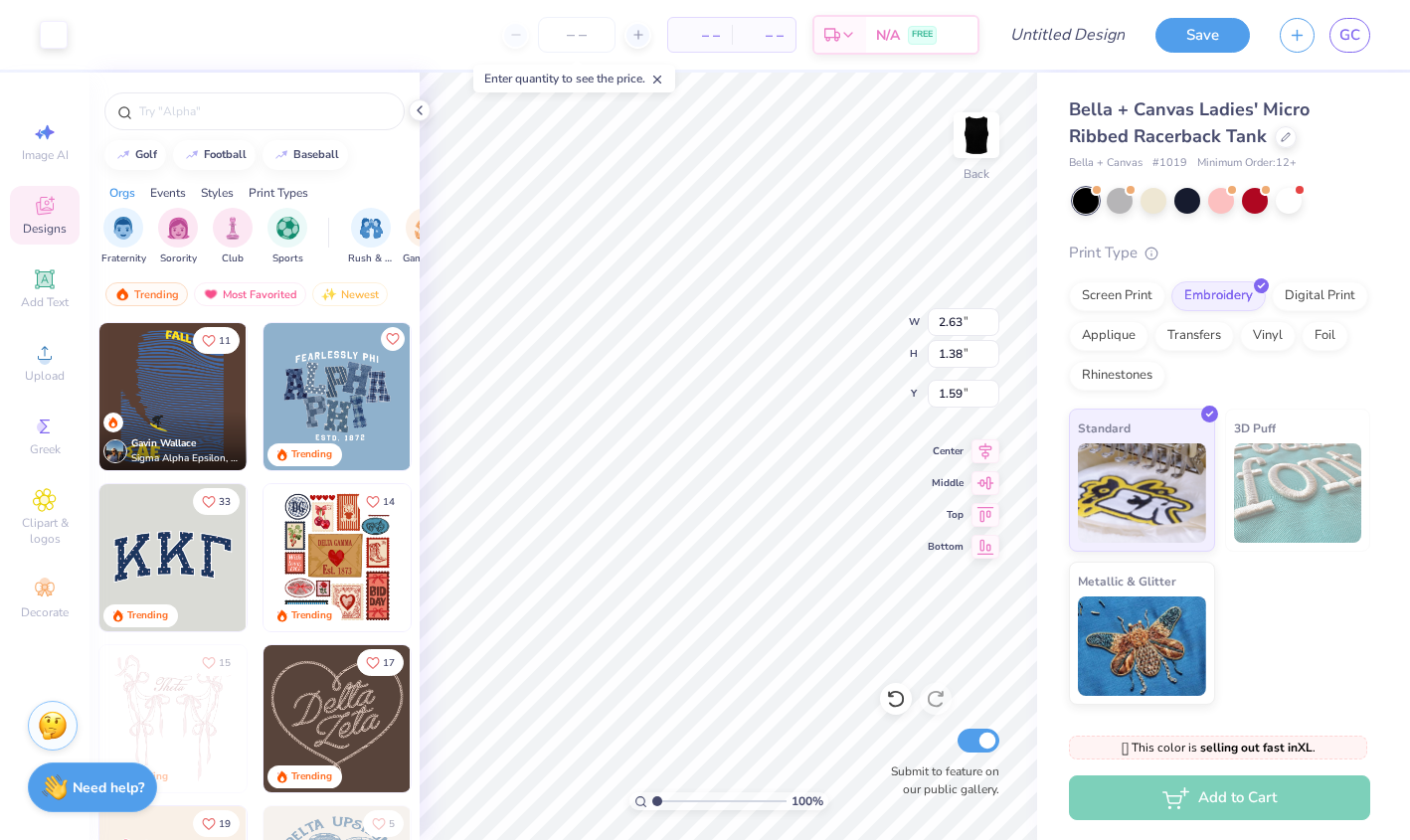 type on "2.14" 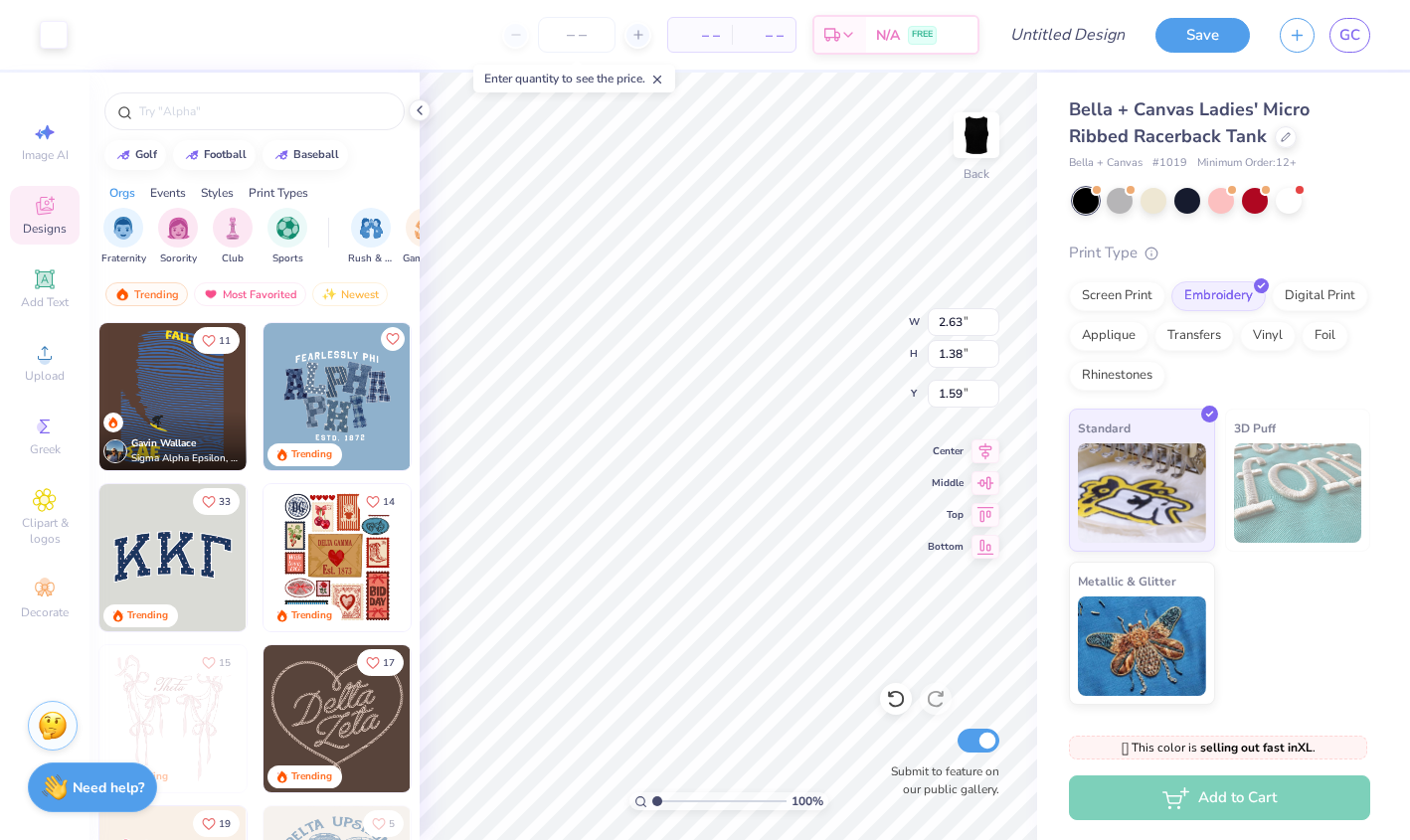 type on "1.13" 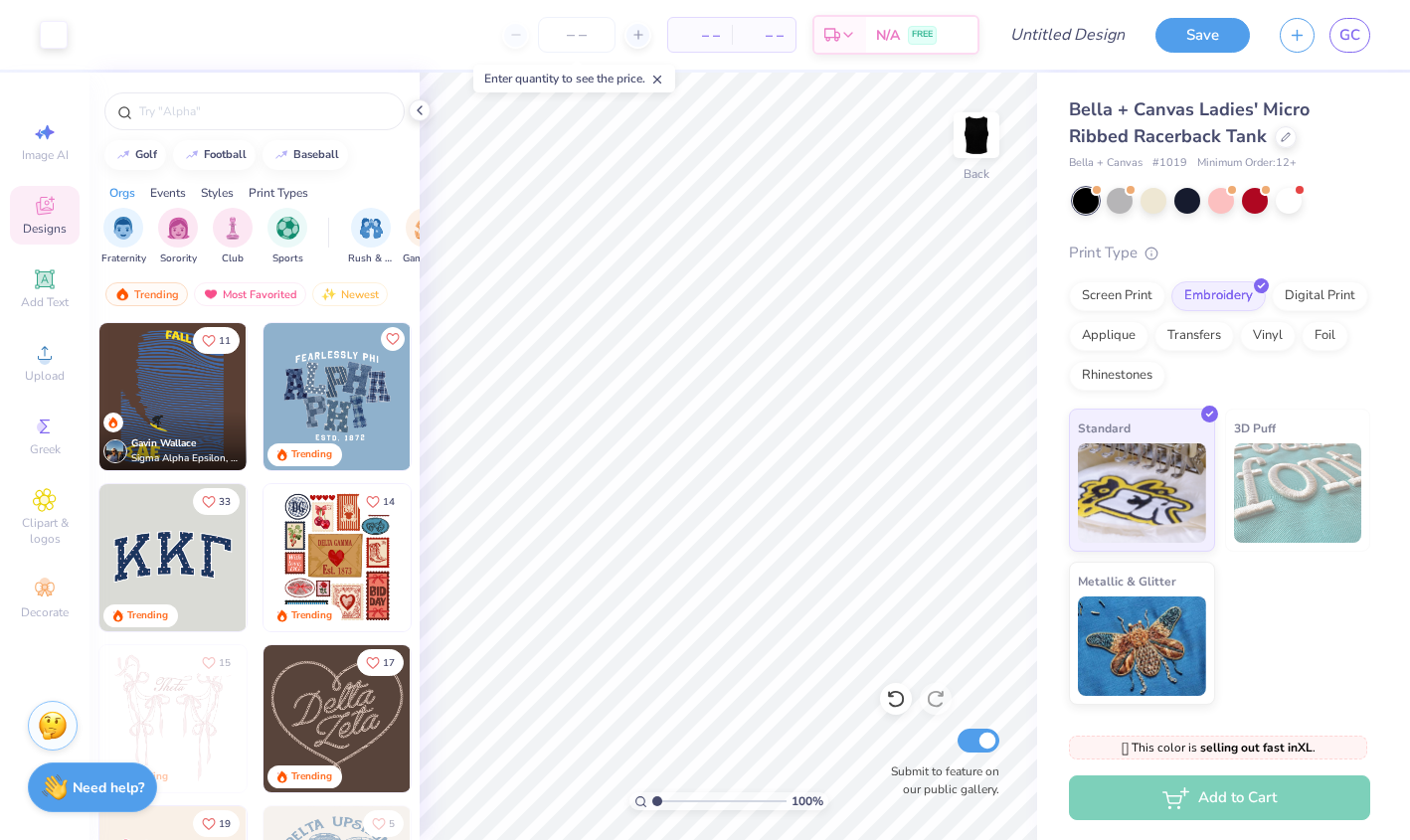 type on "2.53" 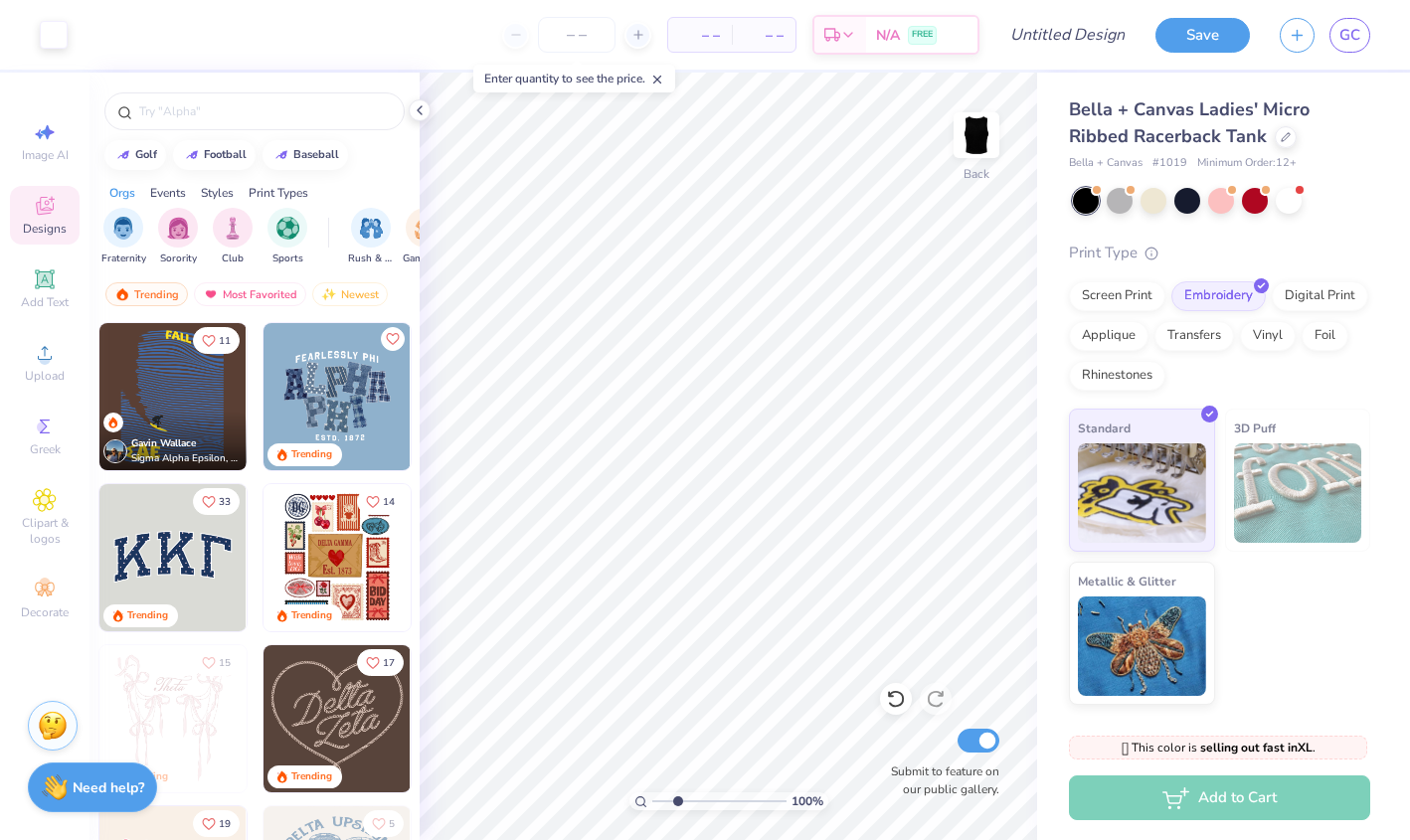 type on "x" 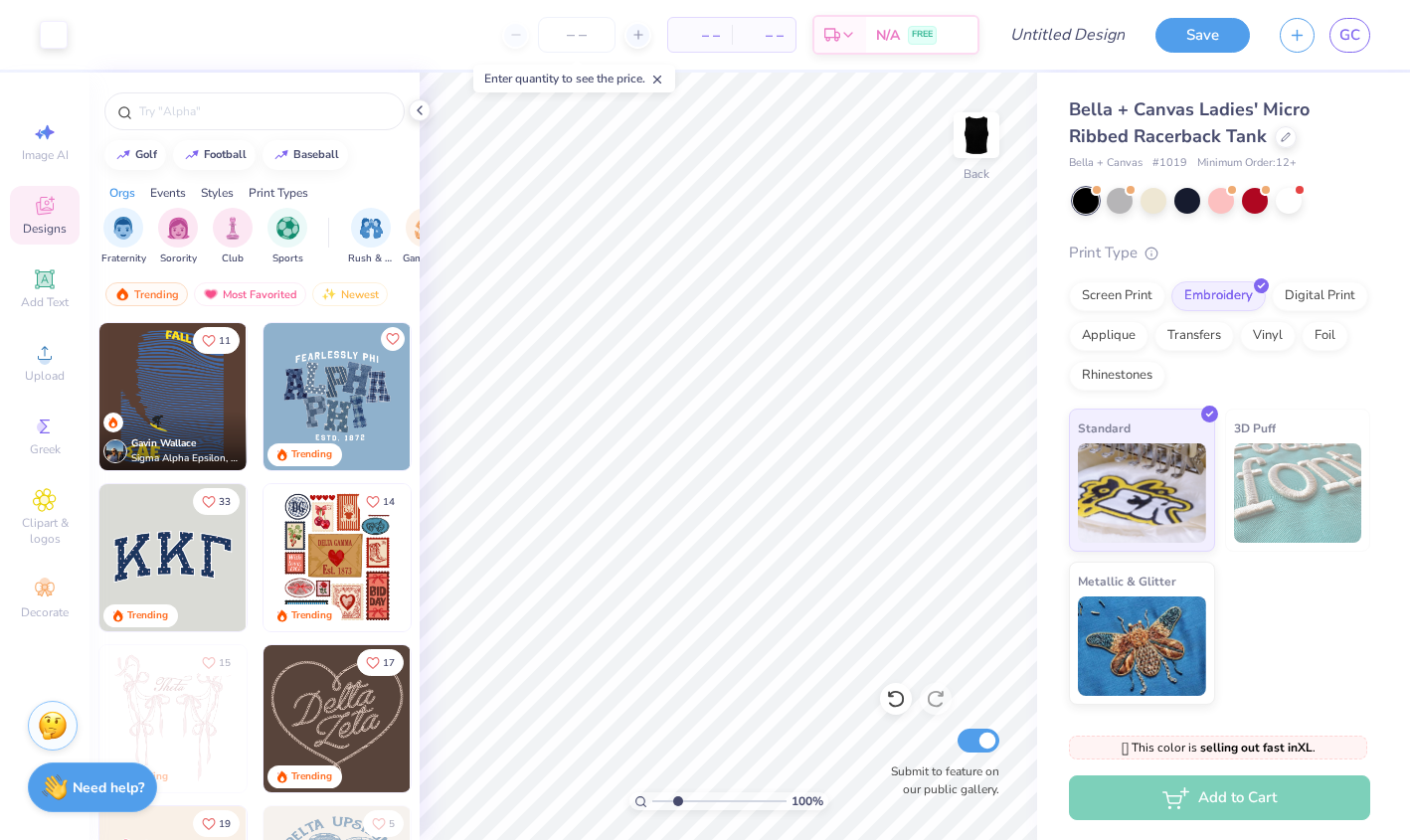 type on "2.53" 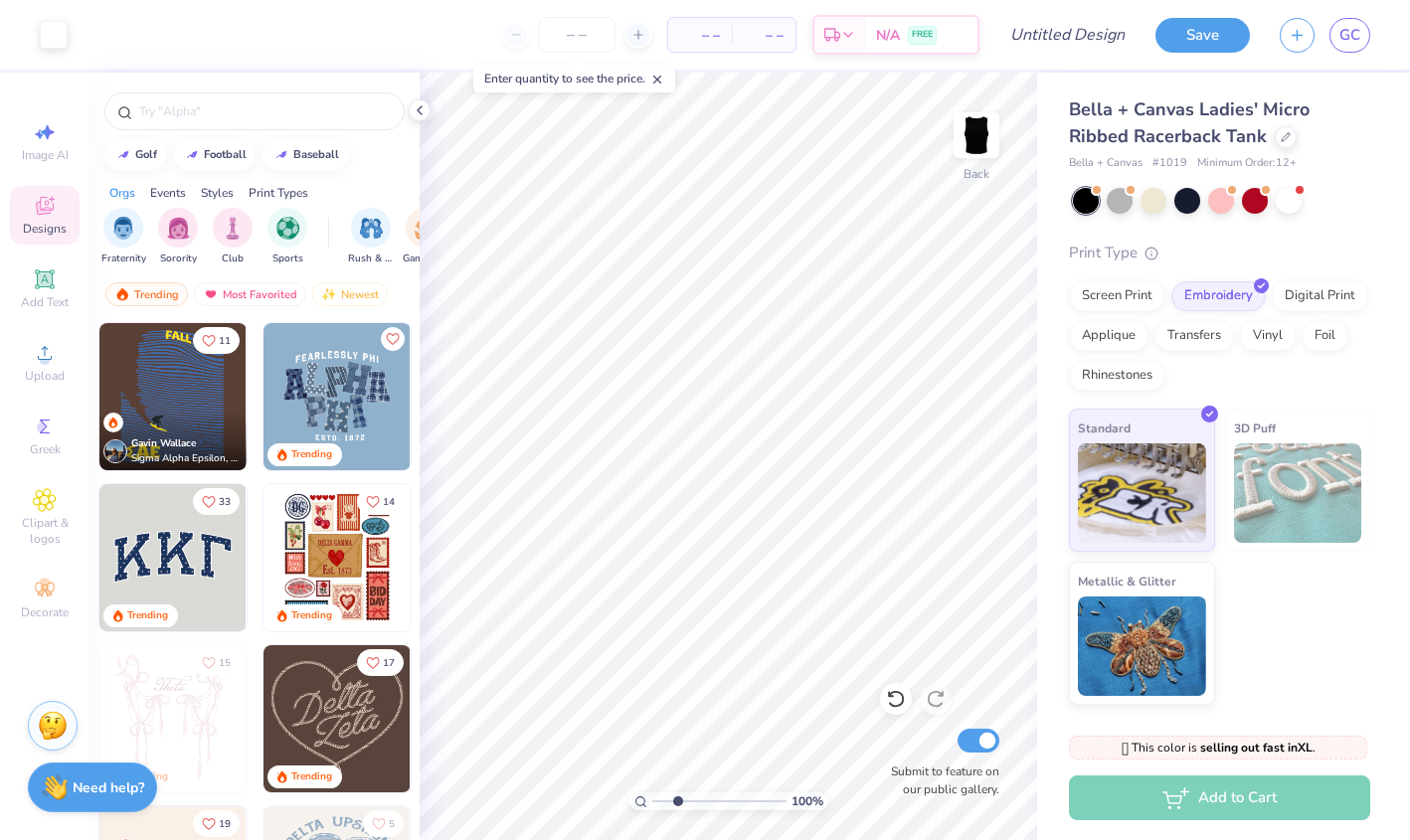 type on "x" 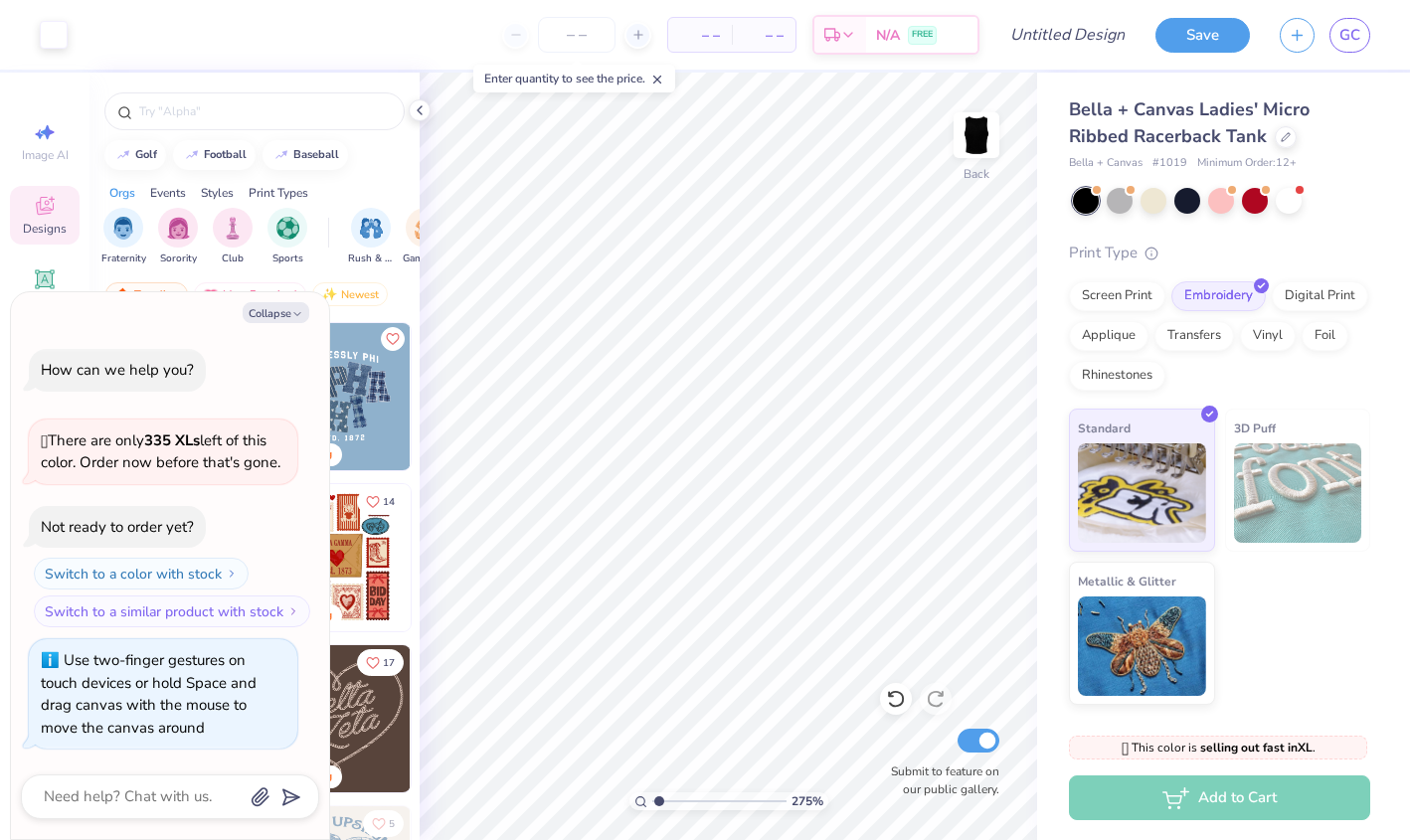 type on "1" 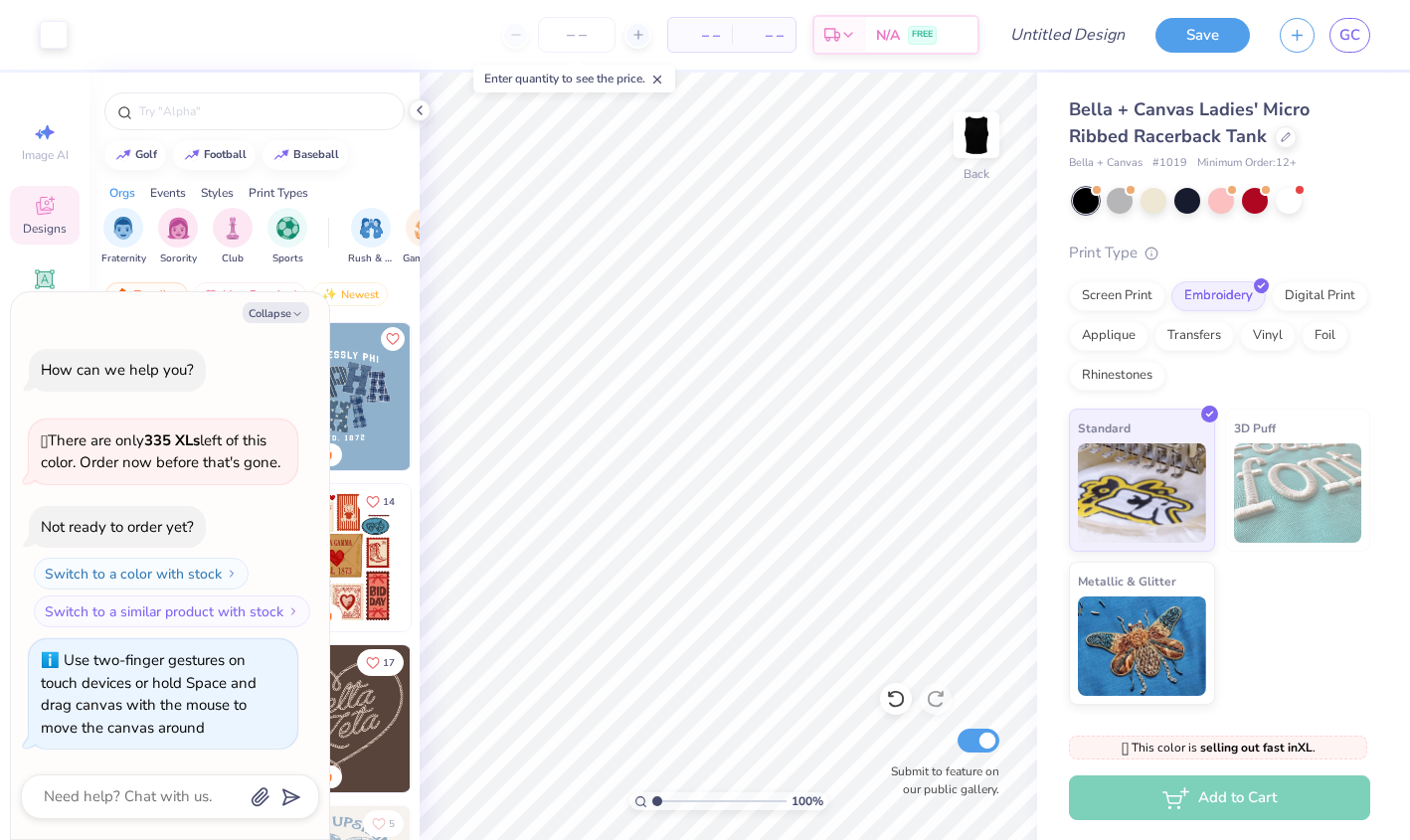click on "100  %" at bounding box center (729, 456) 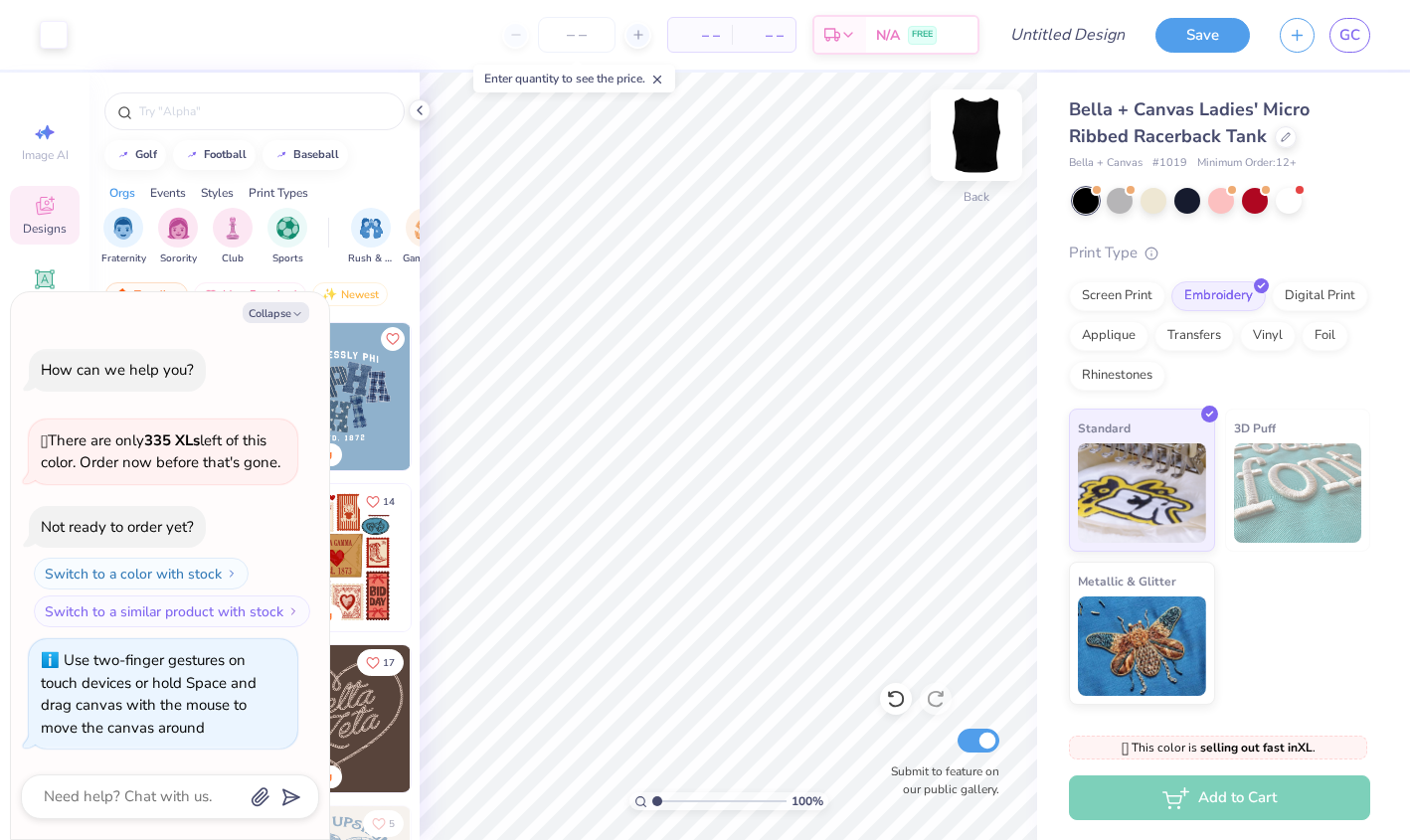 click at bounding box center (976, 135) 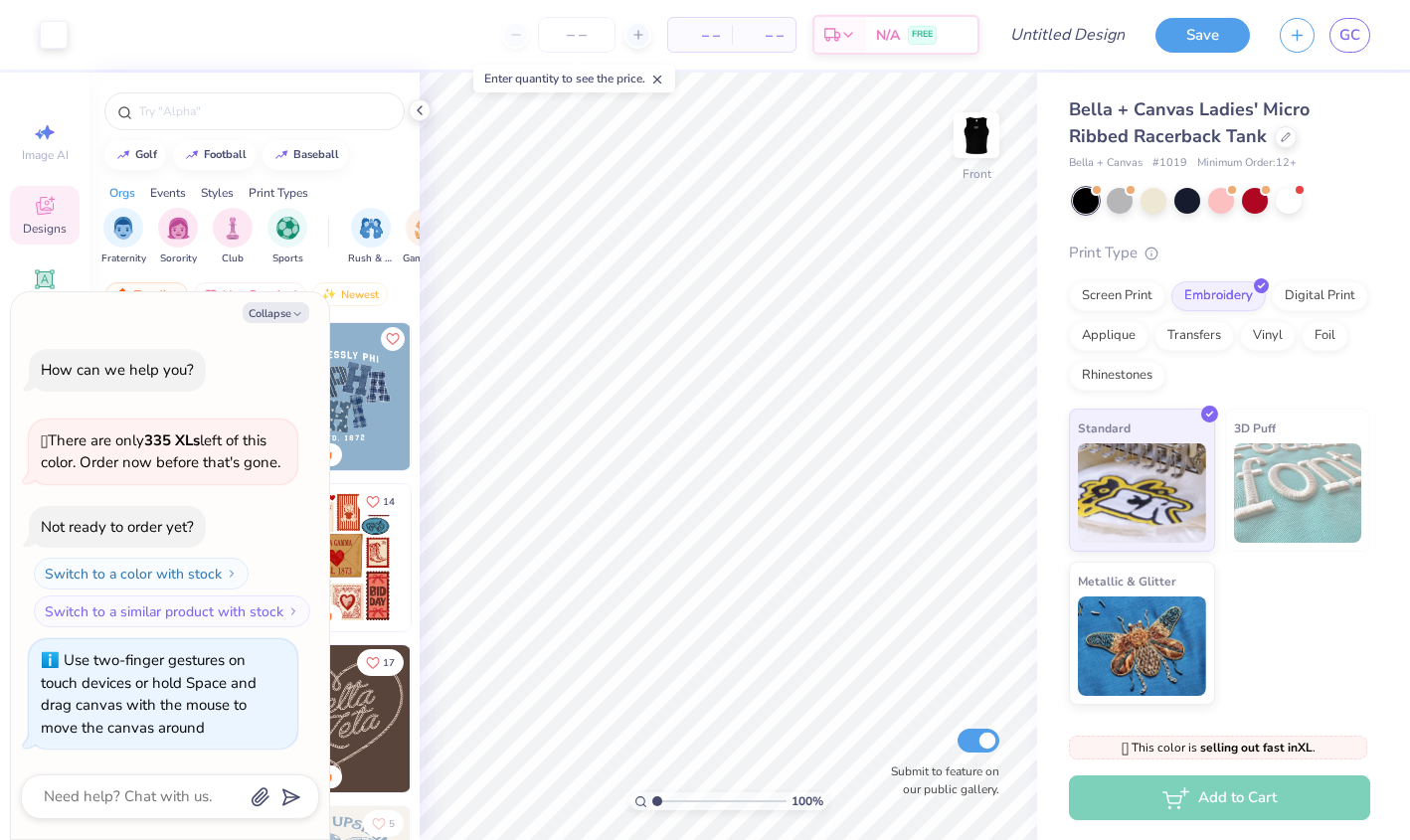 click at bounding box center [976, 135] 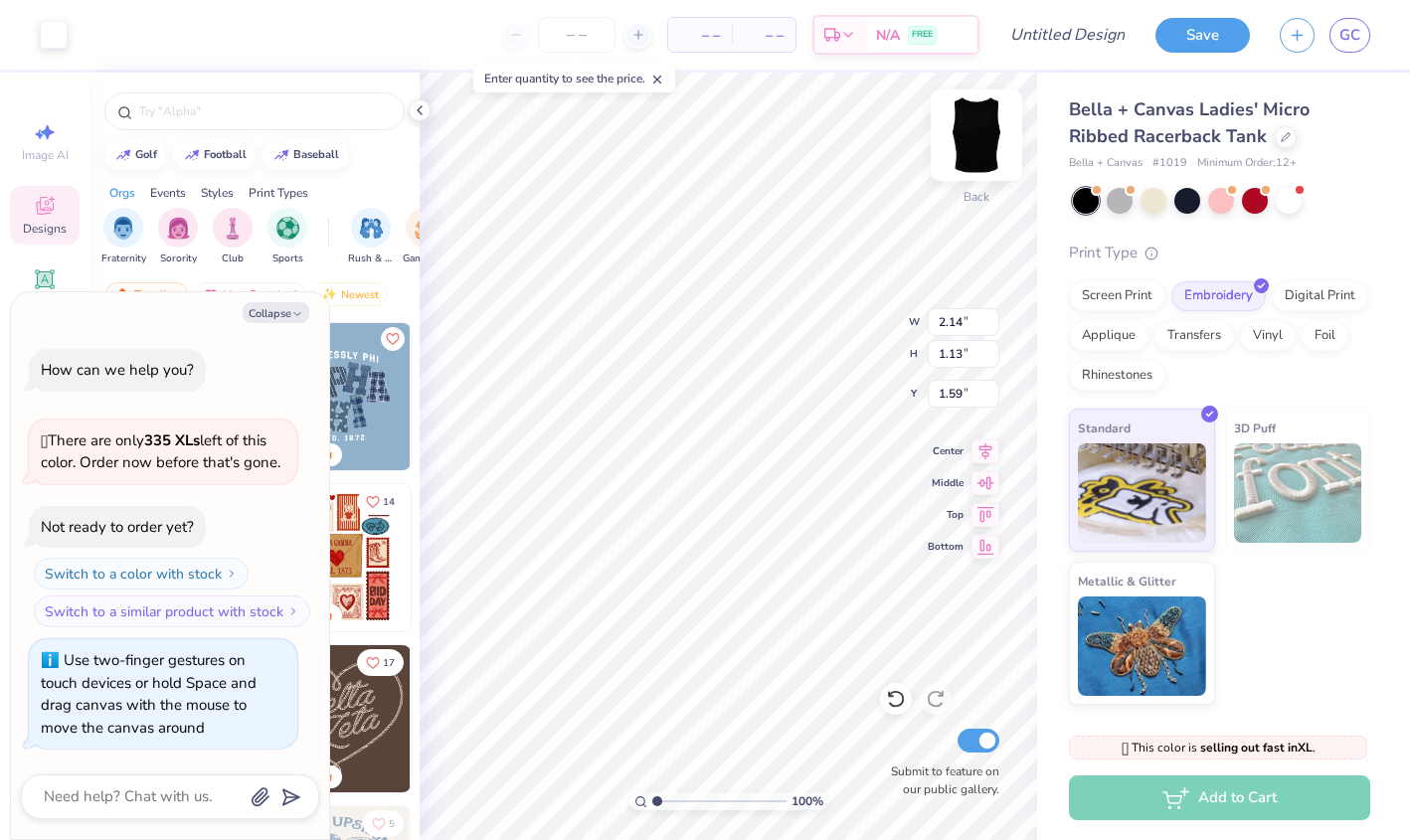 type on "x" 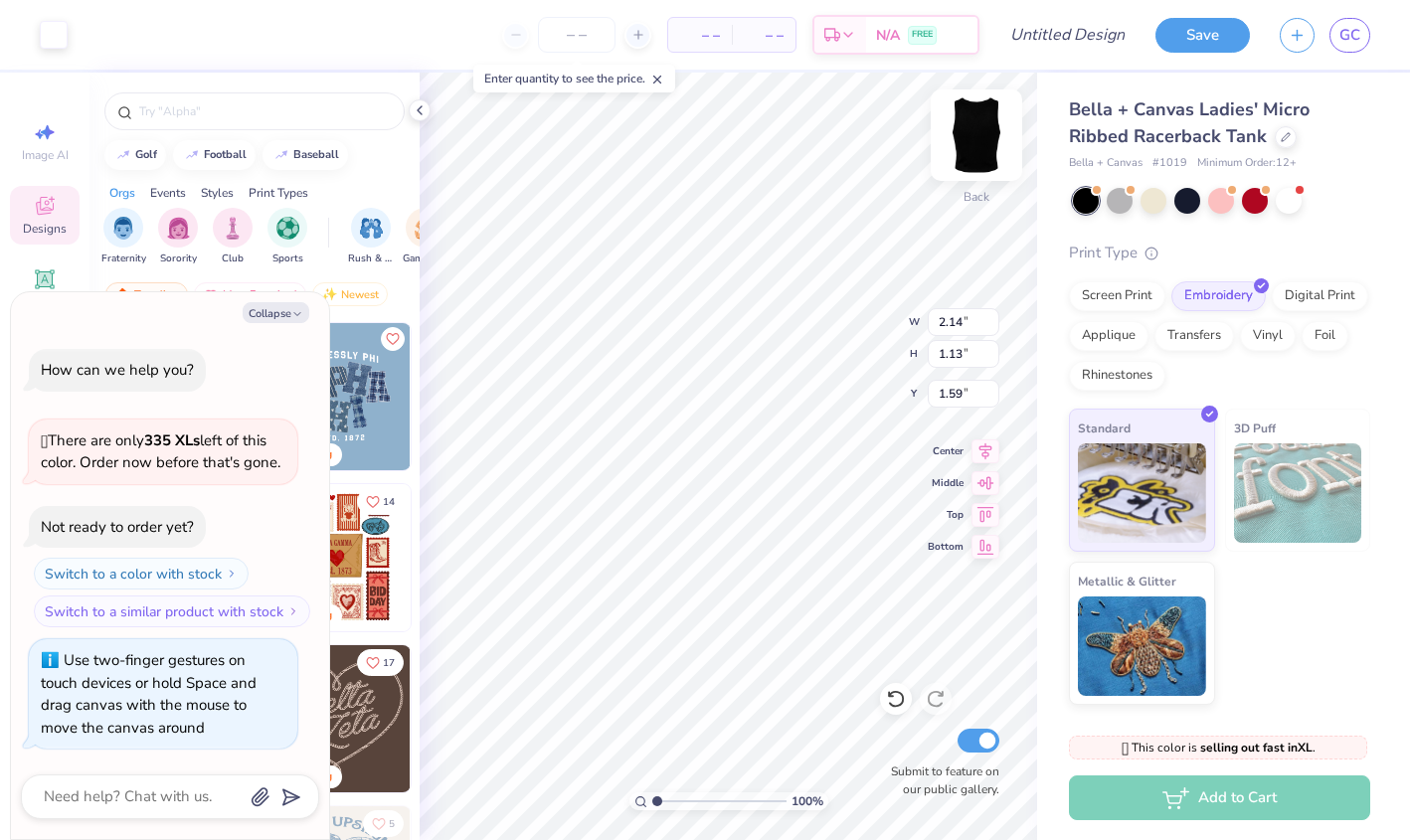 type on "2.60" 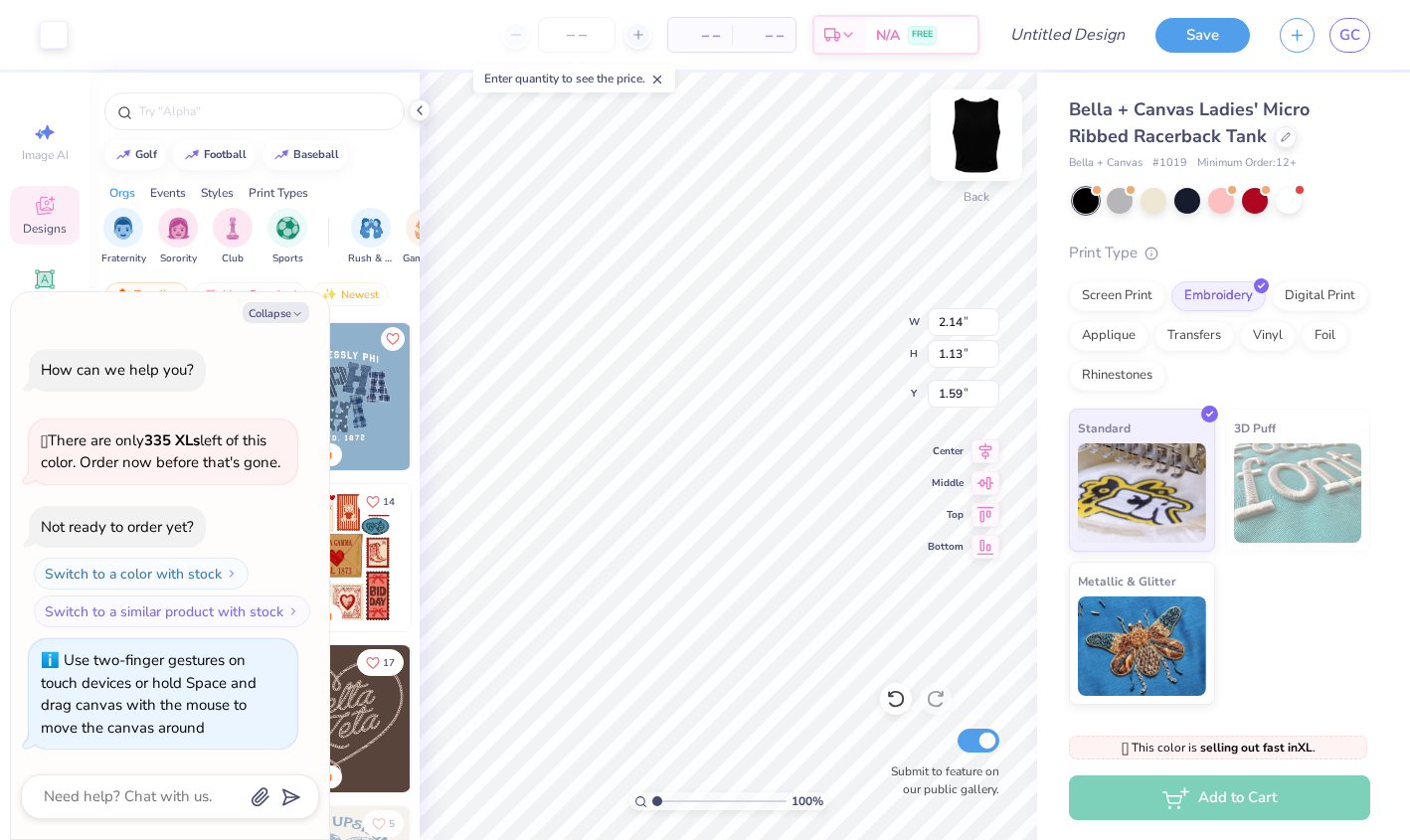 type on "1.37" 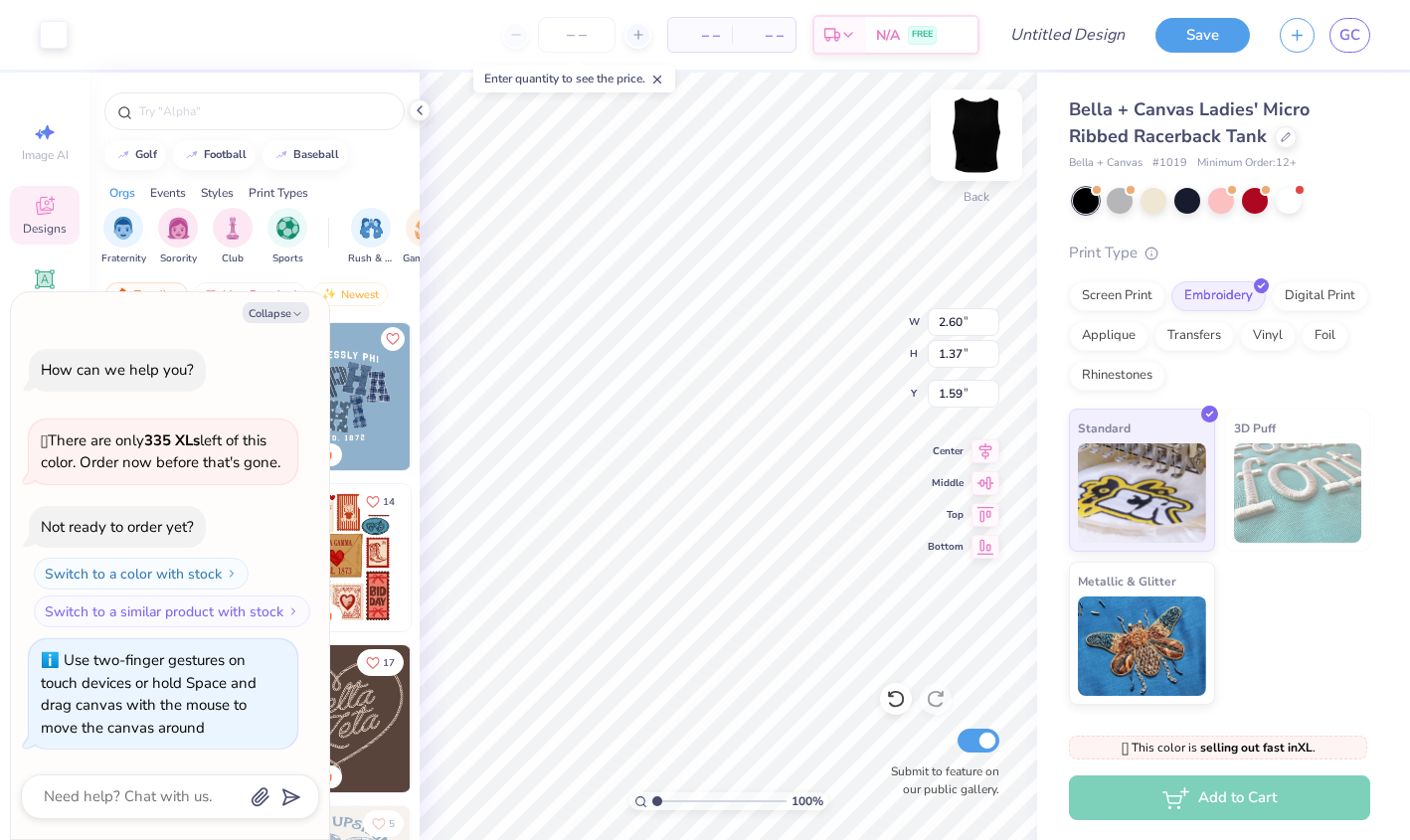 type on "x" 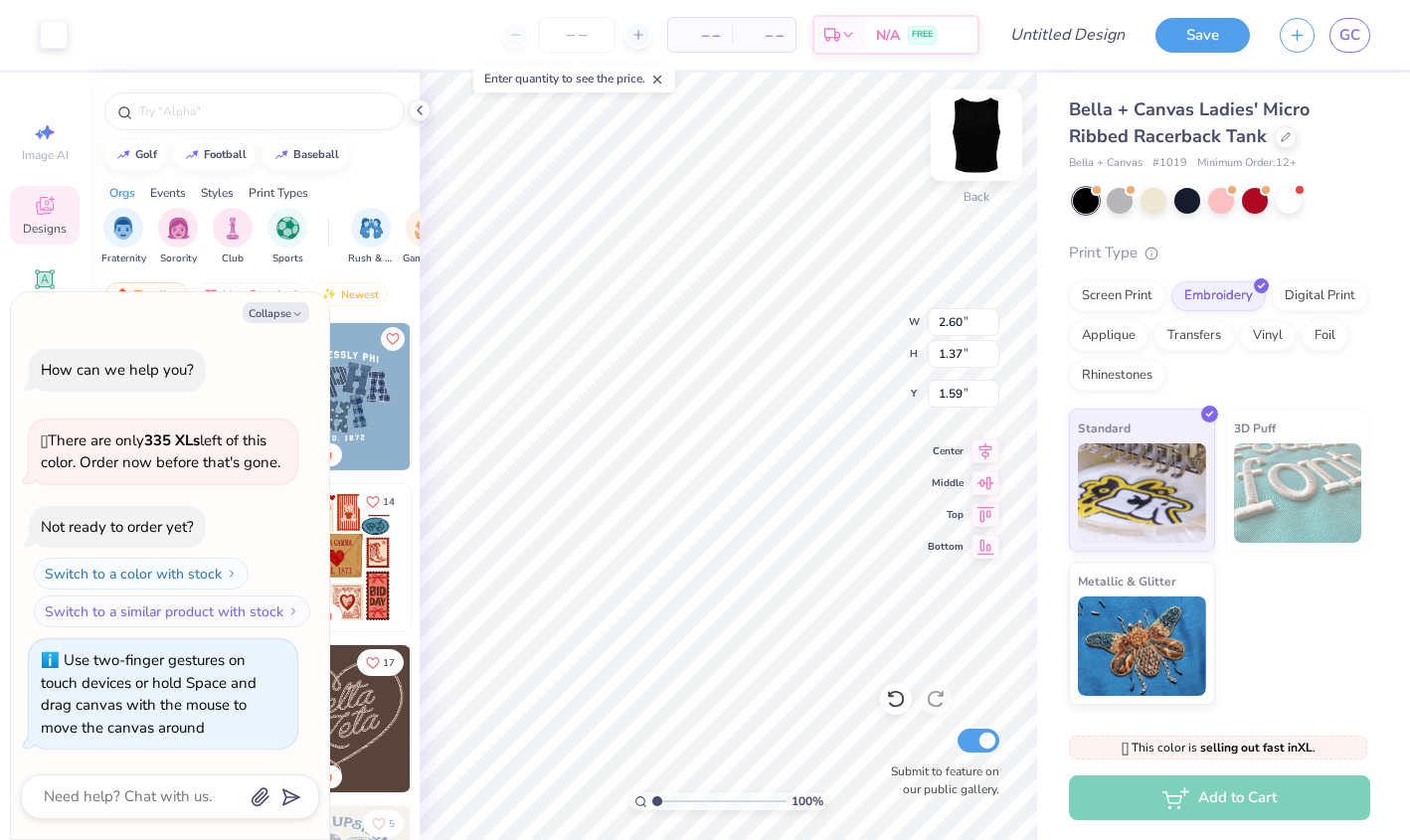type on "1.69" 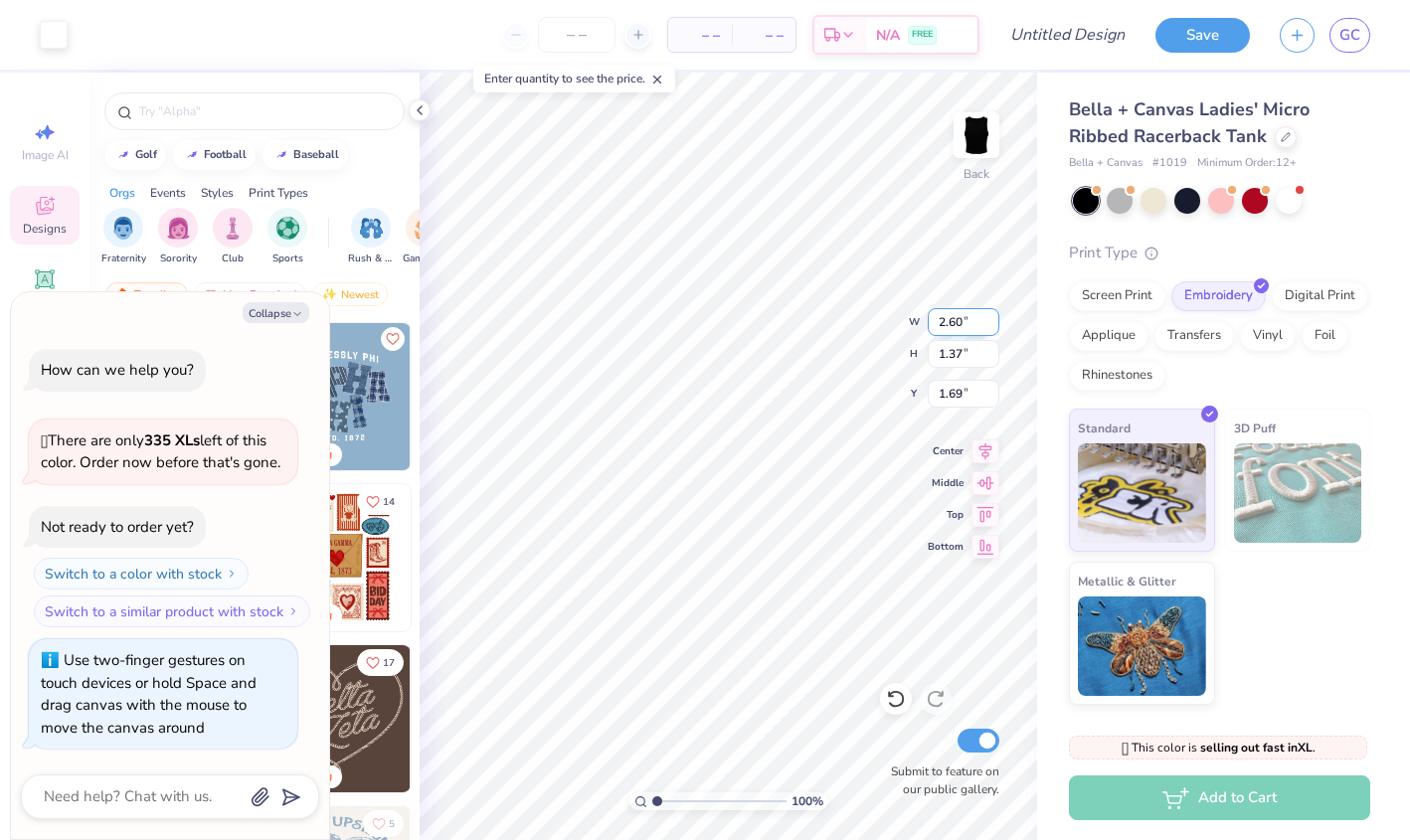click on "100  % Back W 2.60 2.60 " H 1.37 1.37 " Y 1.69 1.69 " Center Middle Top Bottom Submit to feature on our public gallery." at bounding box center [728, 456] 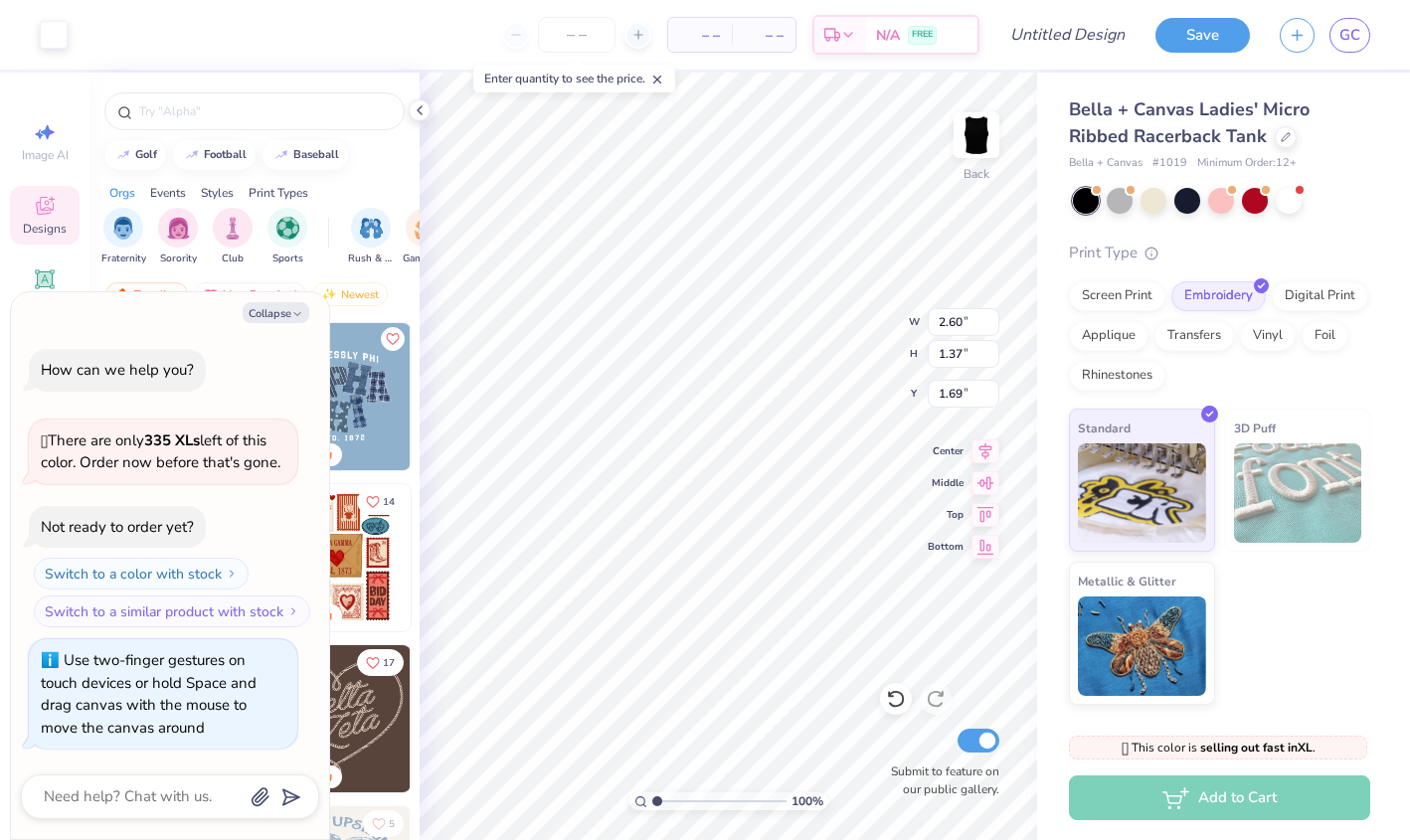 type on "x" 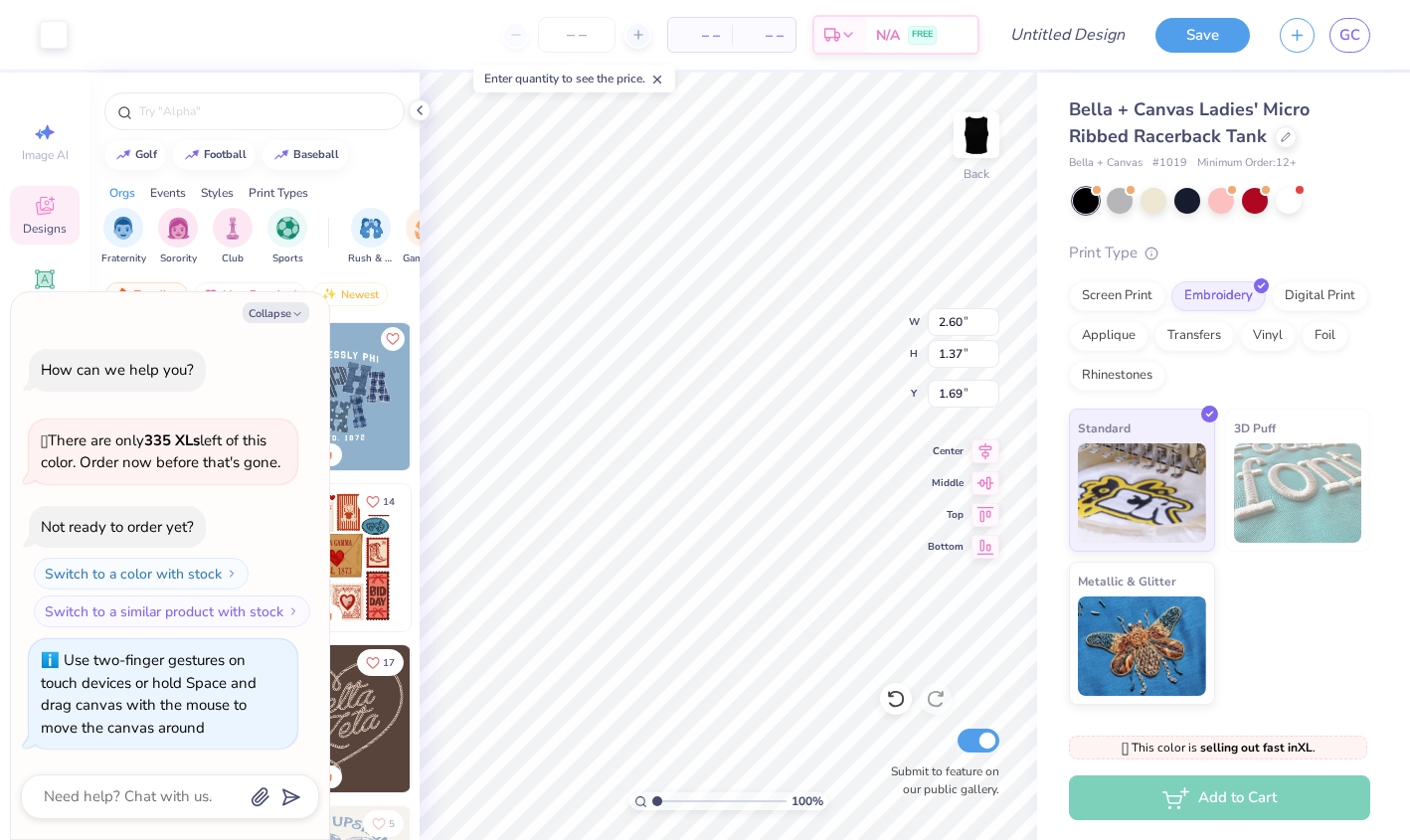 type on "1.66" 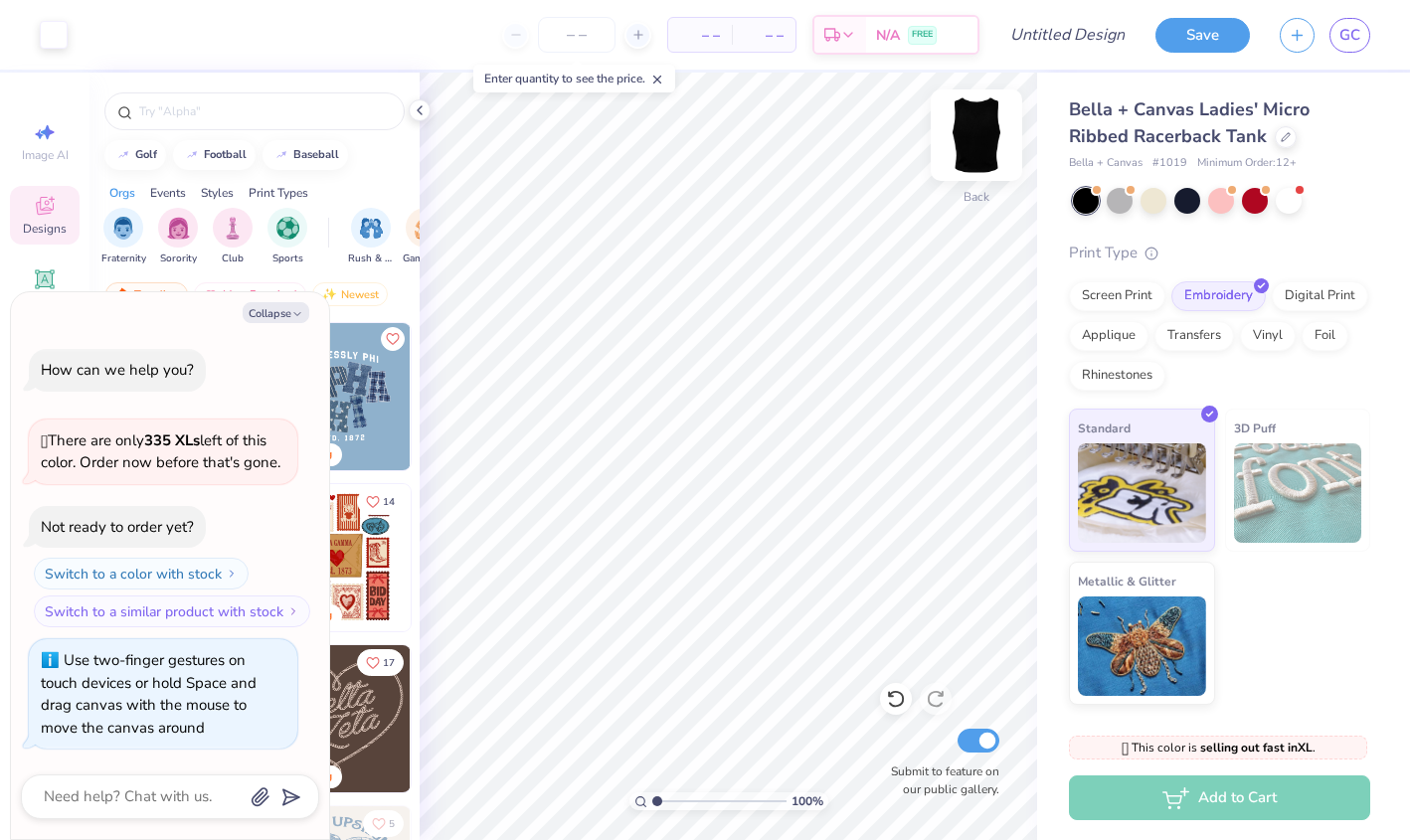 click at bounding box center (976, 135) 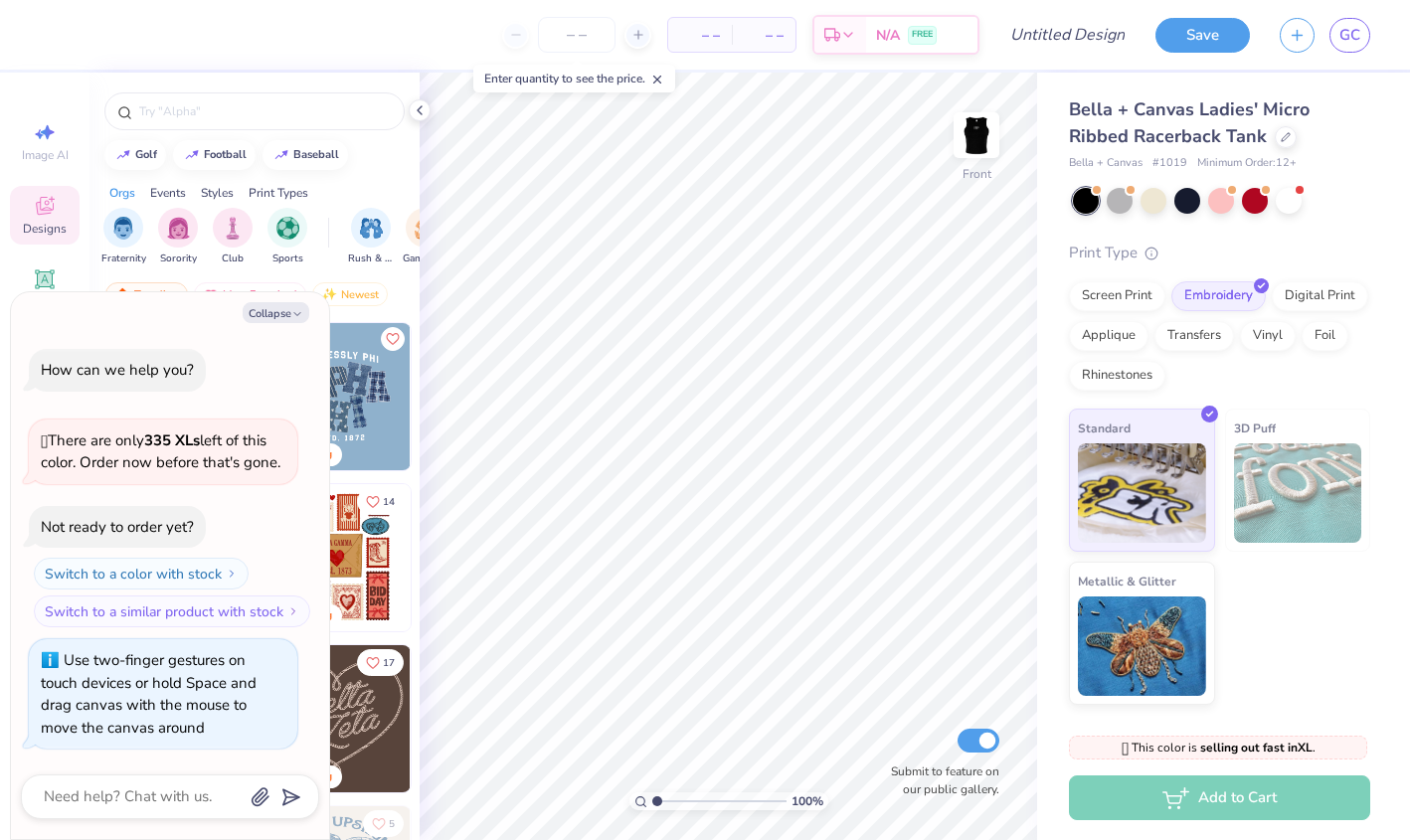 click at bounding box center (976, 135) 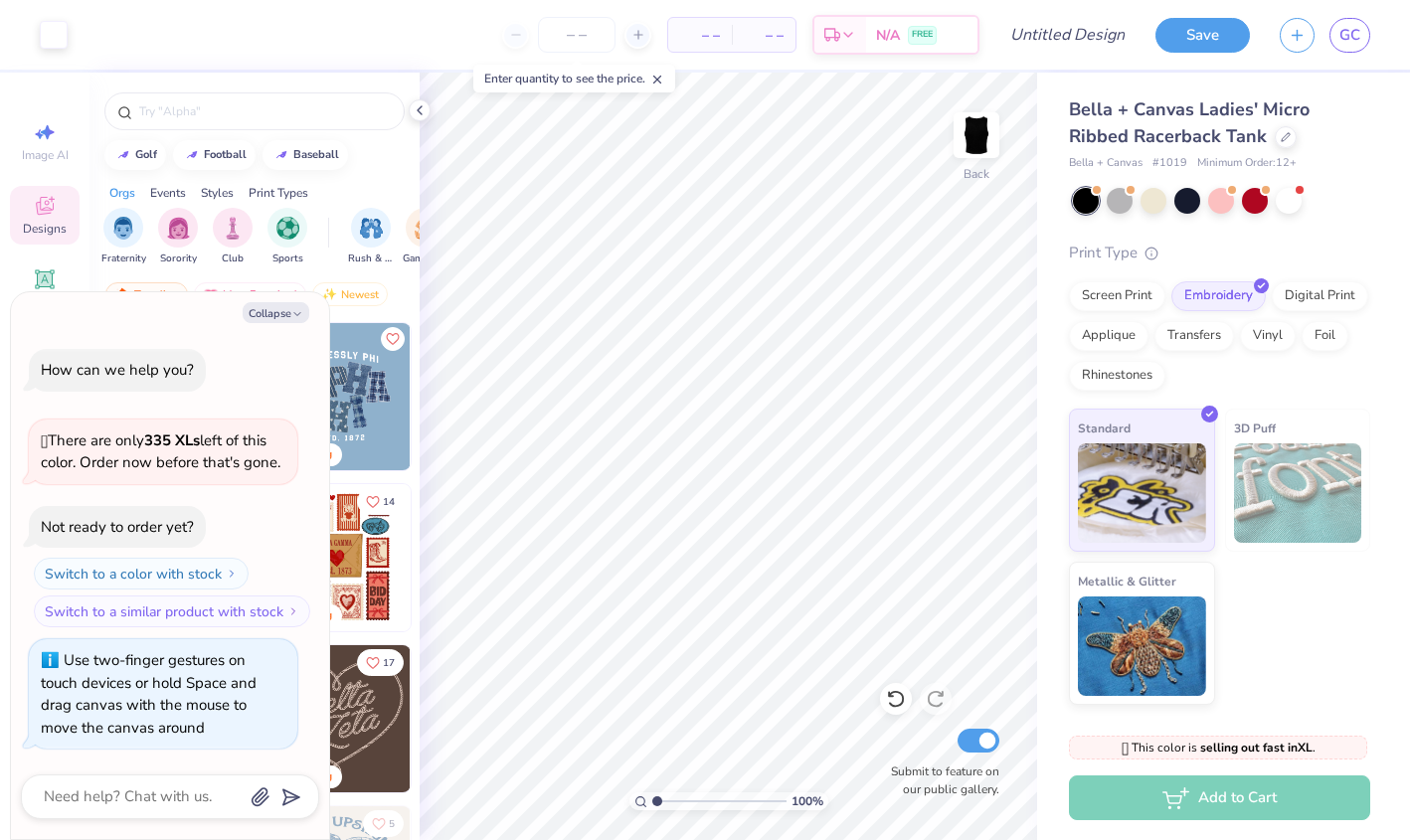 click on "Add to Cart" at bounding box center (1219, 797) 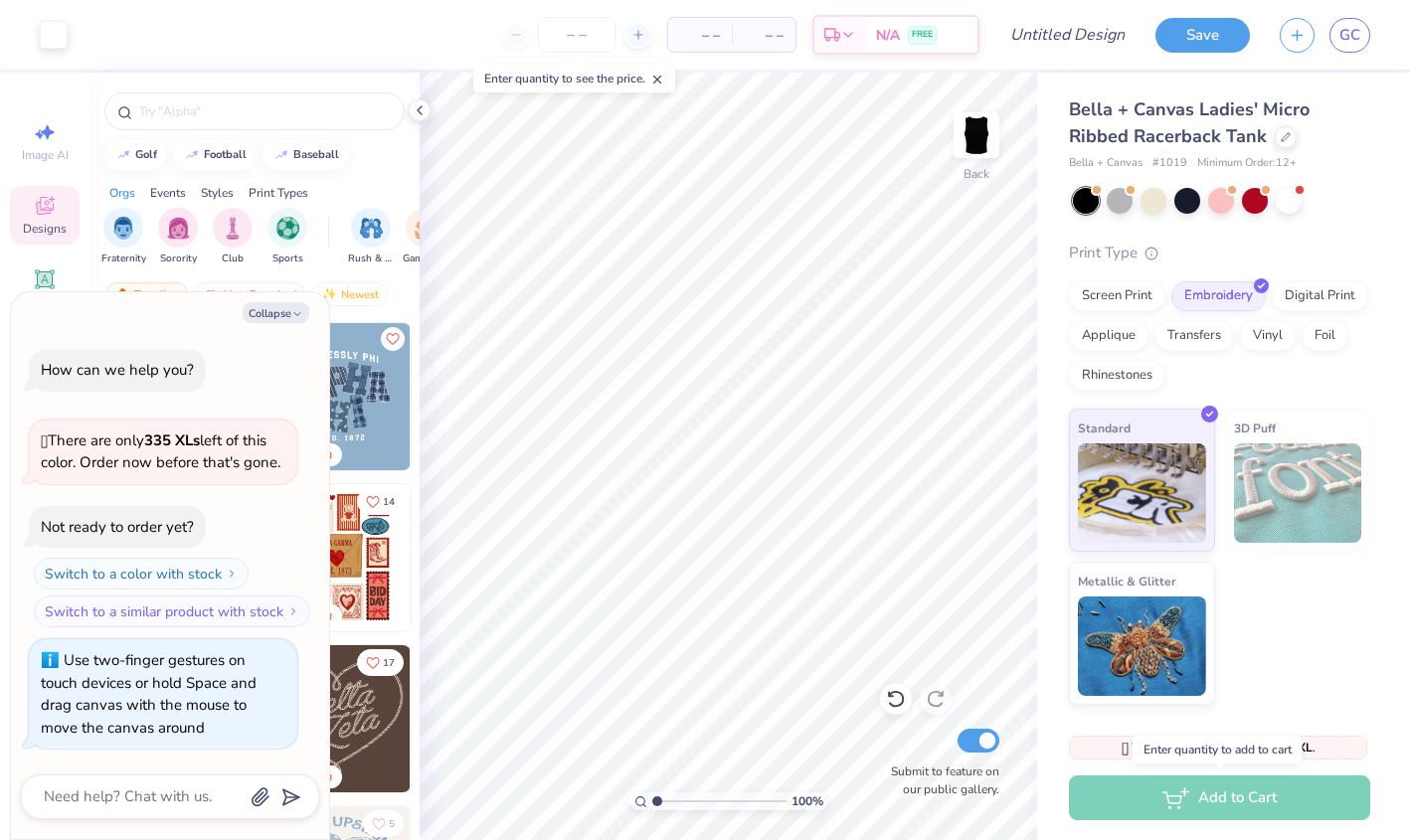 click on "Add to Cart" at bounding box center [1219, 797] 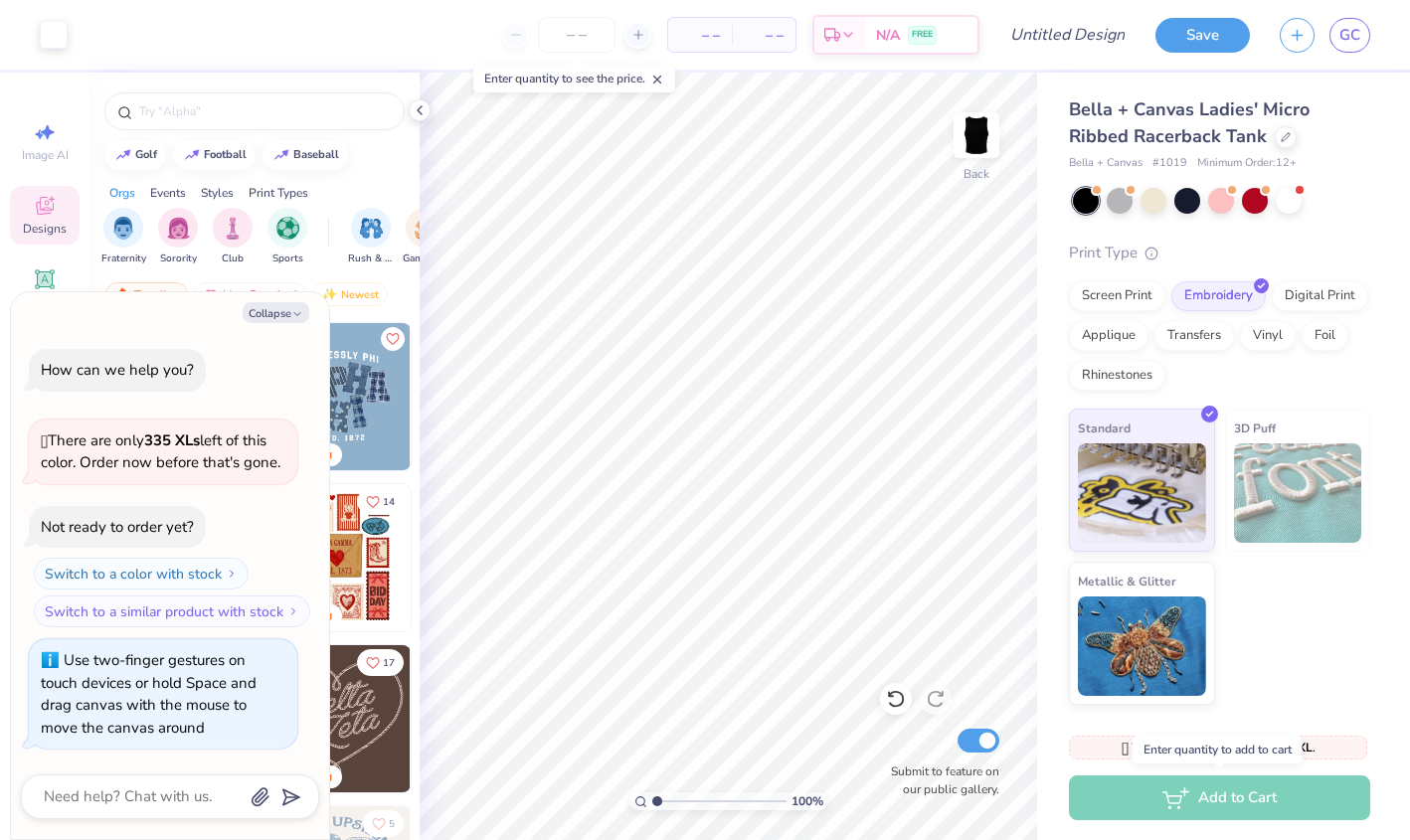 click on "Add to Cart" at bounding box center [1219, 797] 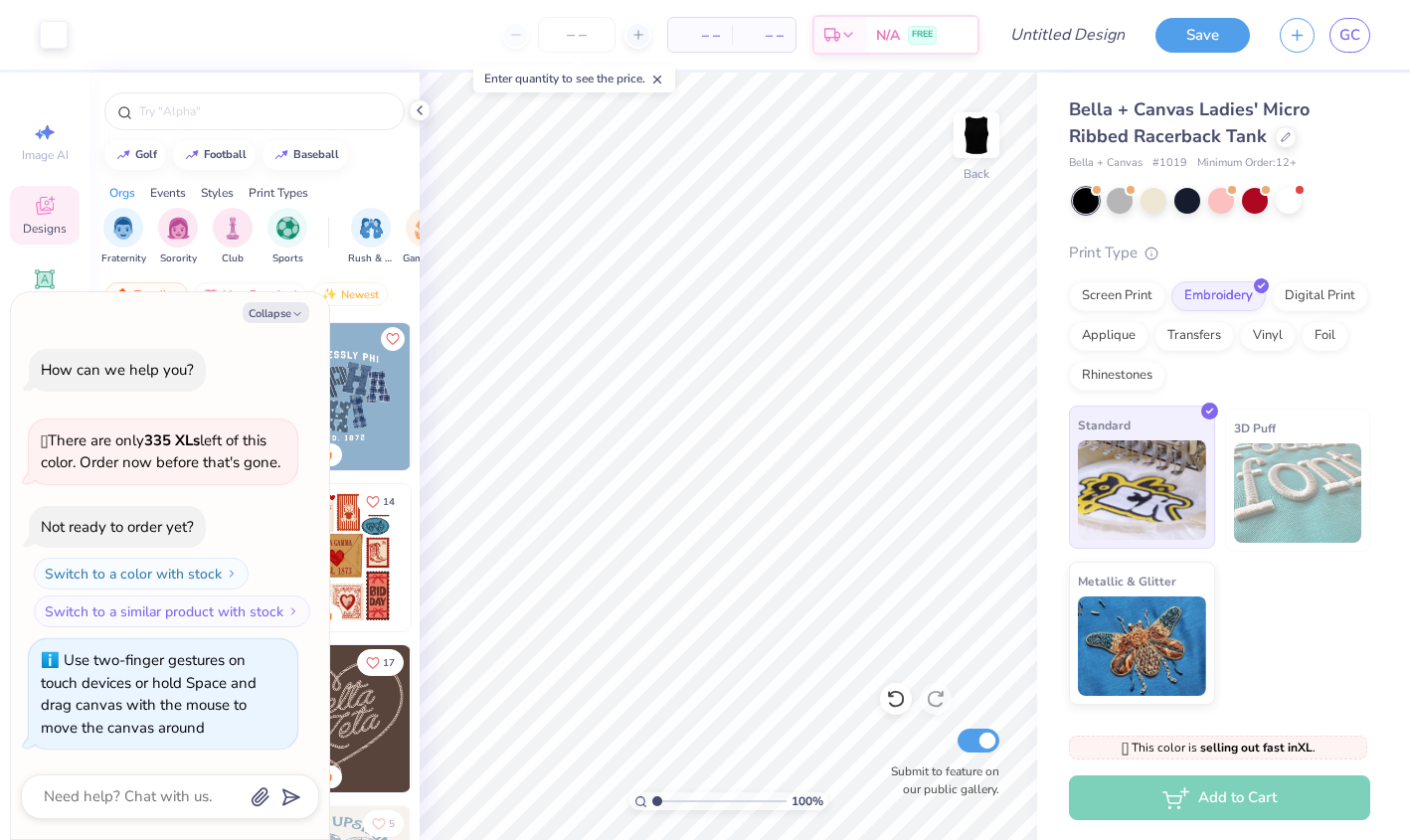 click at bounding box center (1142, 490) 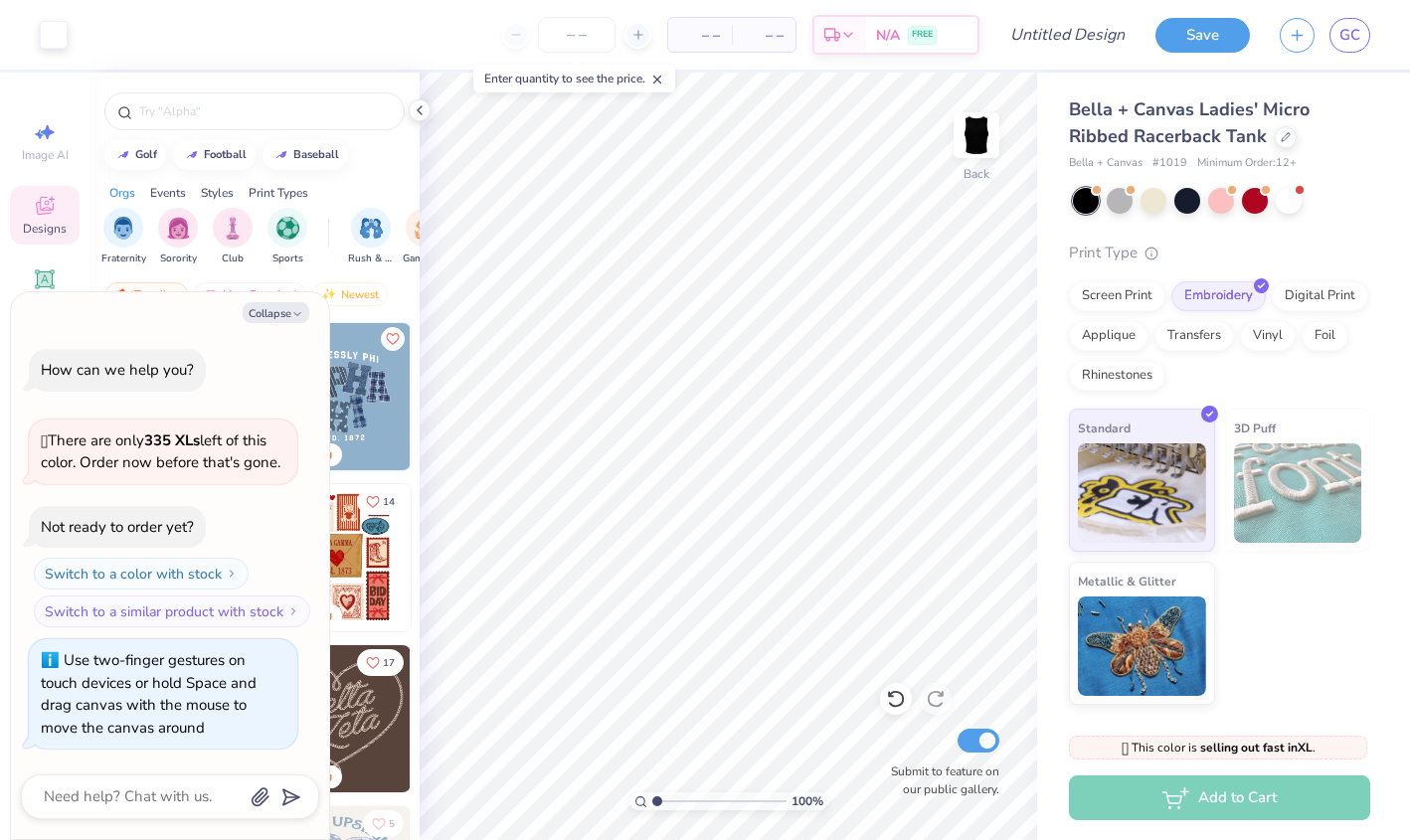 click on "Standard 3D Puff Metallic & Glitter" at bounding box center (1219, 557) 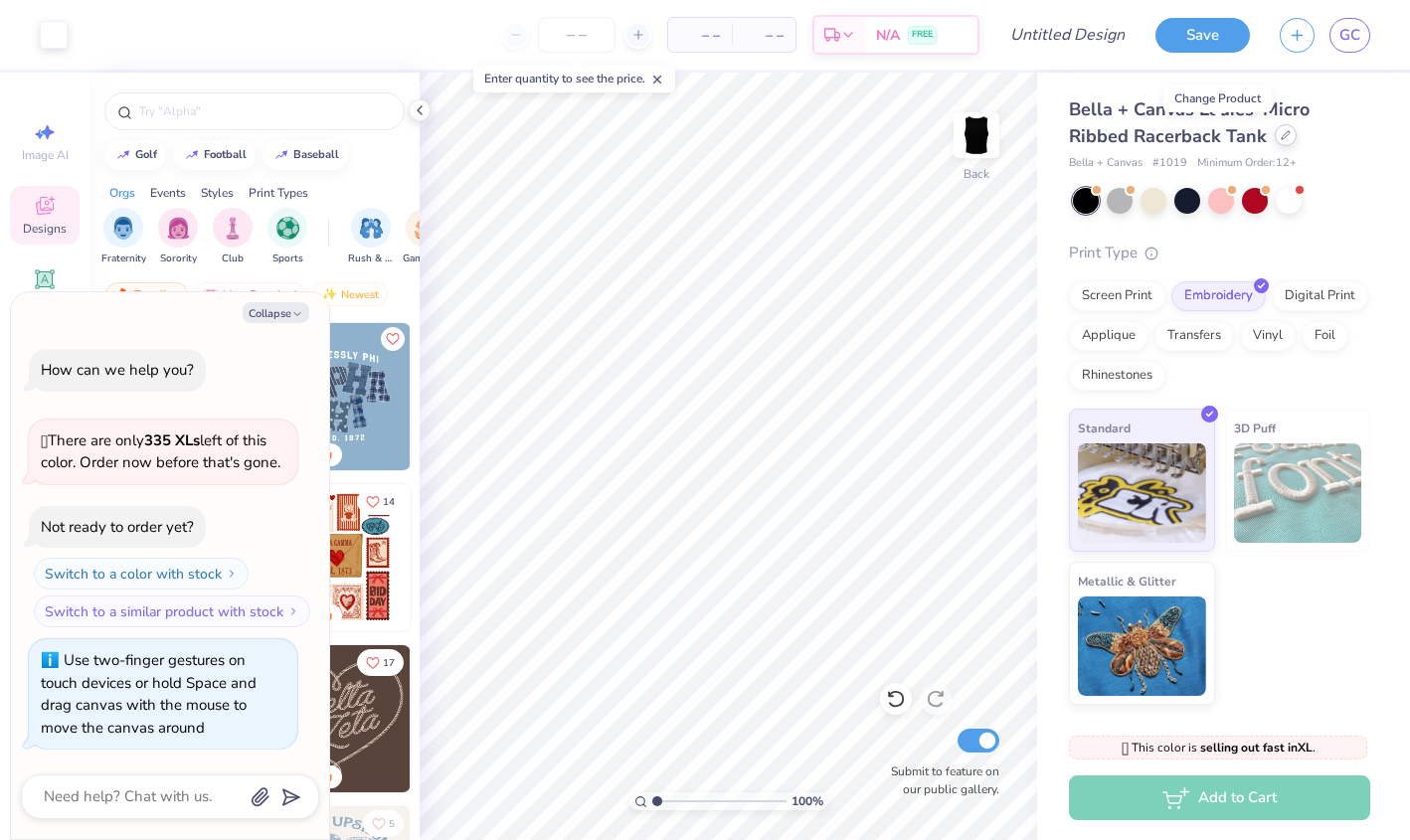 click at bounding box center (1286, 135) 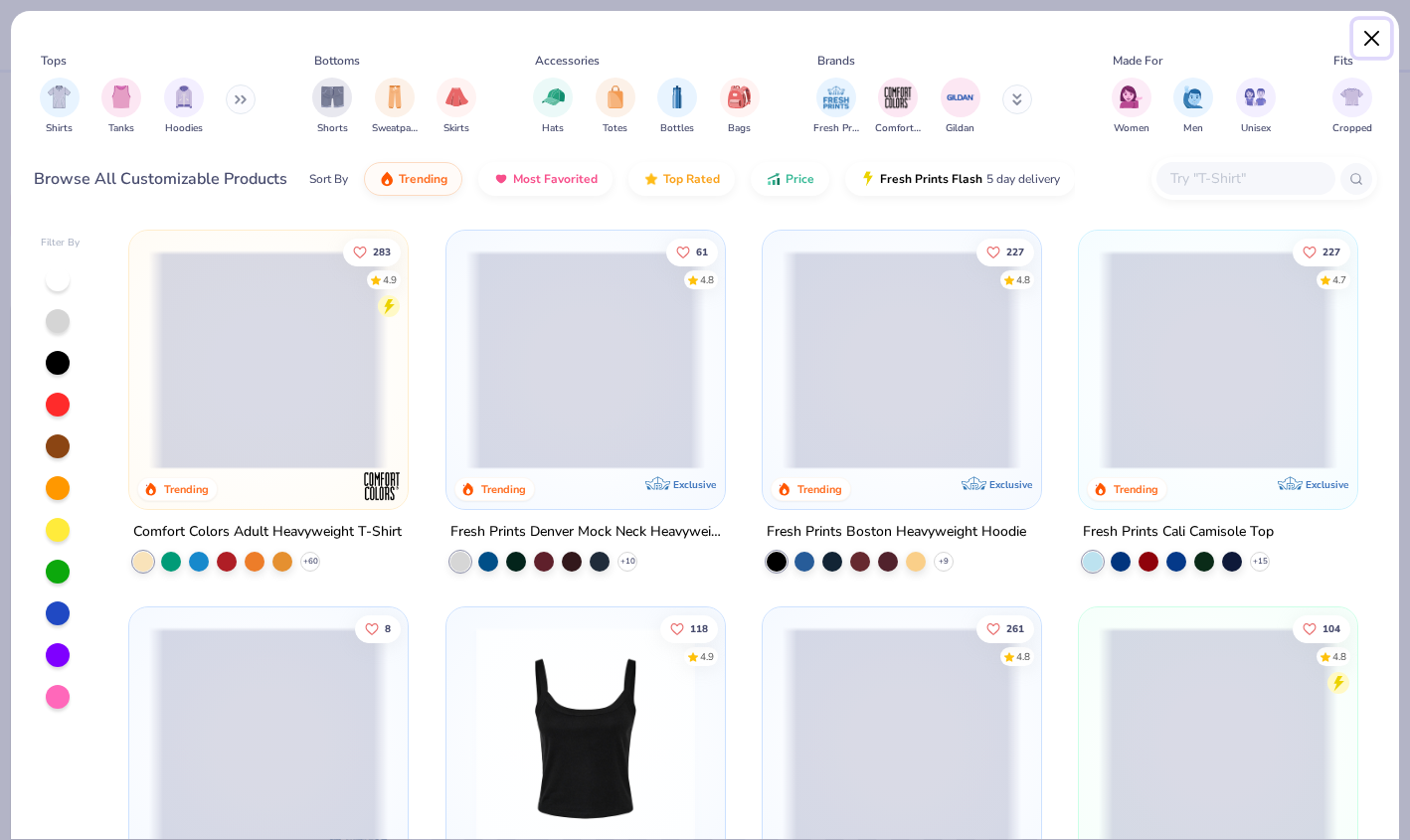 click at bounding box center (1372, 39) 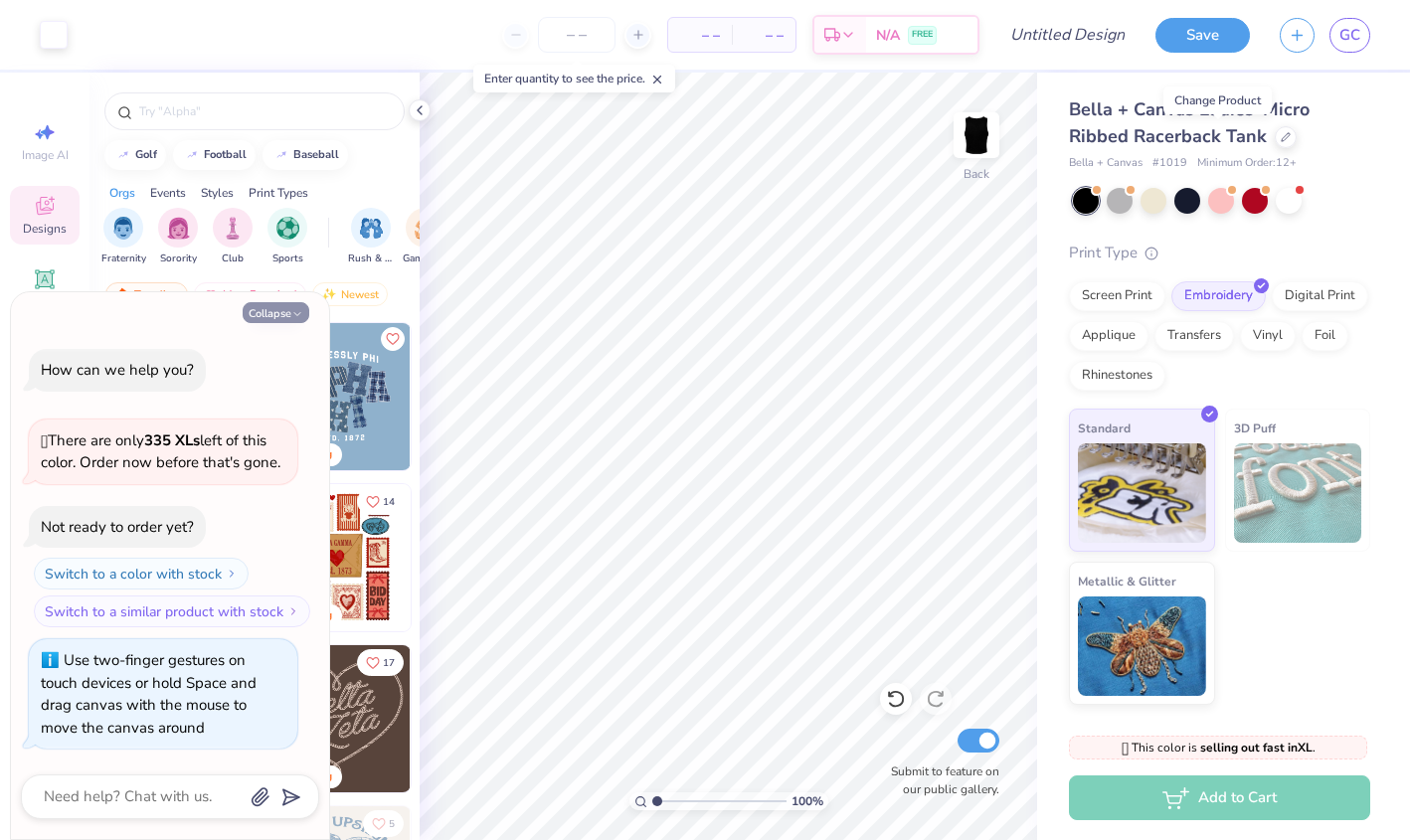 click on "Collapse" at bounding box center (275, 312) 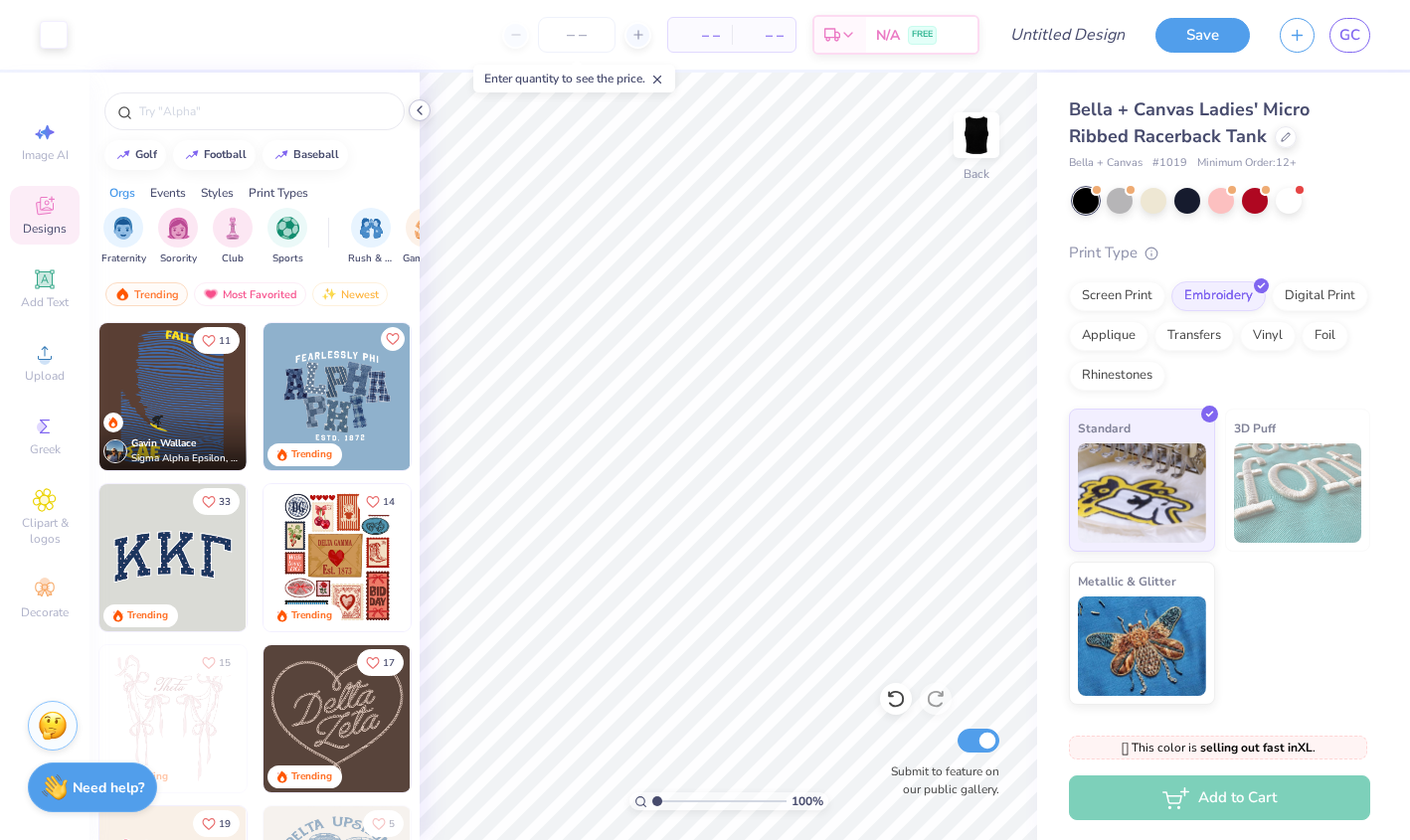 click 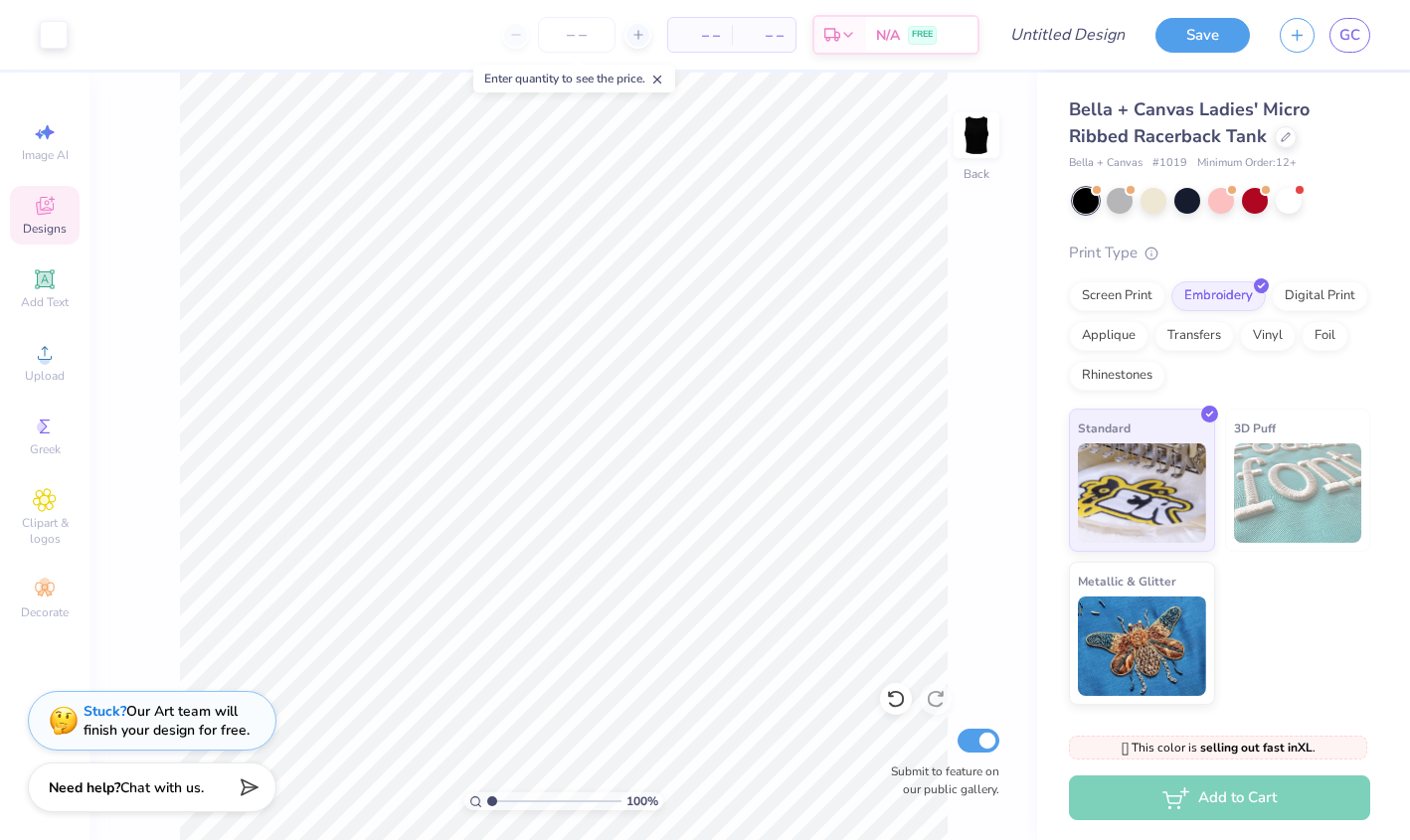 click on "Add to Cart" at bounding box center [1219, 797] 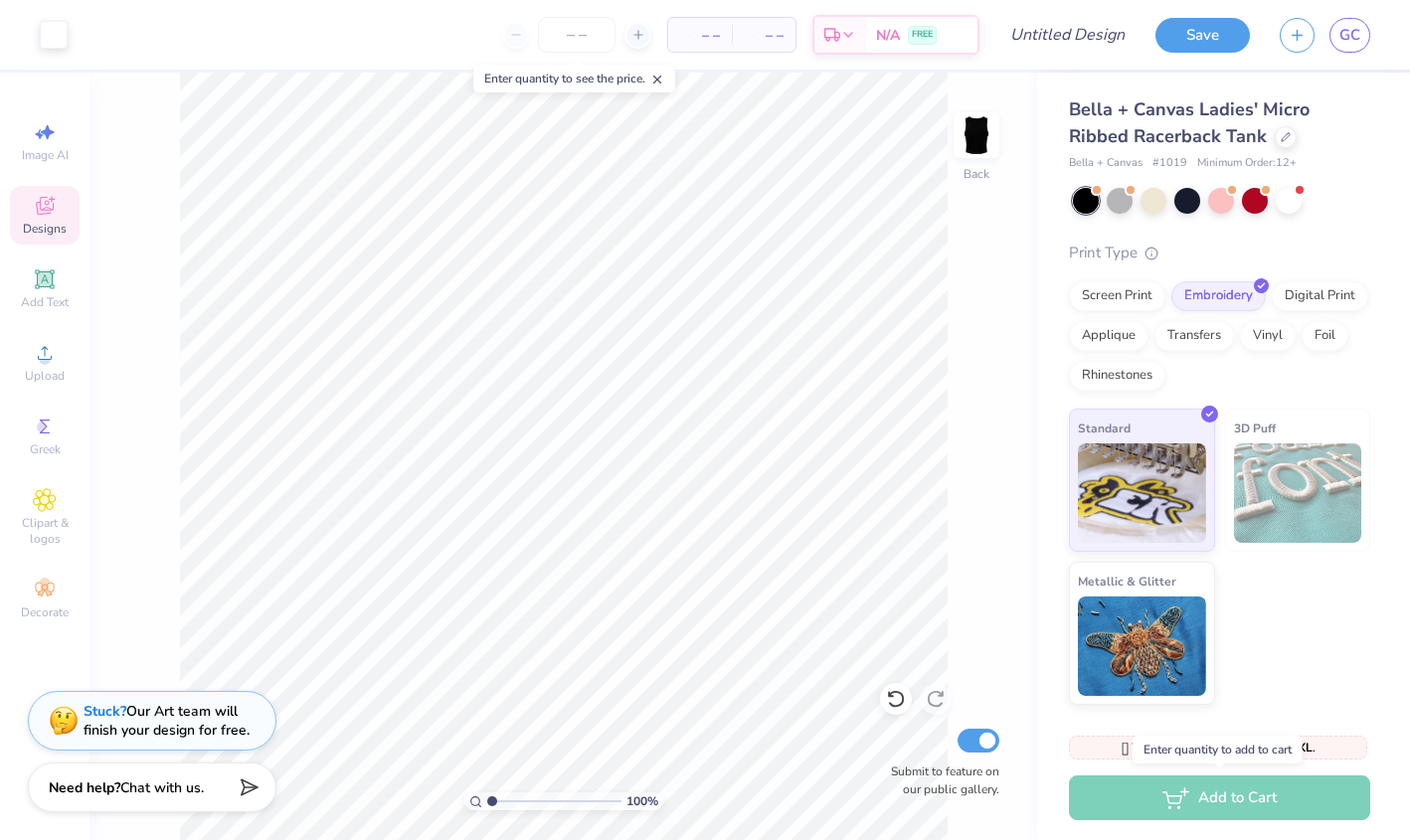 click on "Add to Cart" at bounding box center (1219, 797) 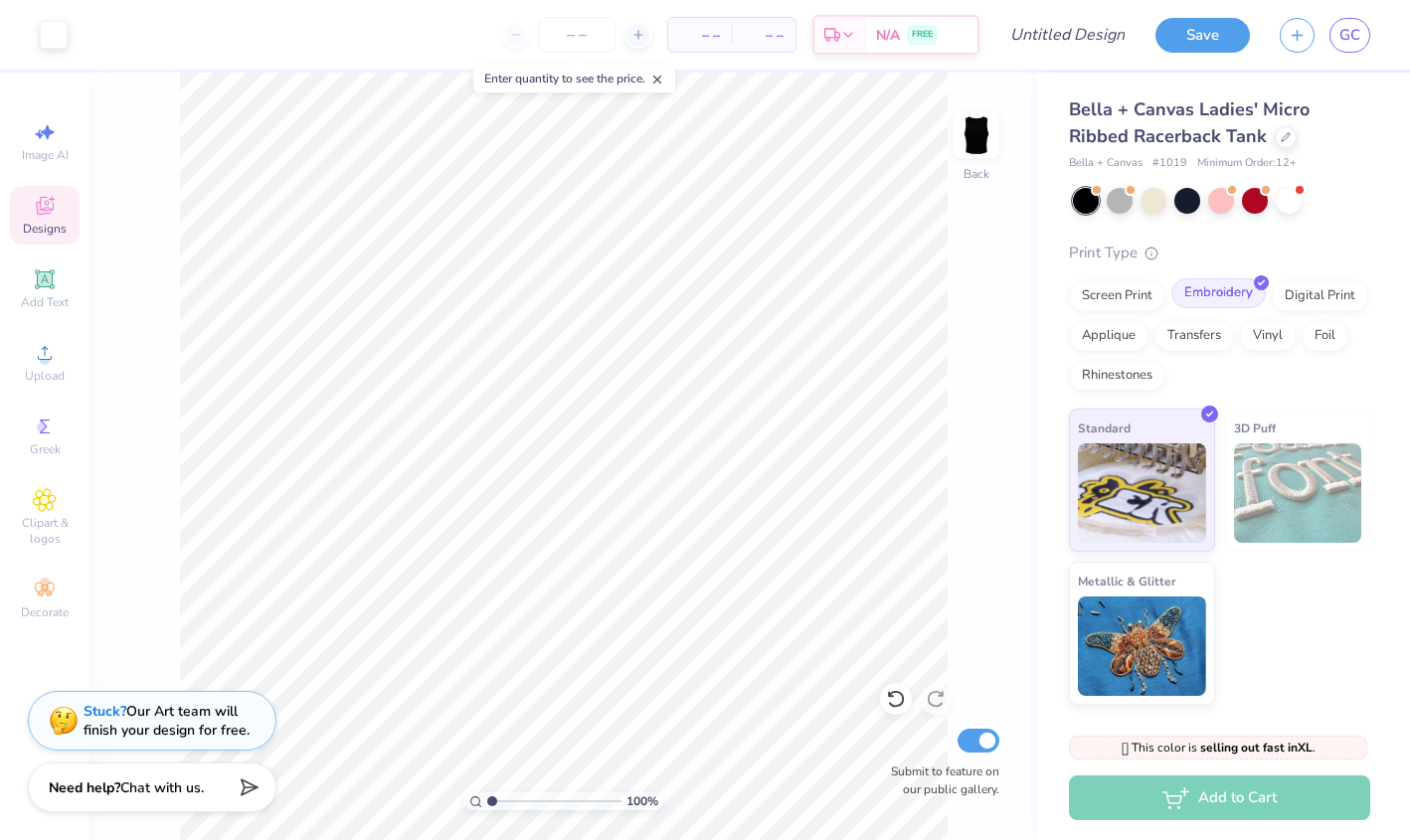 click on "Embroidery" at bounding box center (1218, 293) 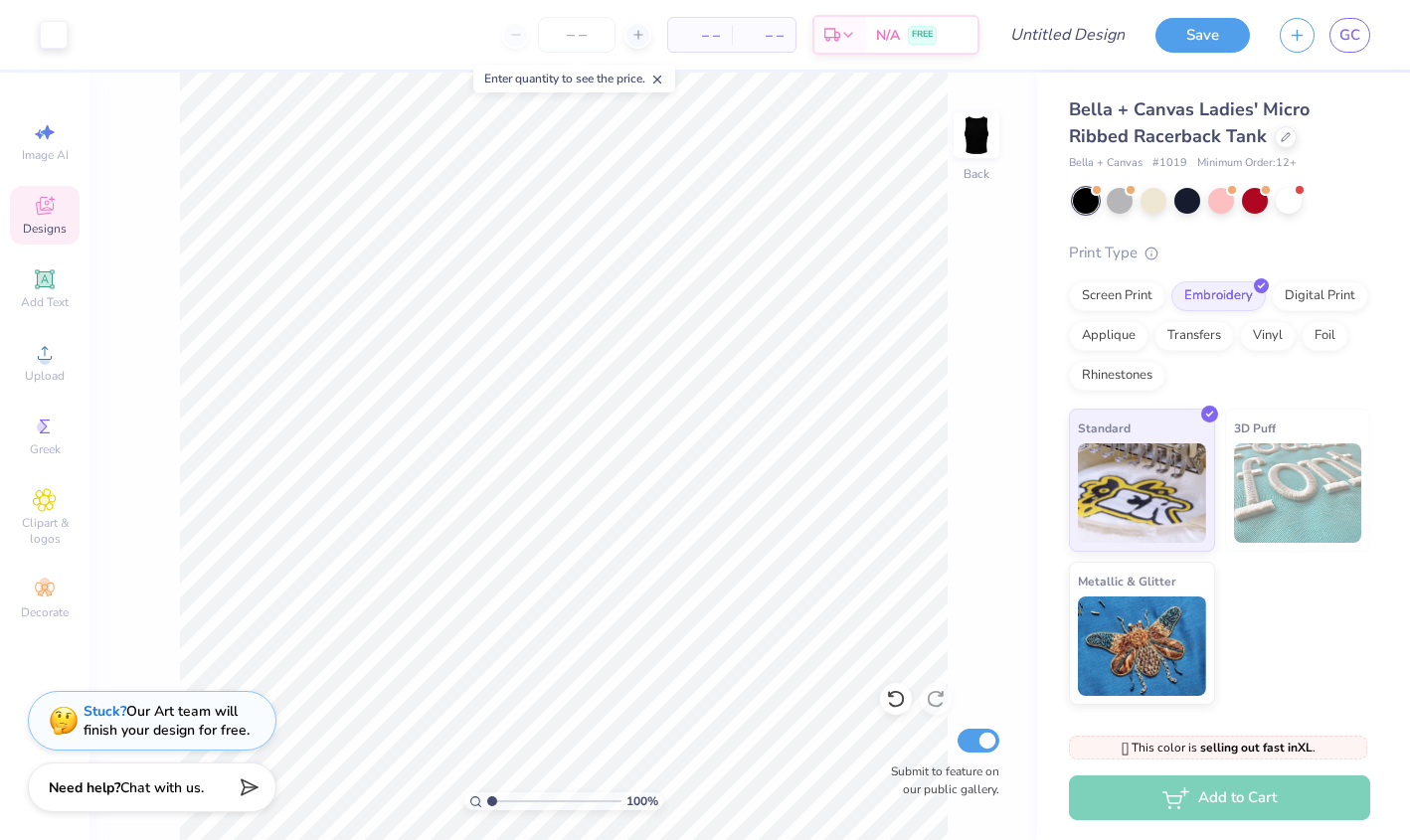 click at bounding box center (1086, 201) 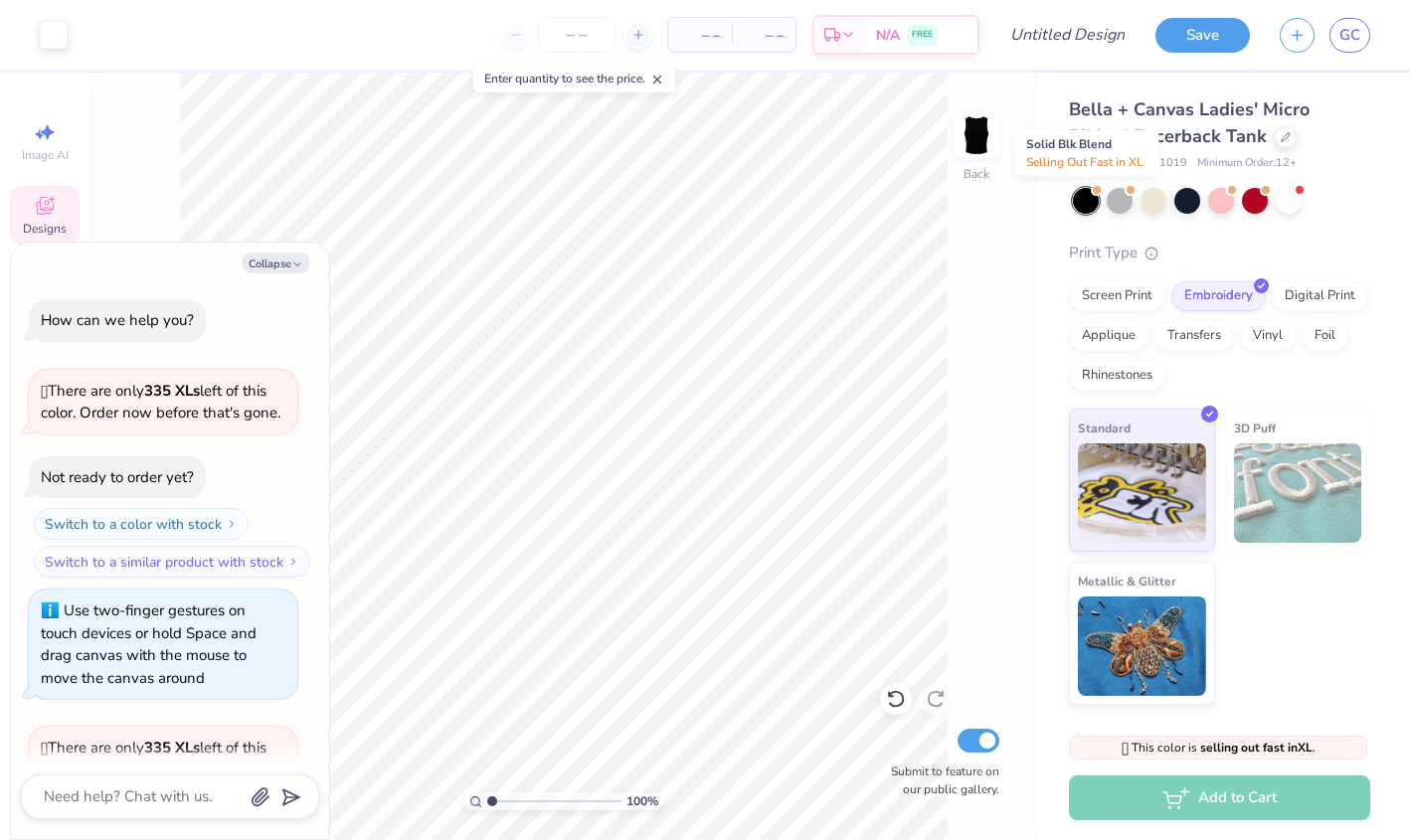 scroll, scrollTop: 186, scrollLeft: 0, axis: vertical 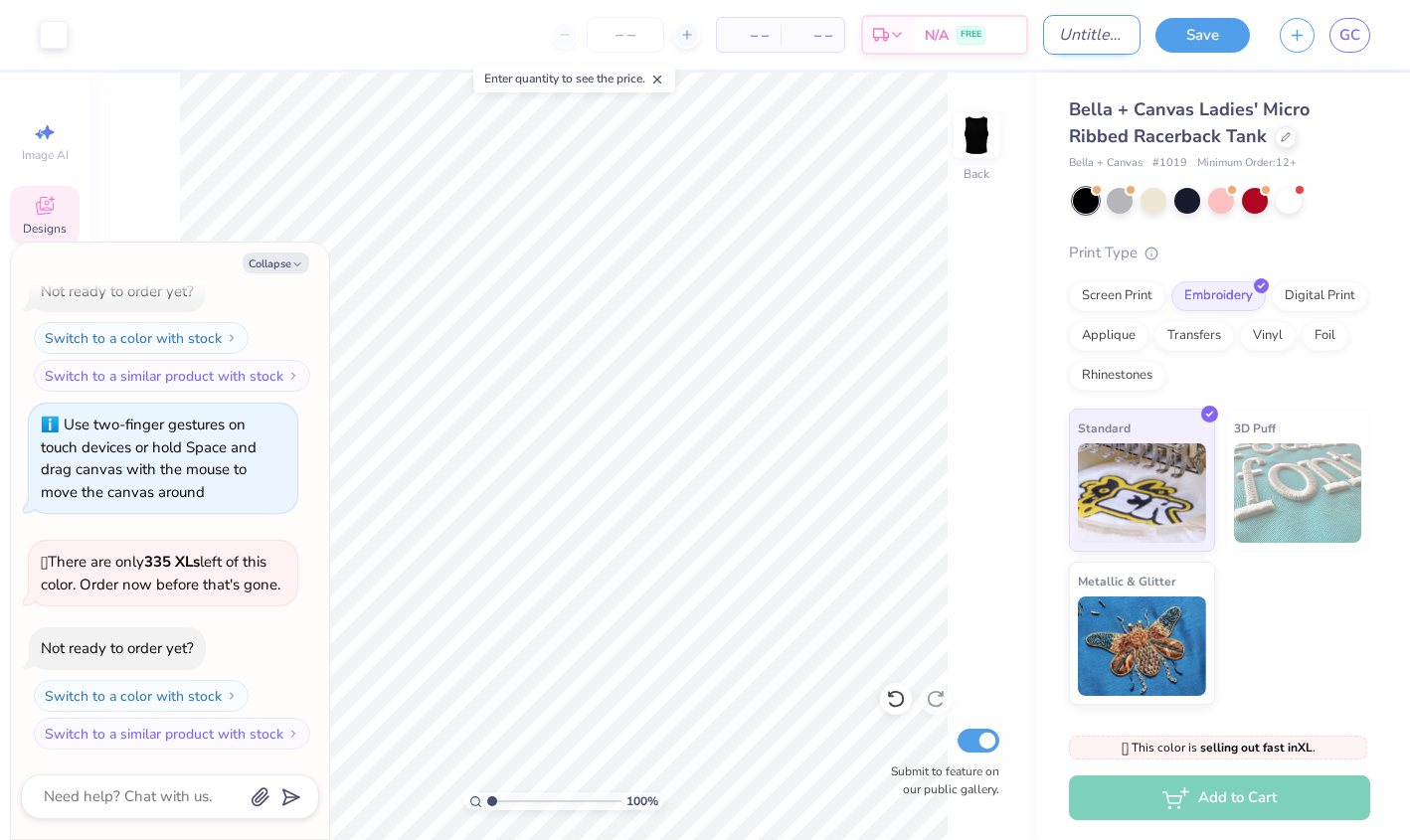 click on "Design Title" at bounding box center [1092, 35] 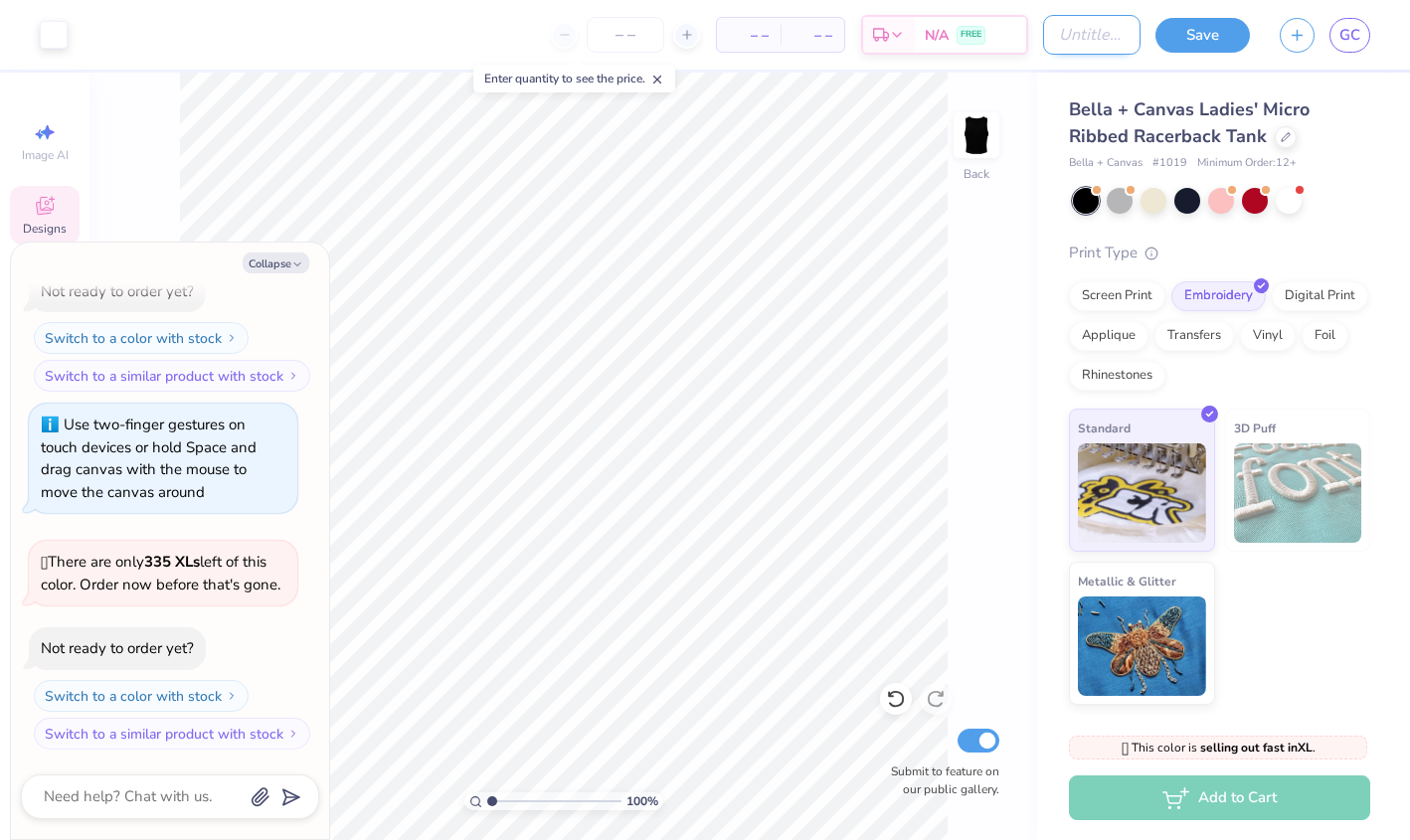 click on "Design Title" at bounding box center [1092, 35] 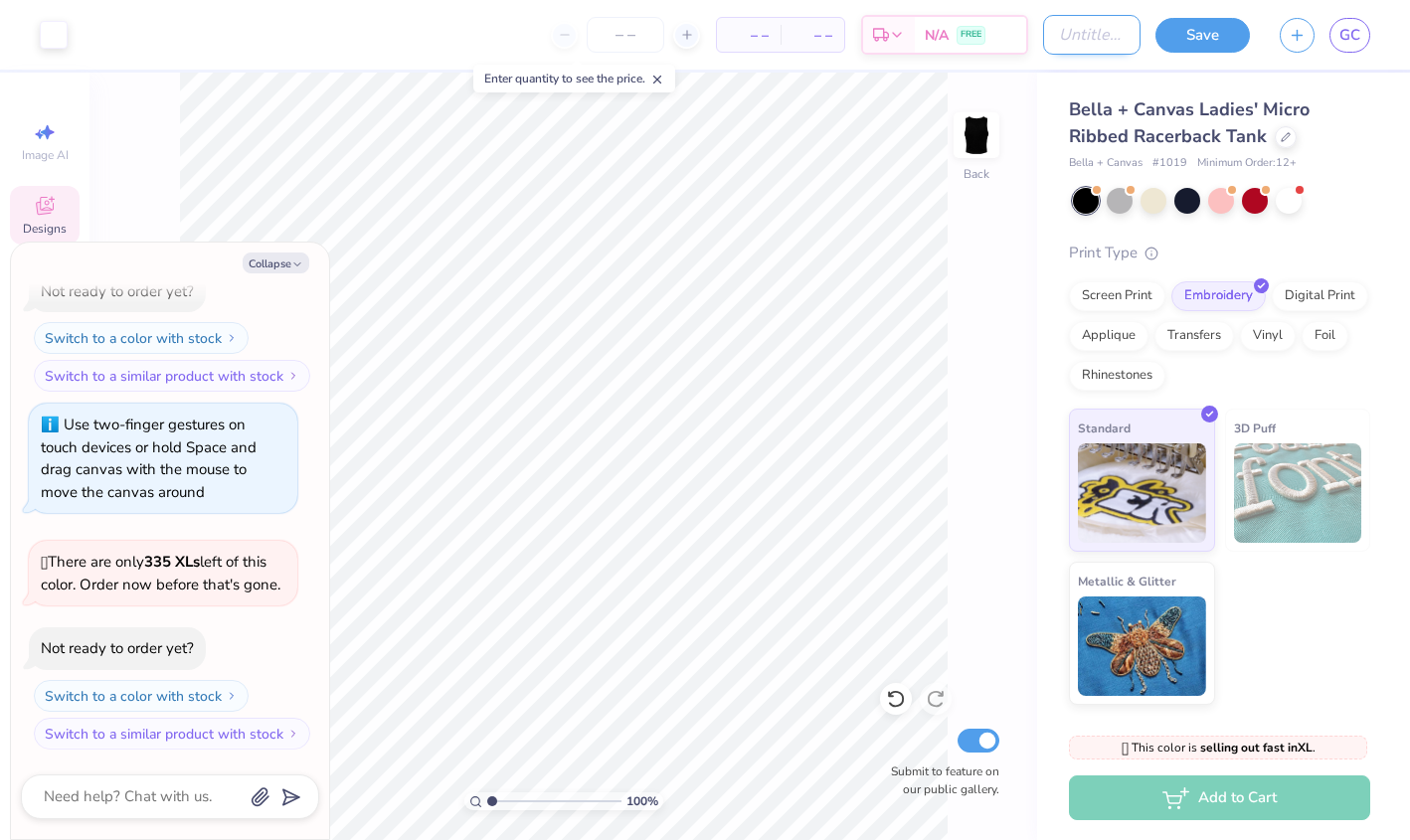 type on "N" 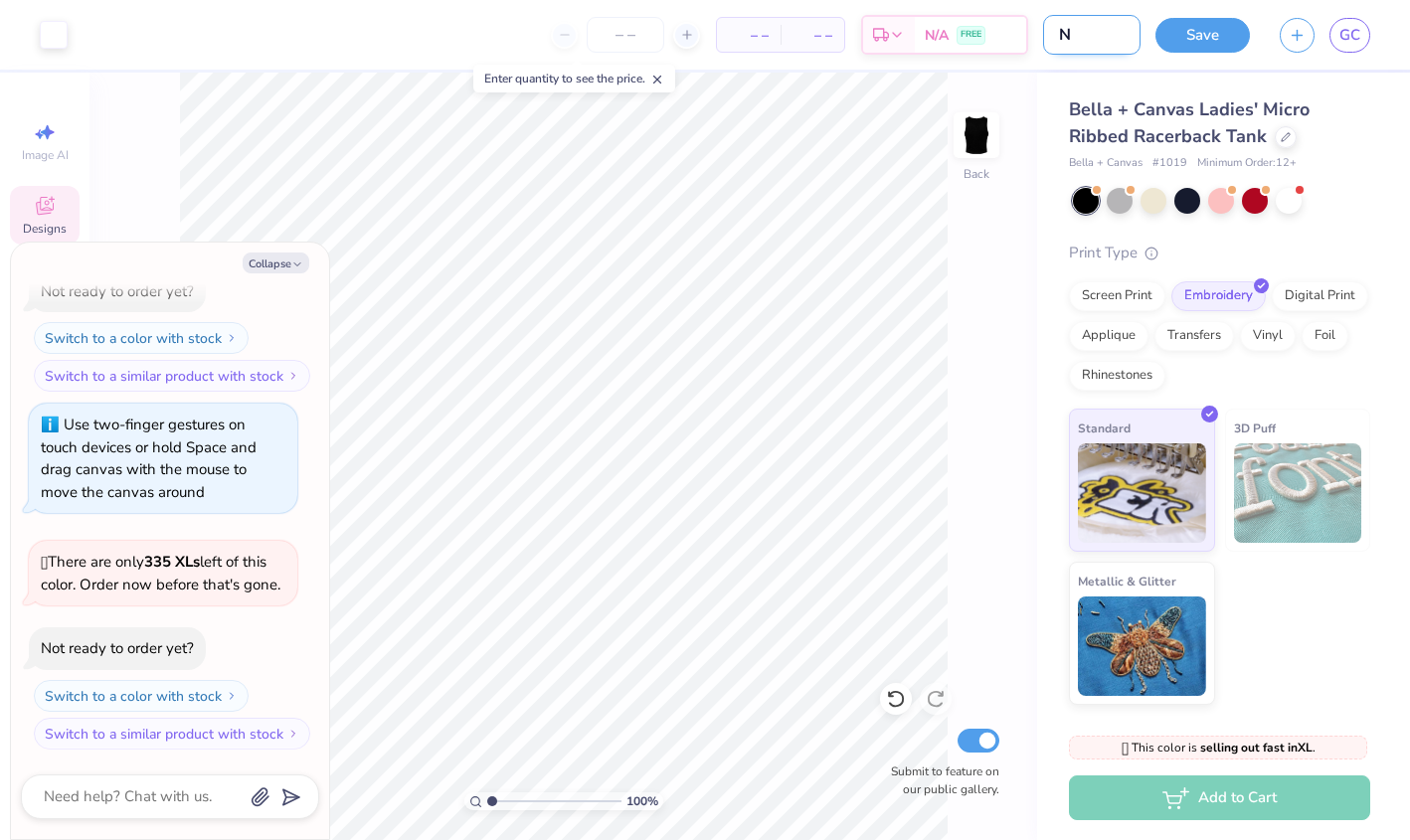 type on "Nr" 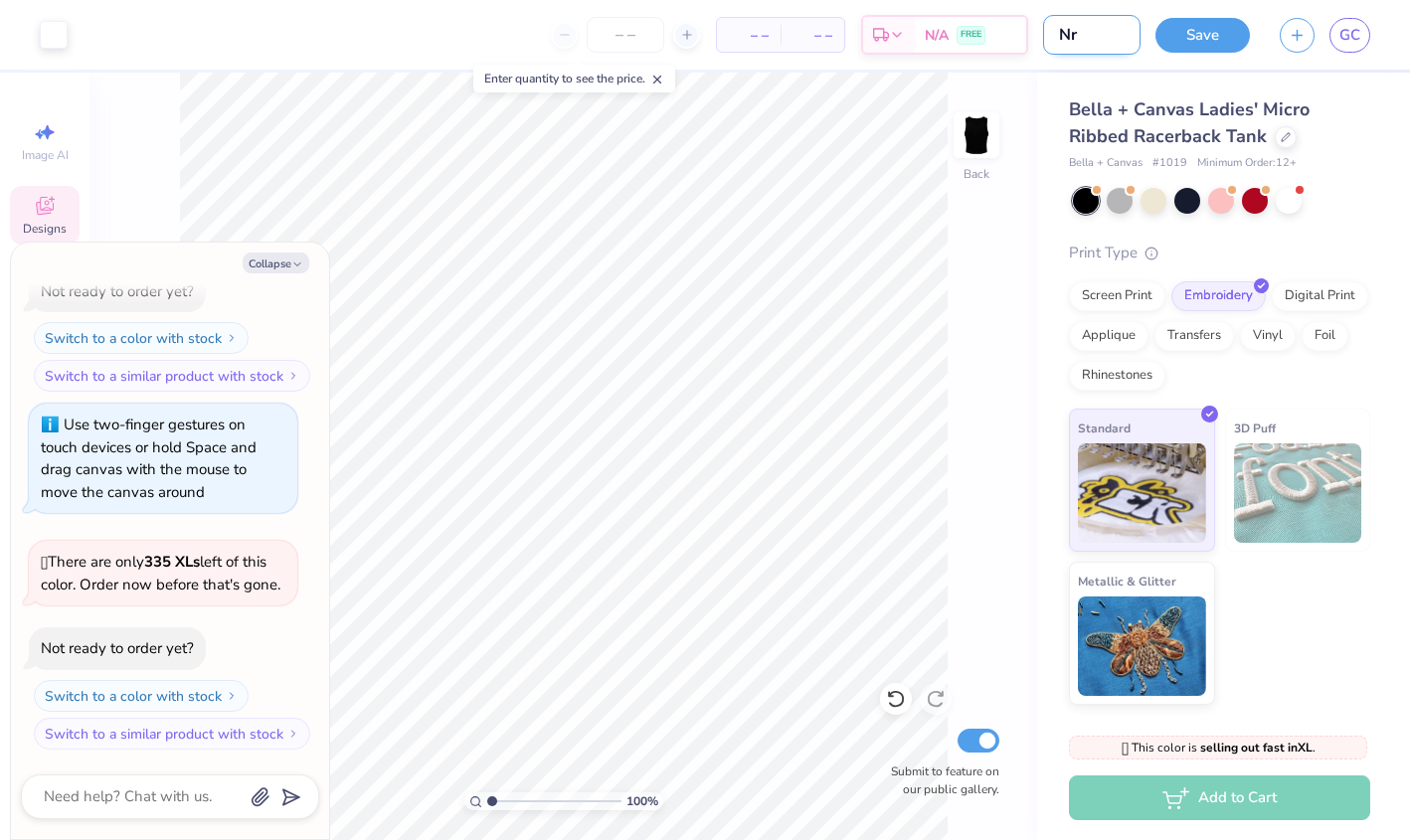 type on "N" 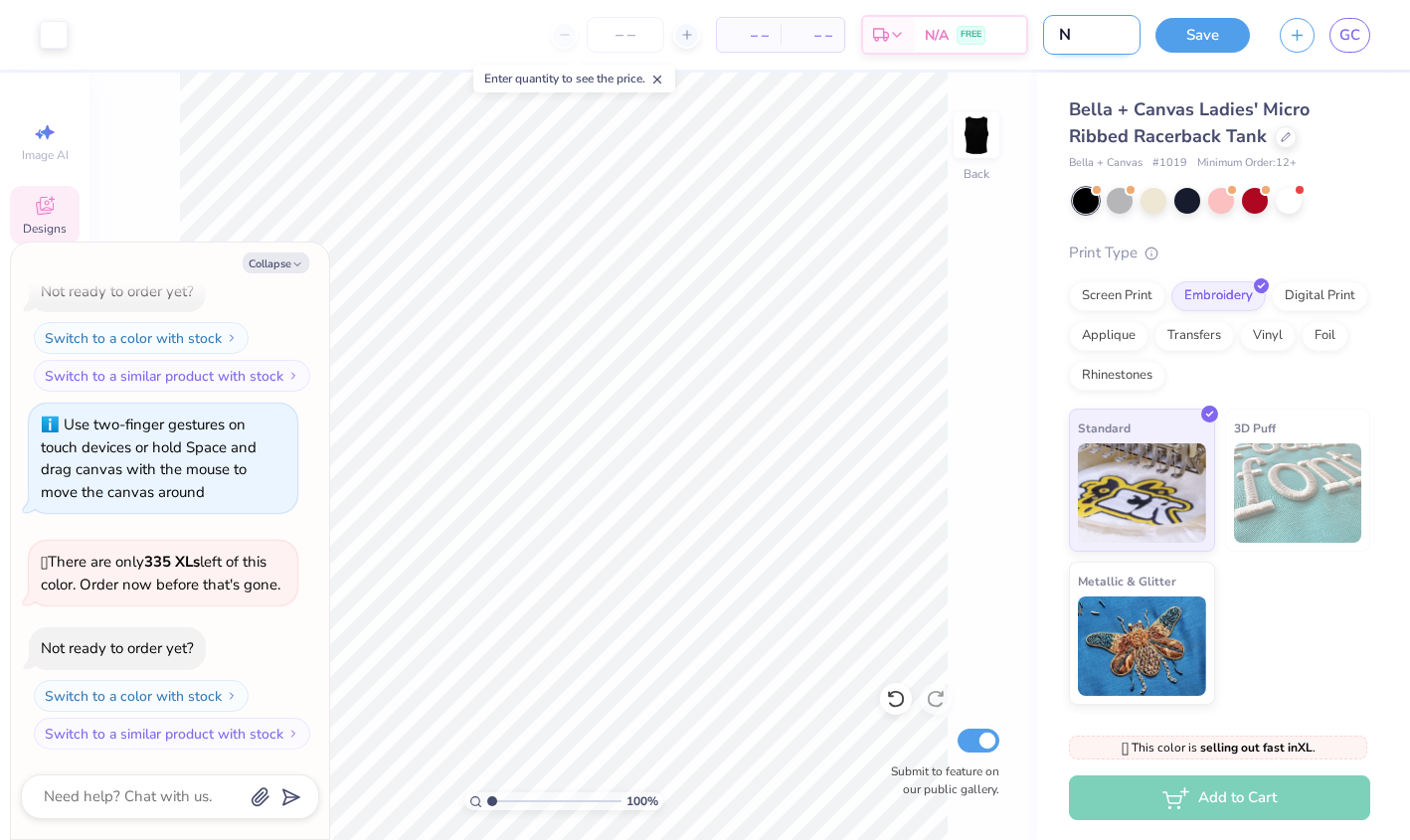 type on "Ne" 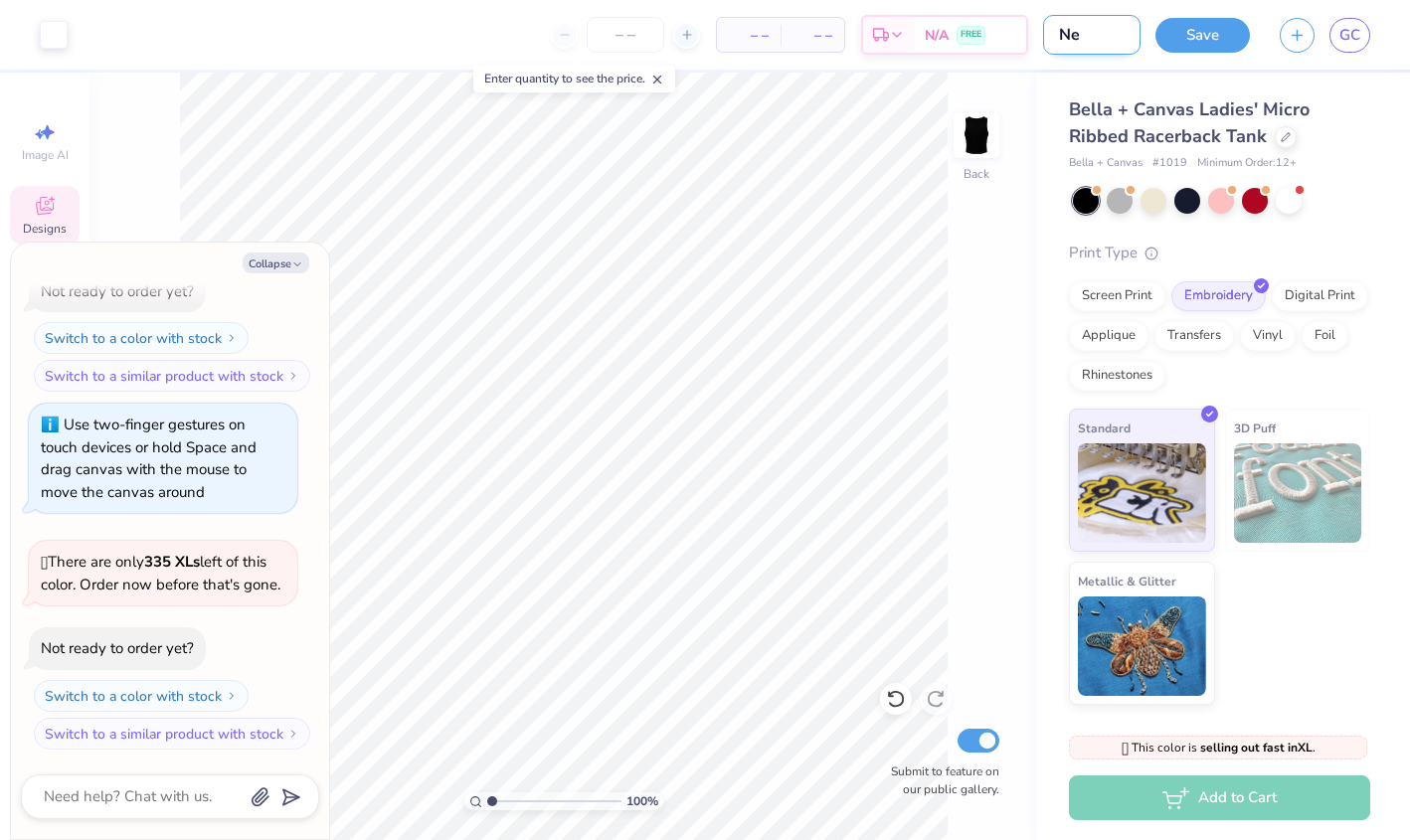 type on "New" 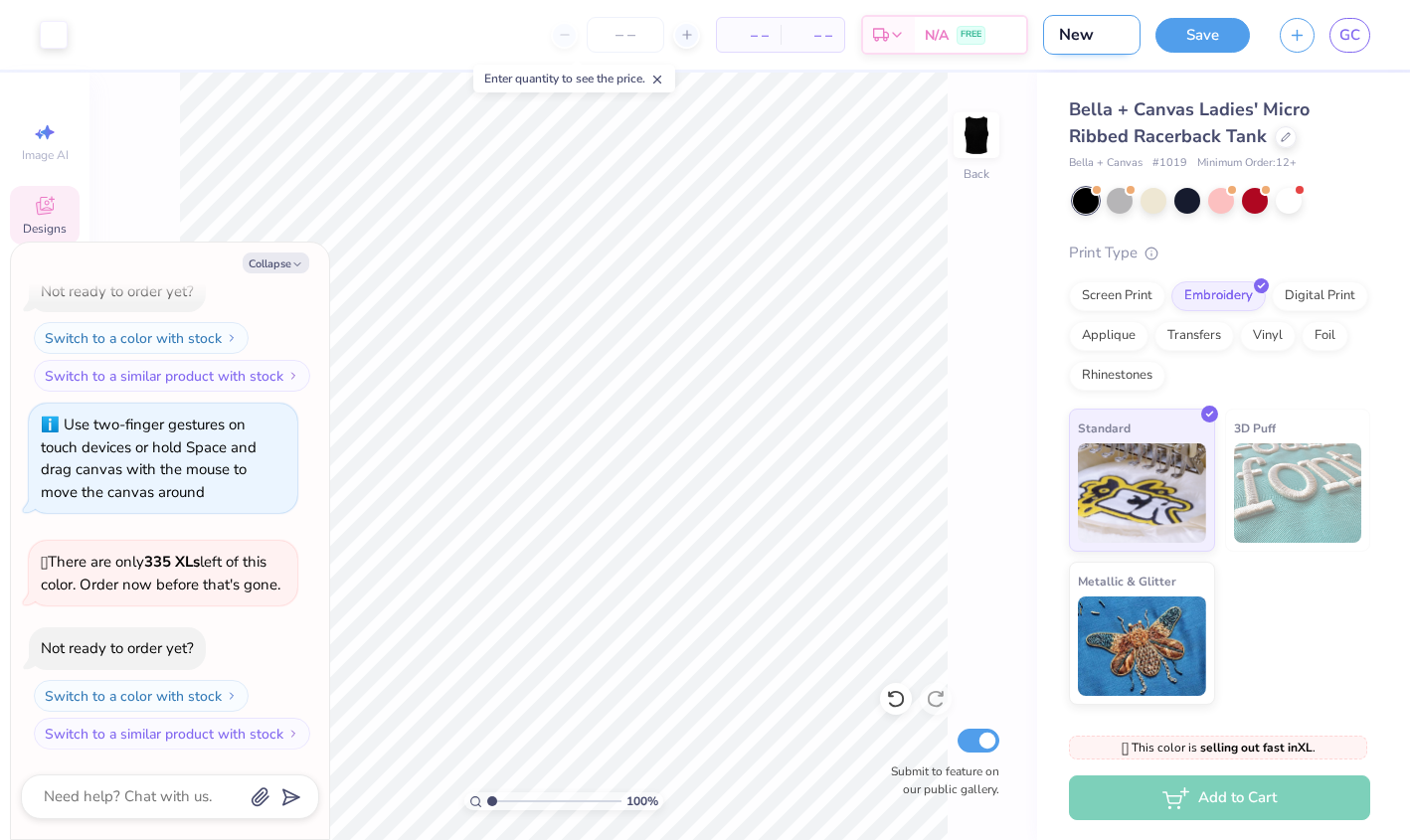 type on "Ne" 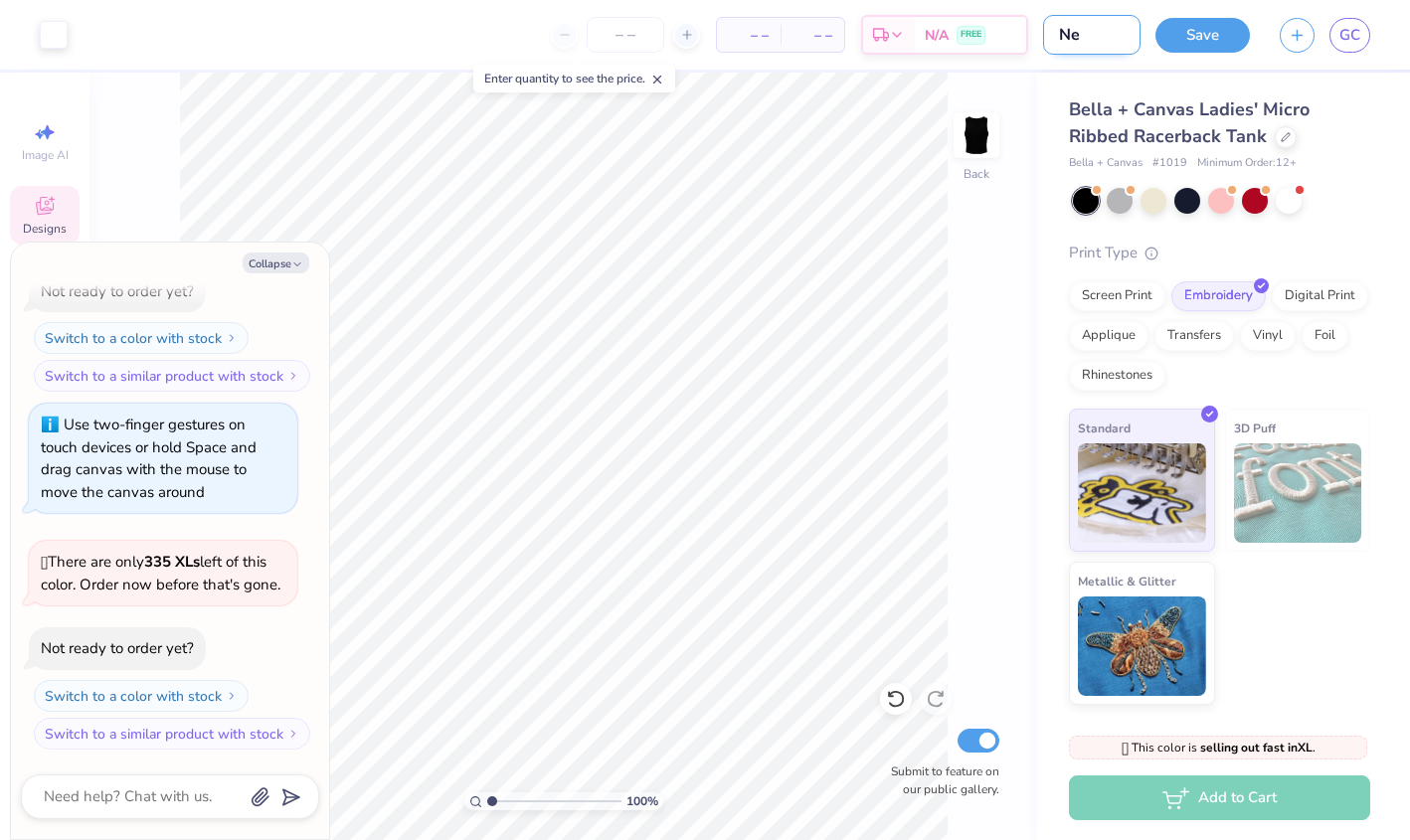 type on "N" 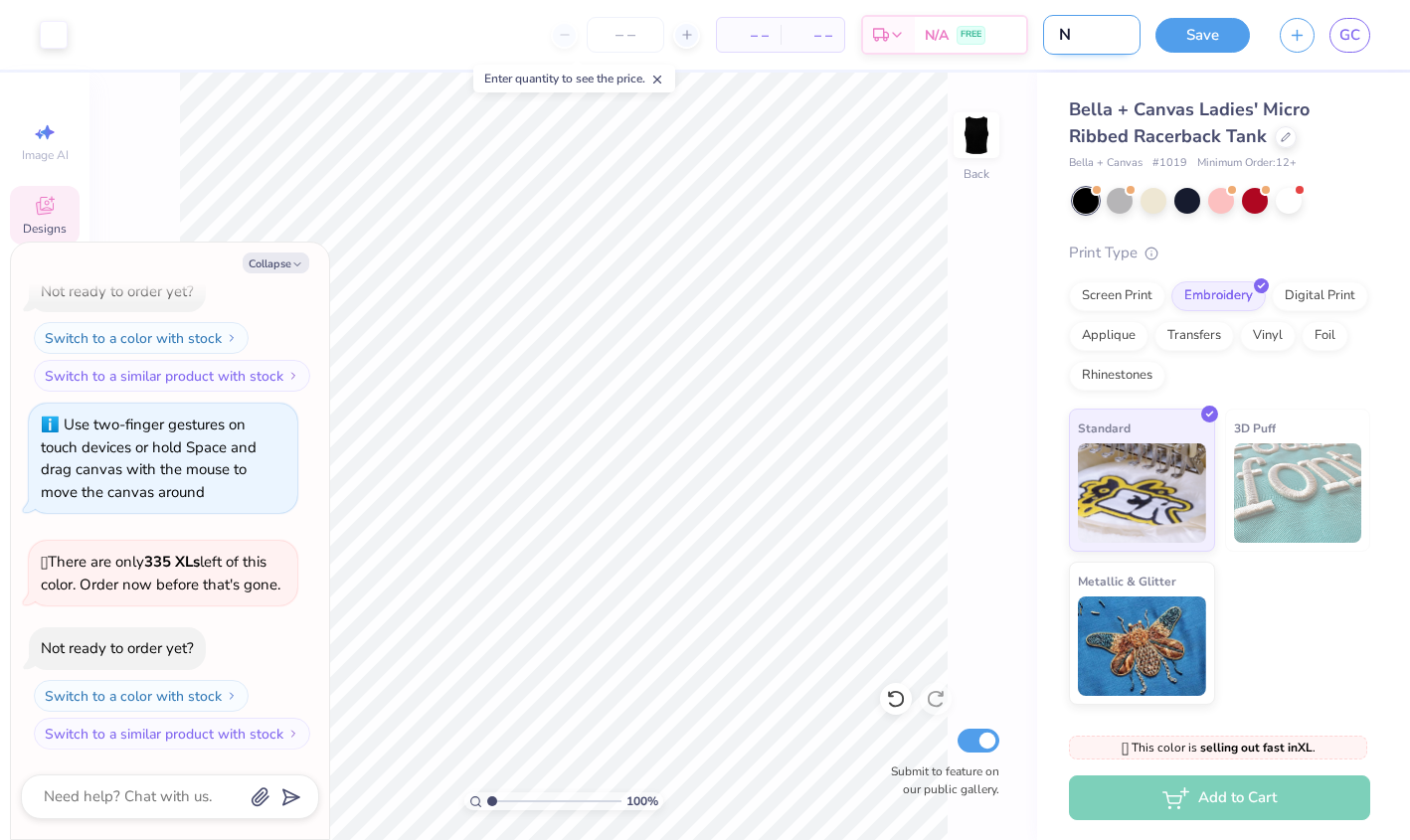 type 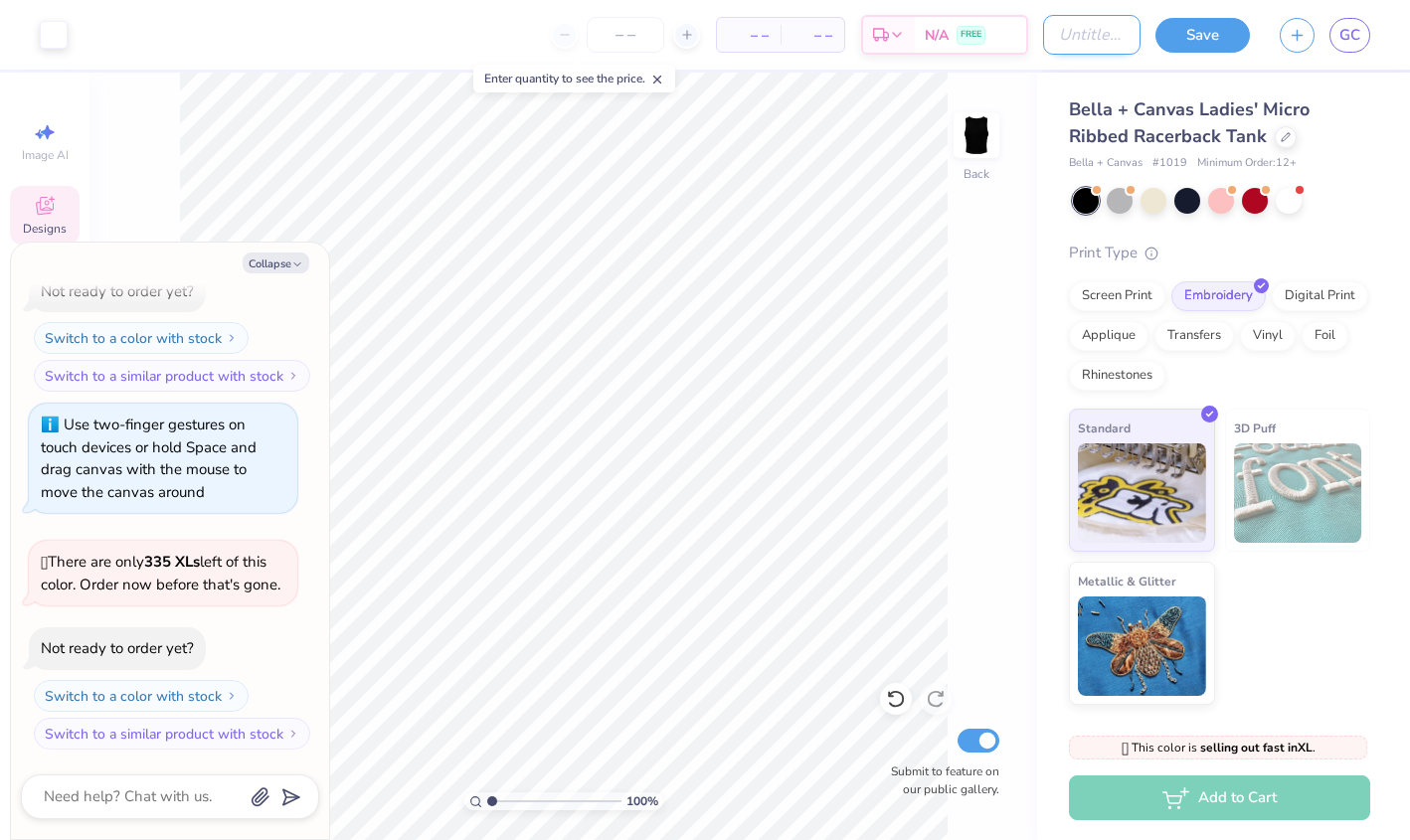 type on "E" 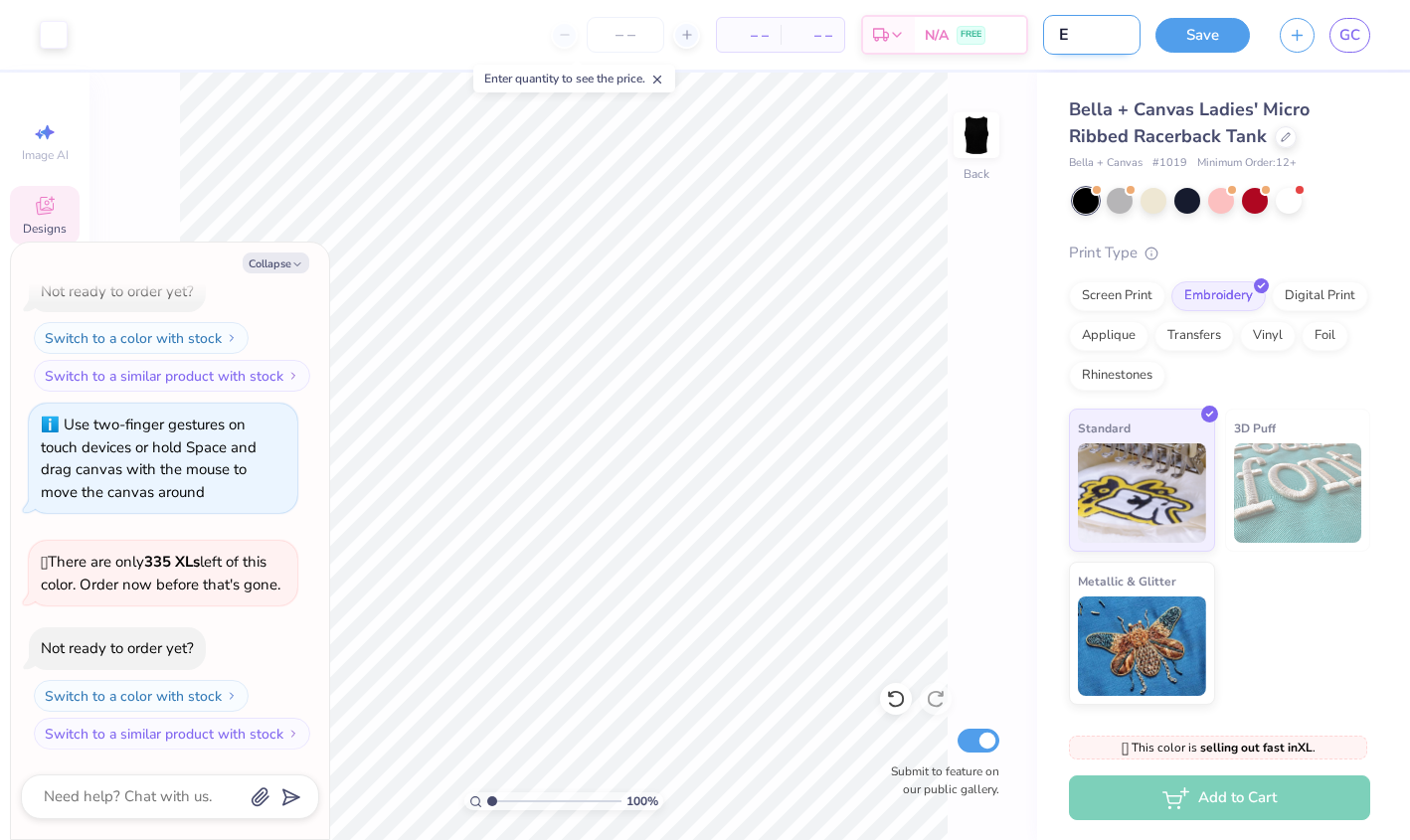 type on "Em" 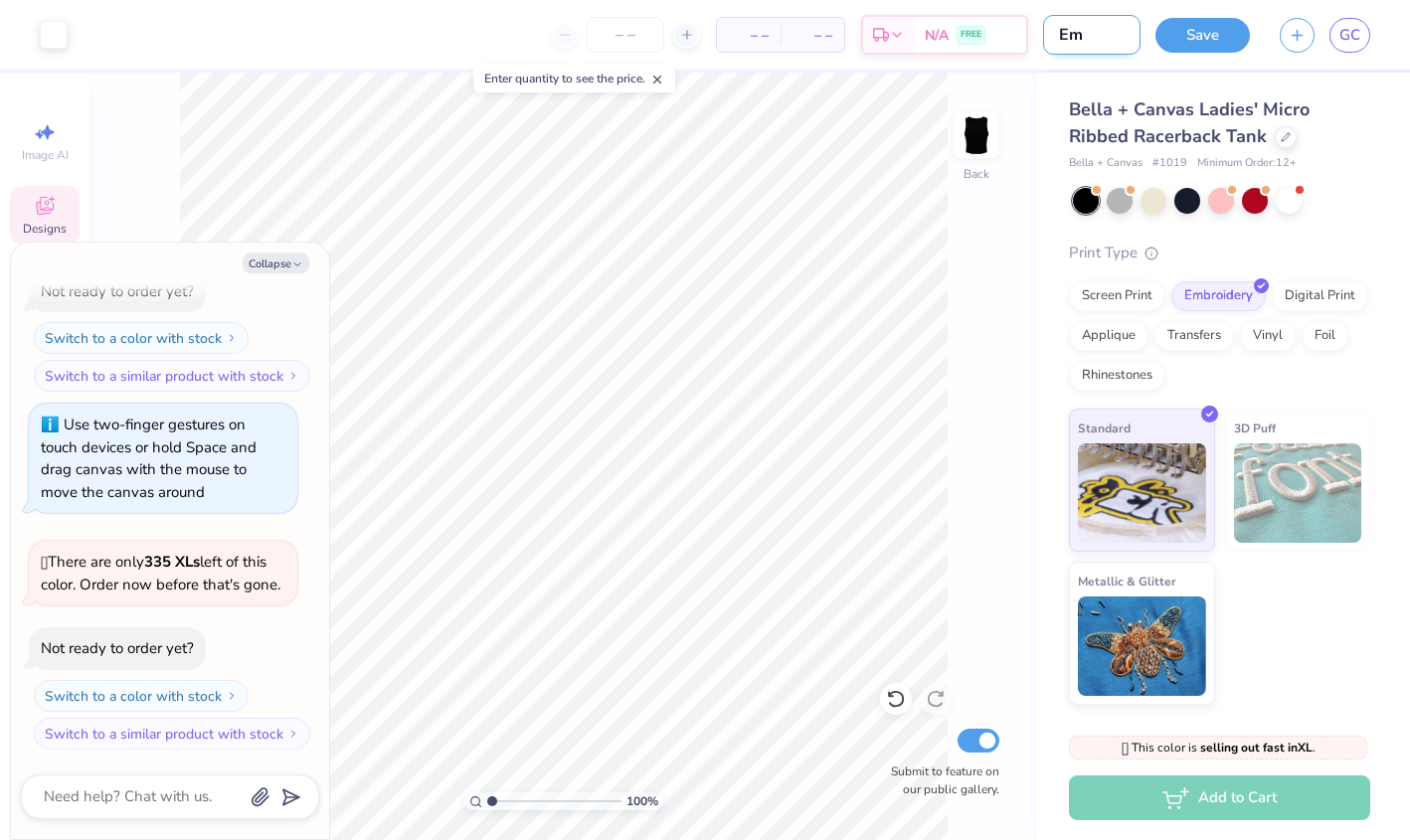 type on "Emb" 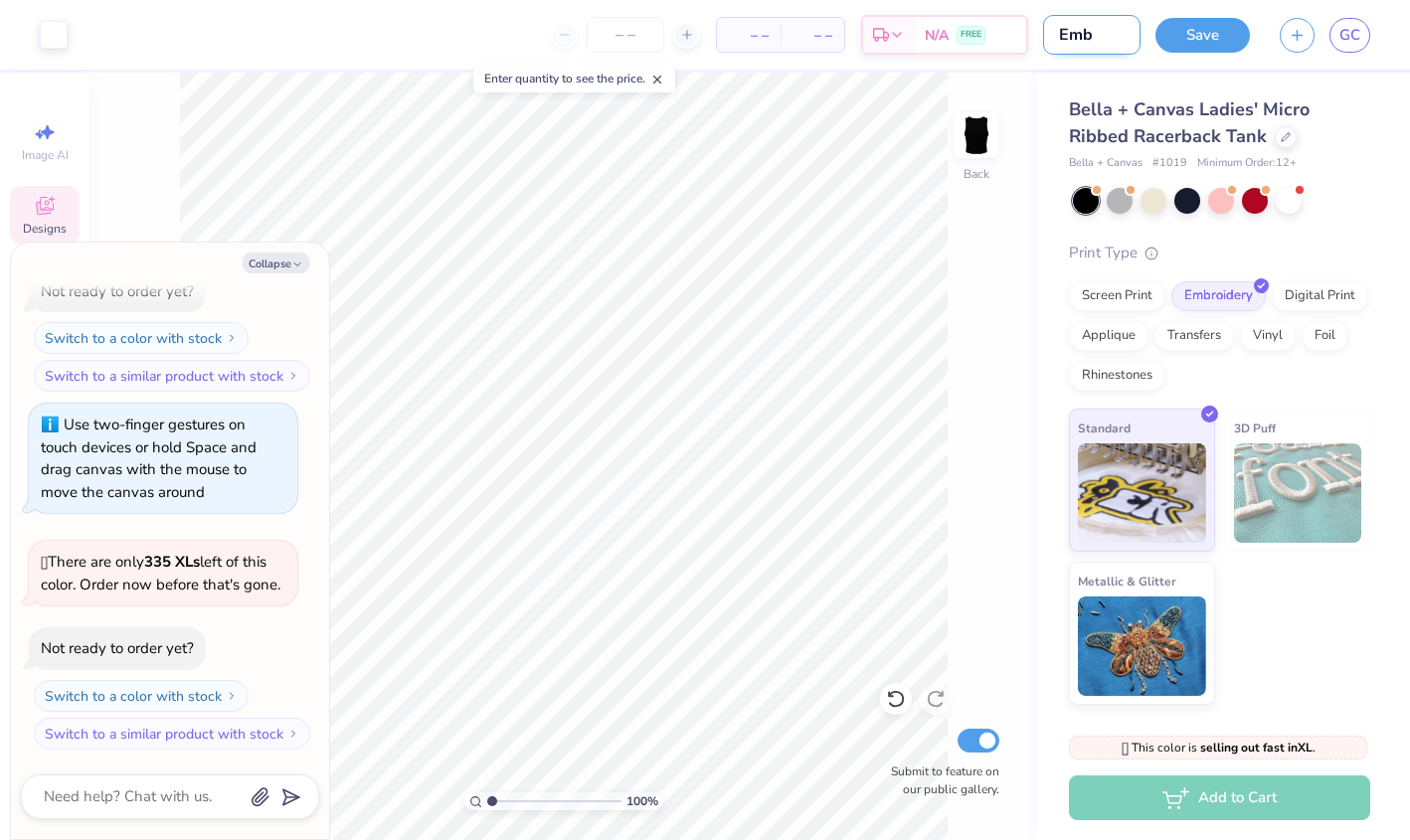 type on "Embr" 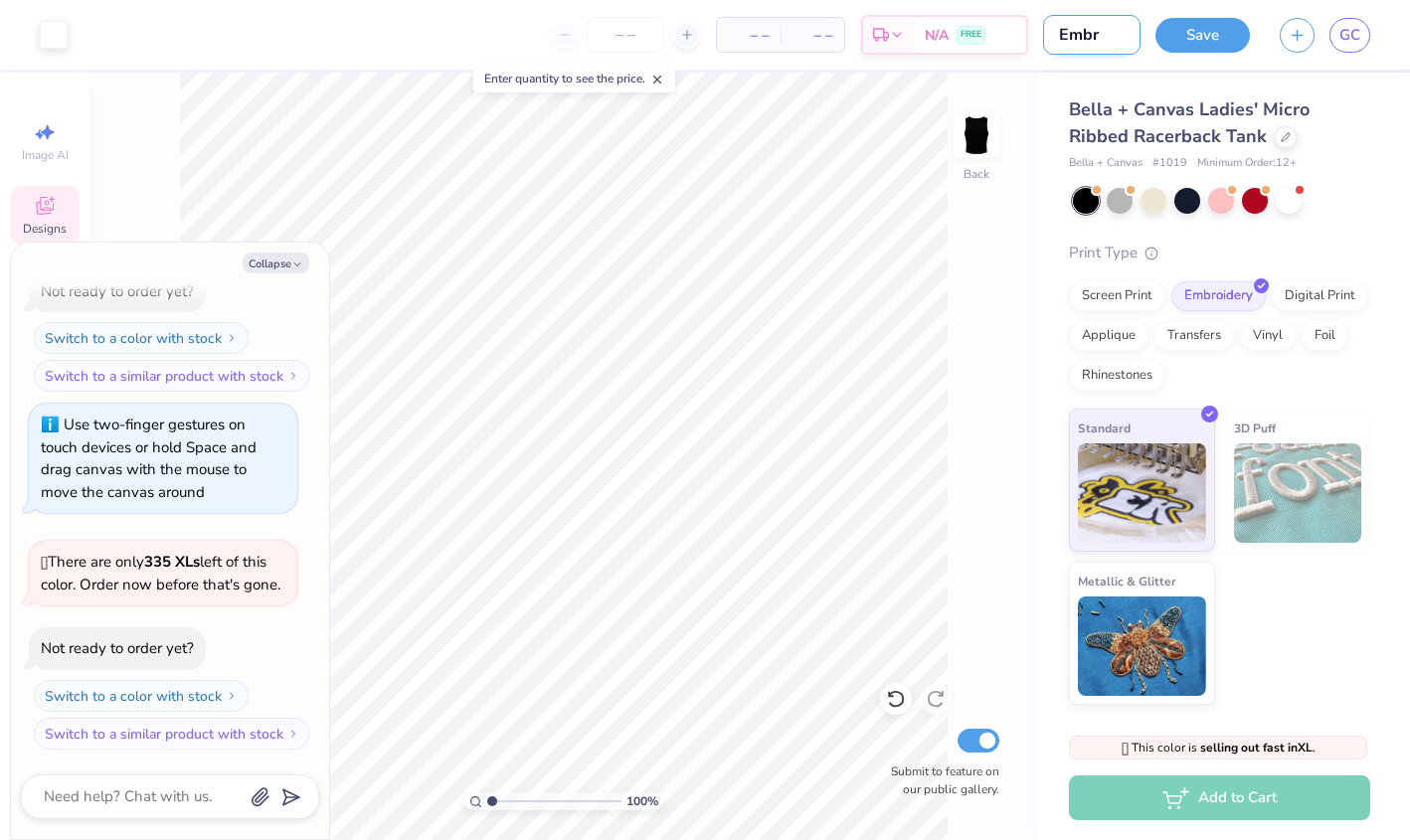 type on "Embro" 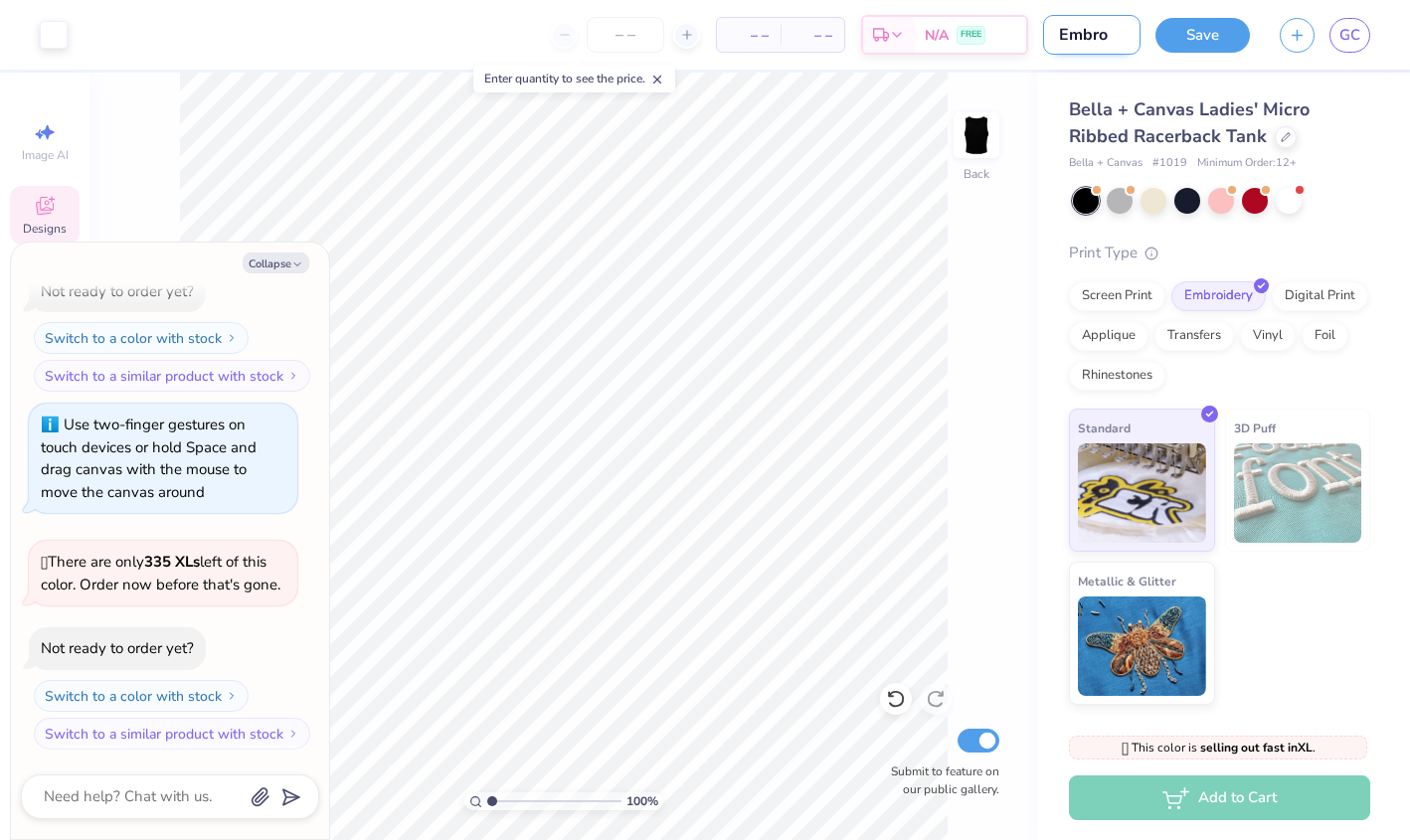 type on "Embroi" 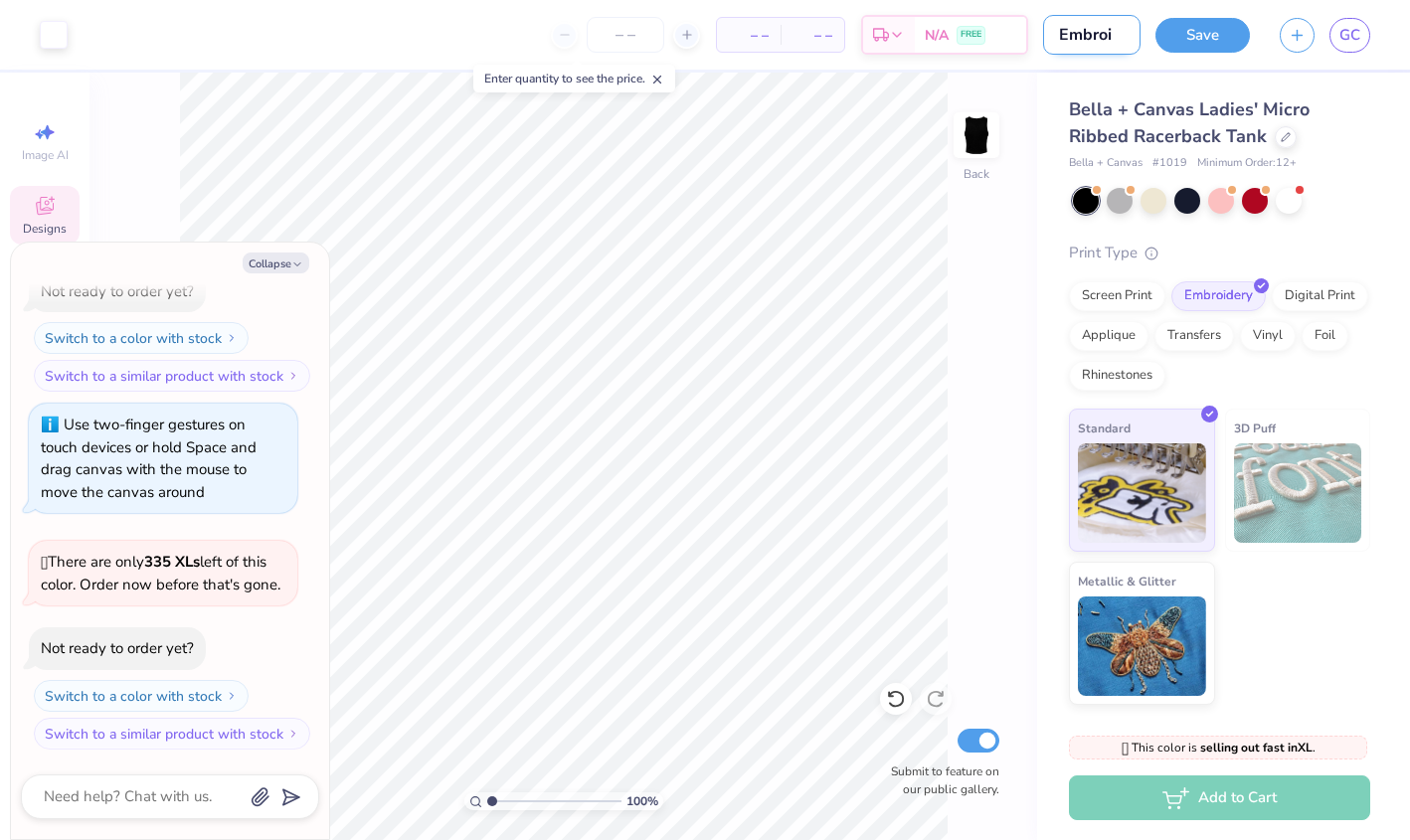 type on "Embroid" 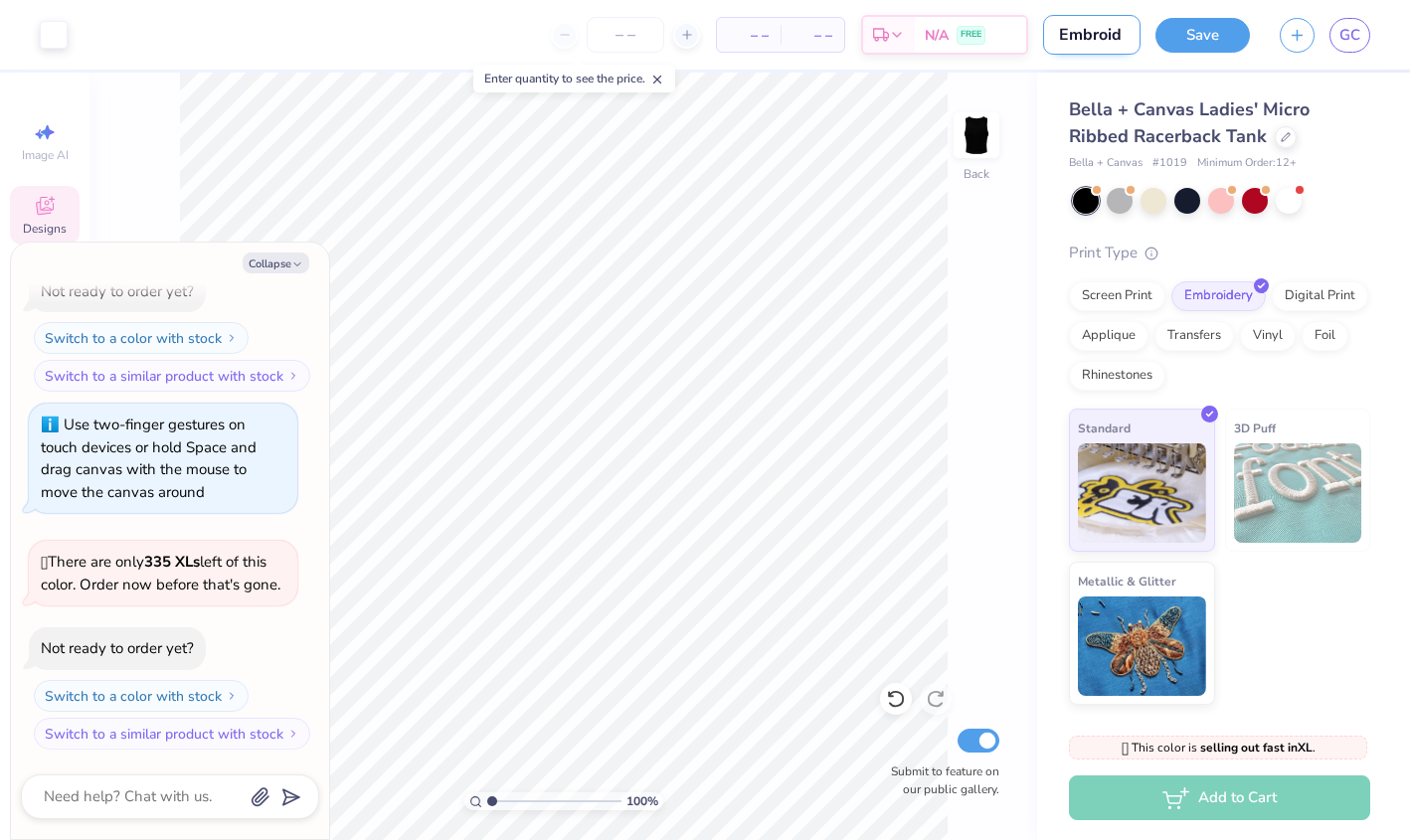 type on "Embroide" 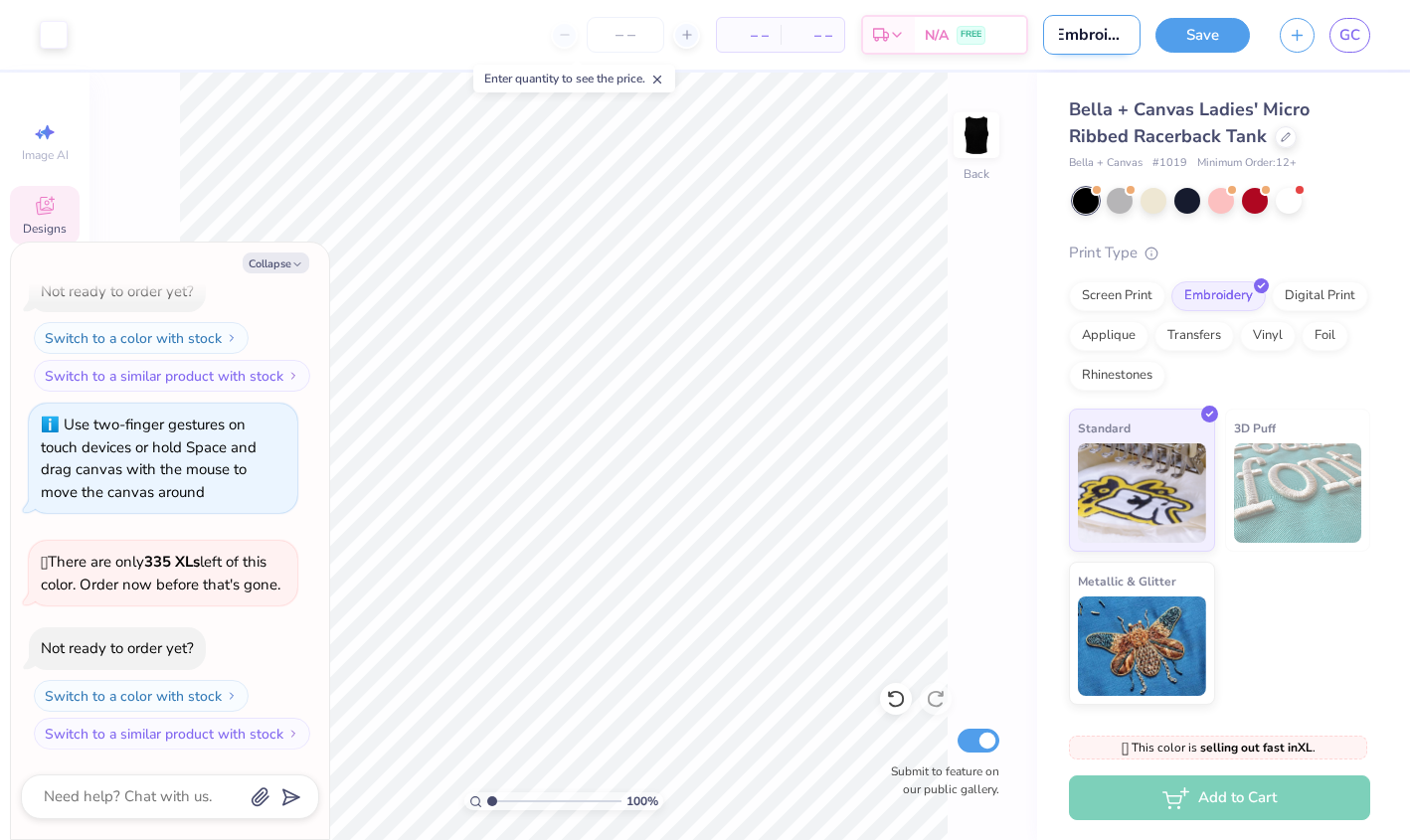 type on "Embroider" 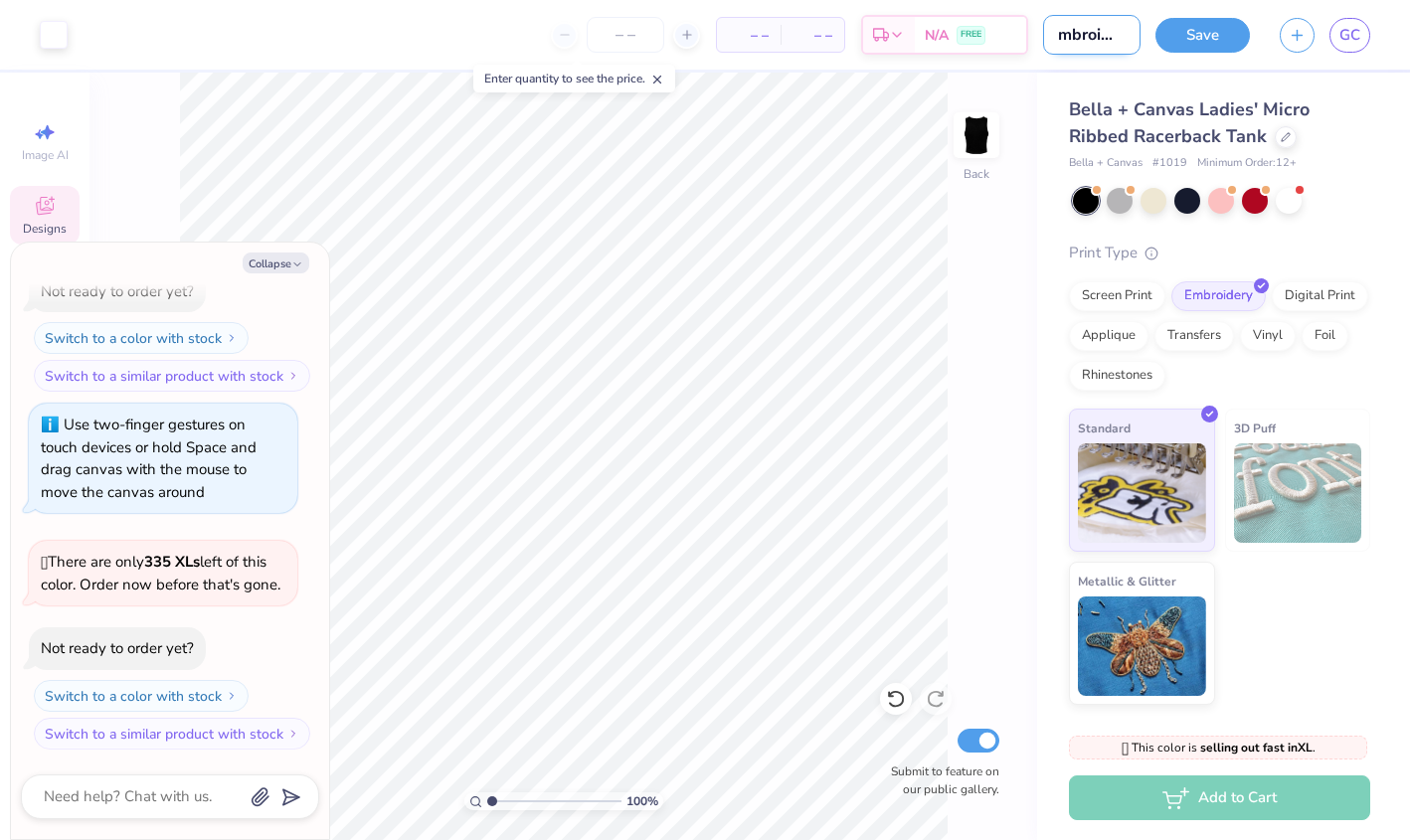 type on "Embroidere" 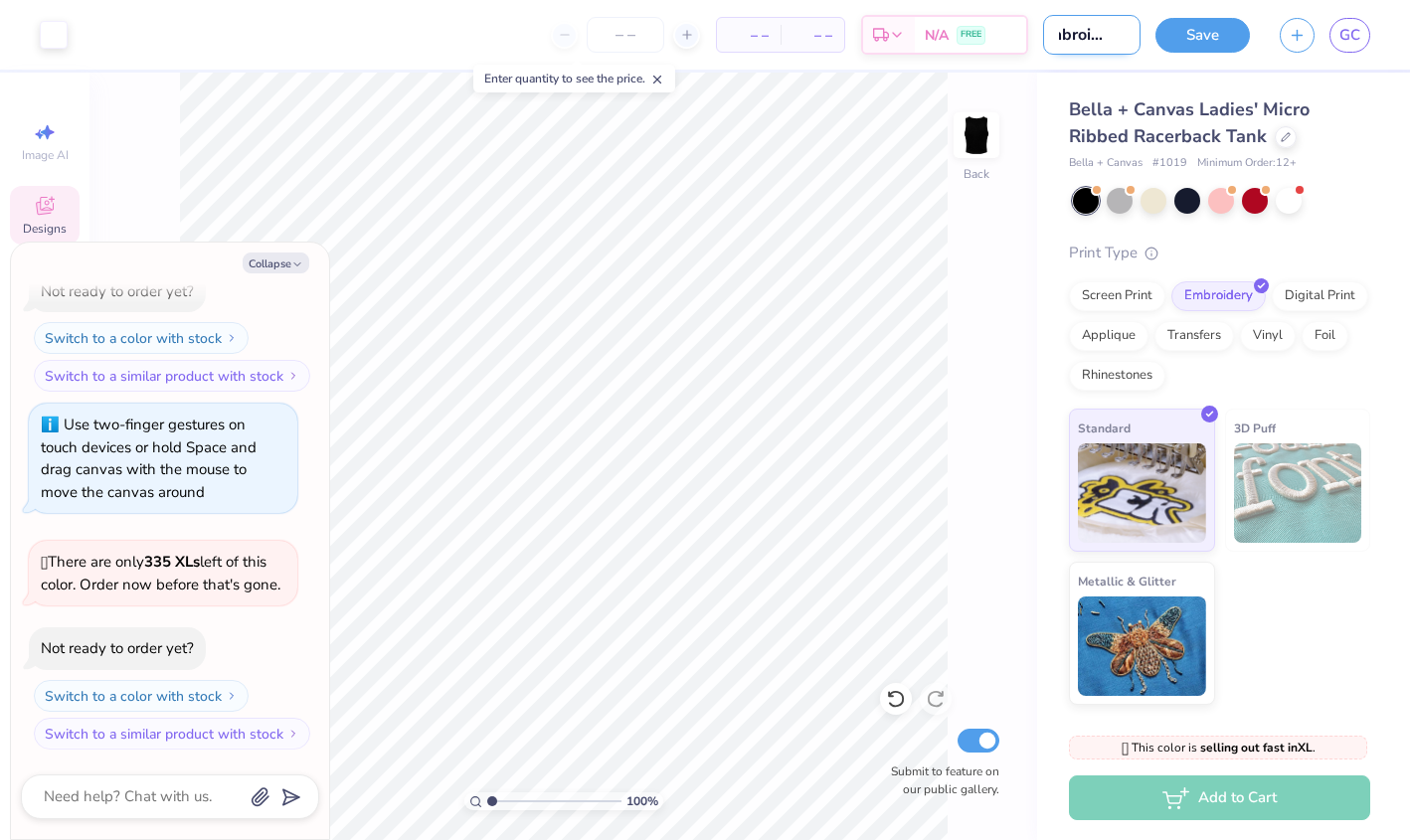 type on "Embroidered" 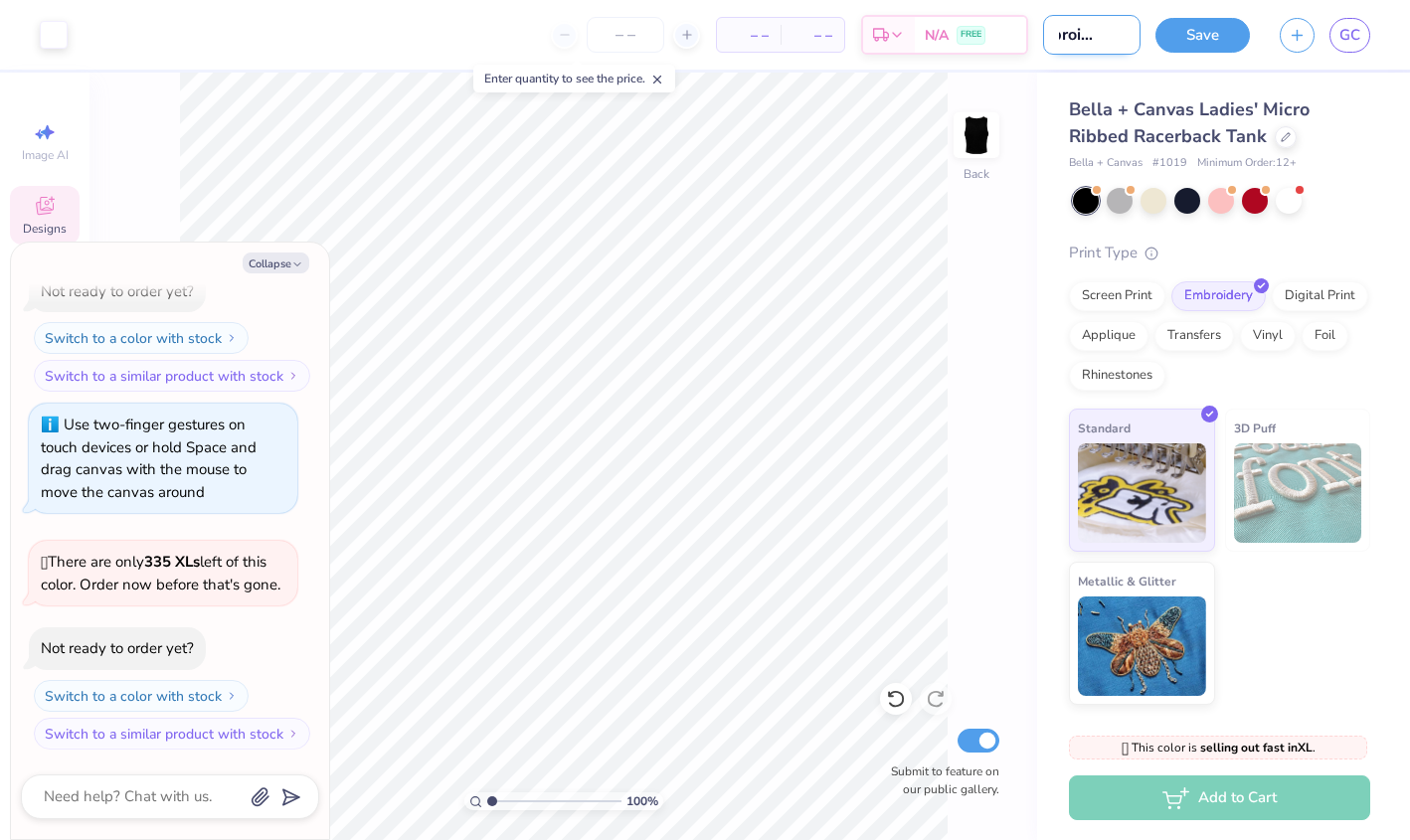 type on "Embroidered" 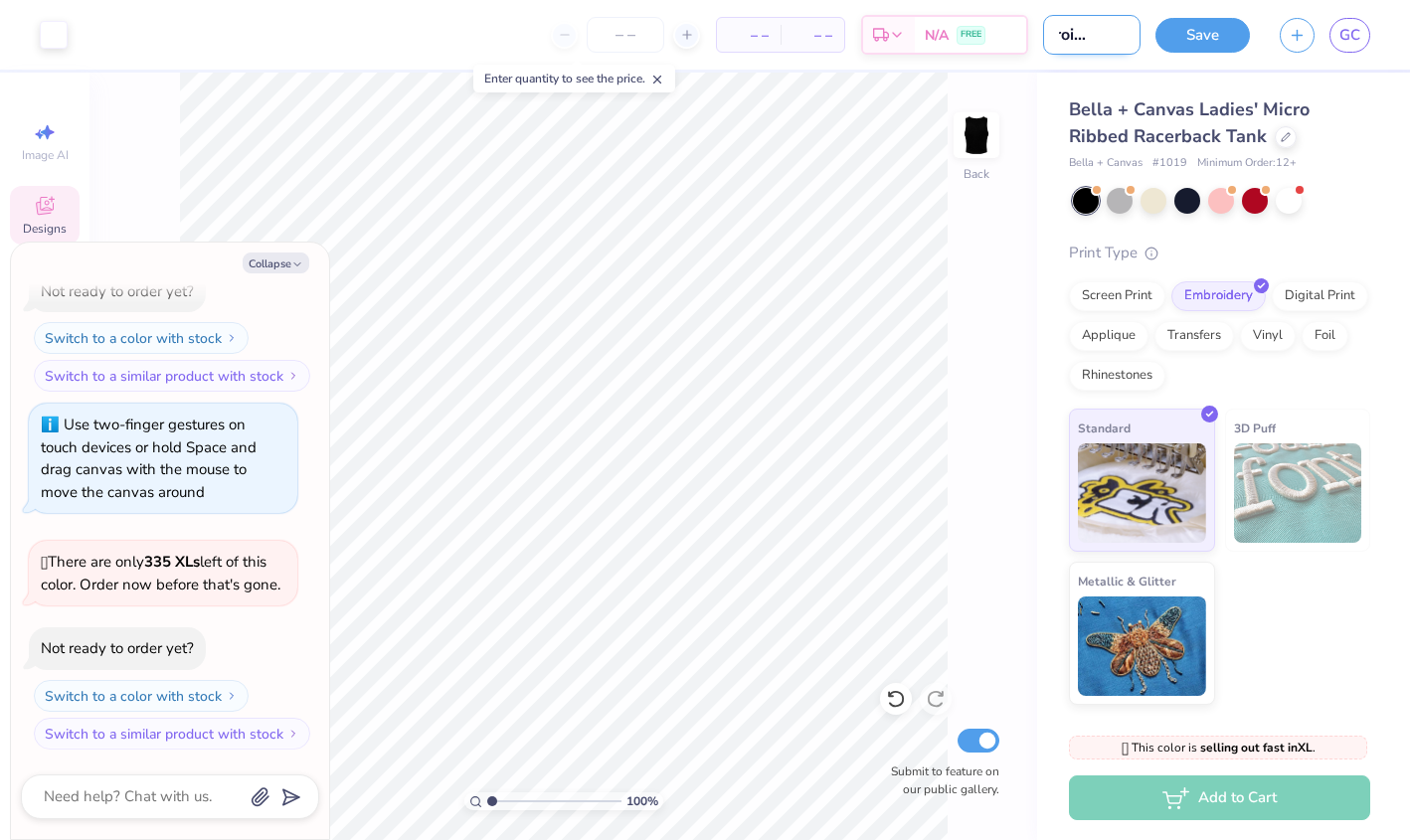 type on "Embroidered" 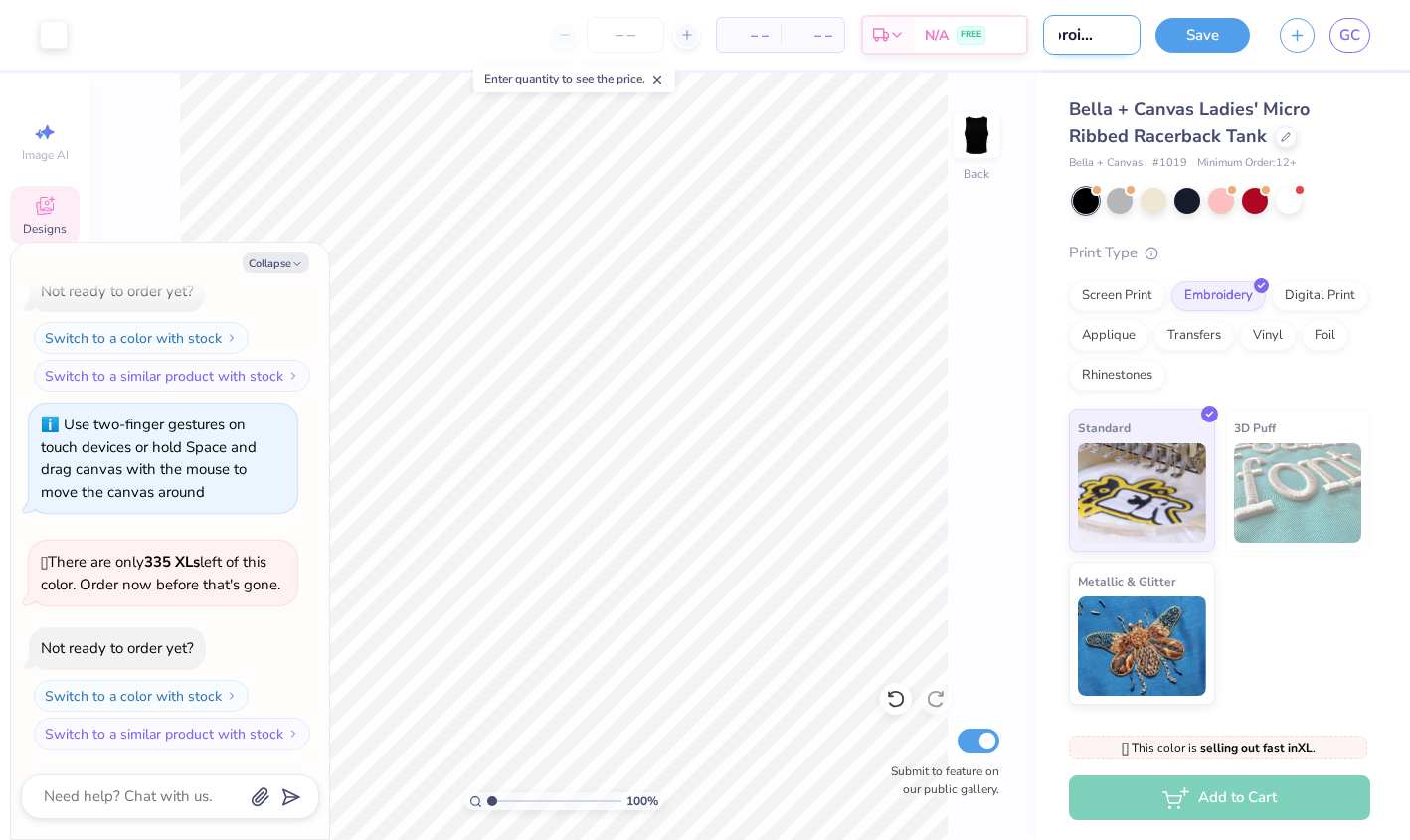 type on "Embroidered i" 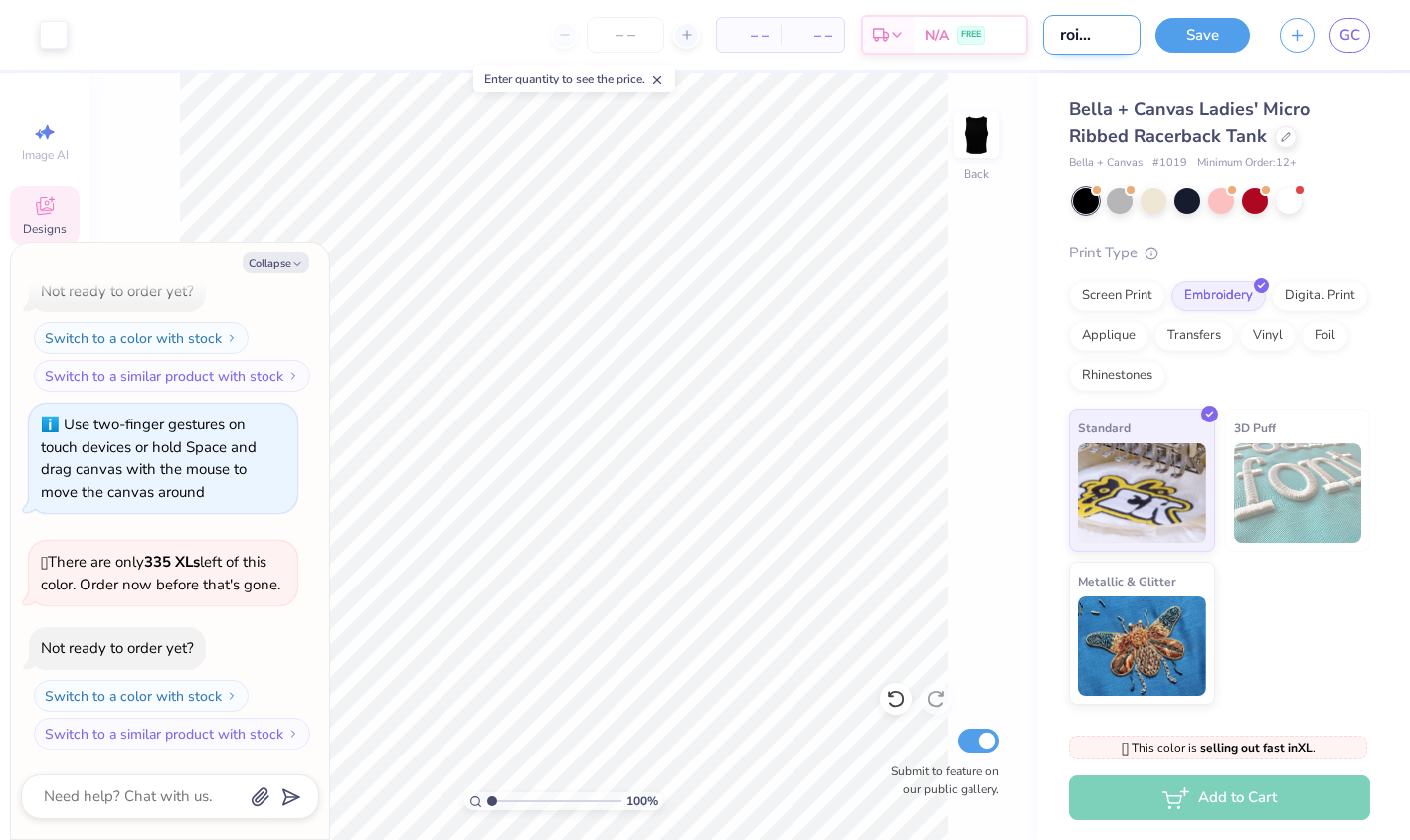 type on "Embroidered ib" 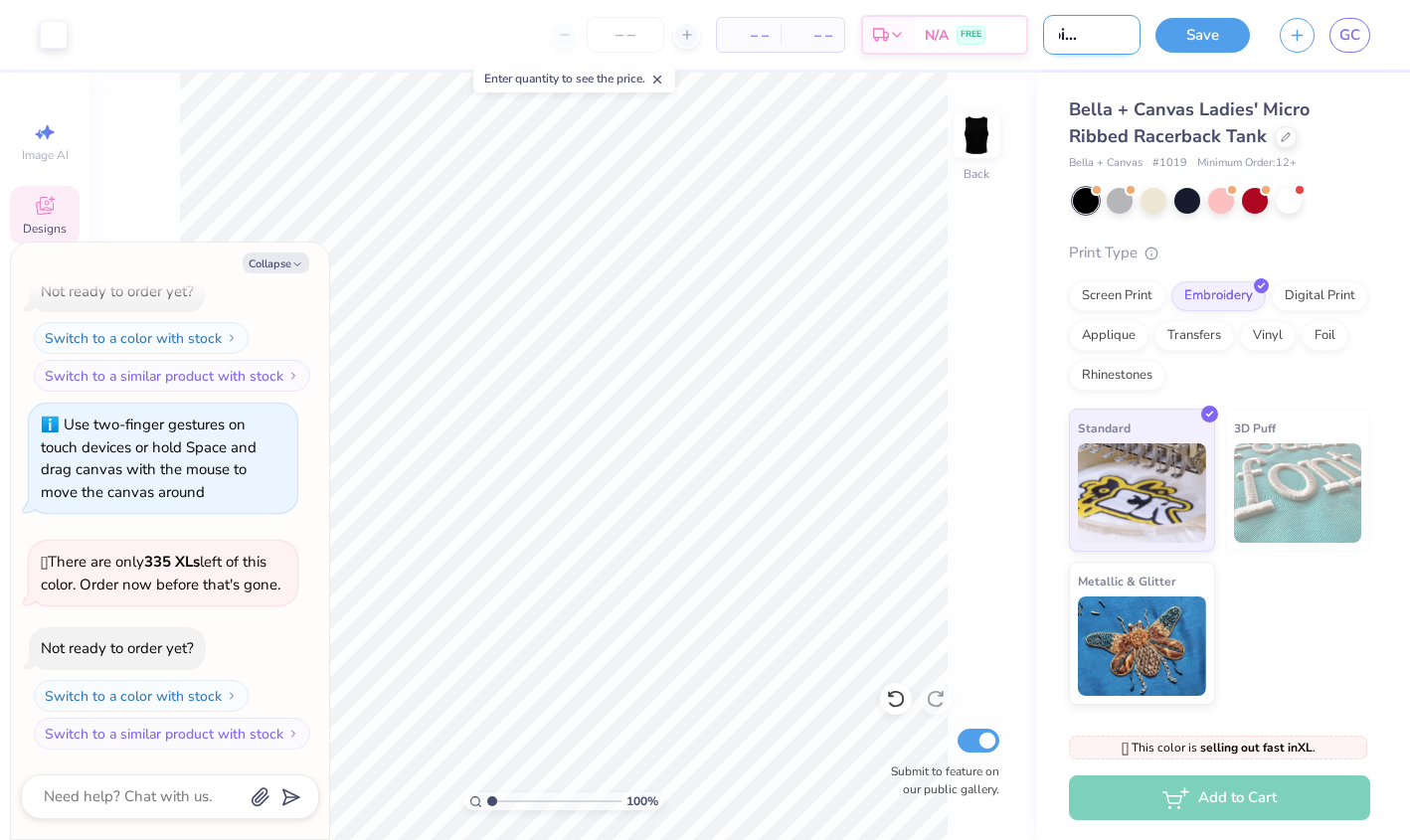 type on "Embroidered ibp" 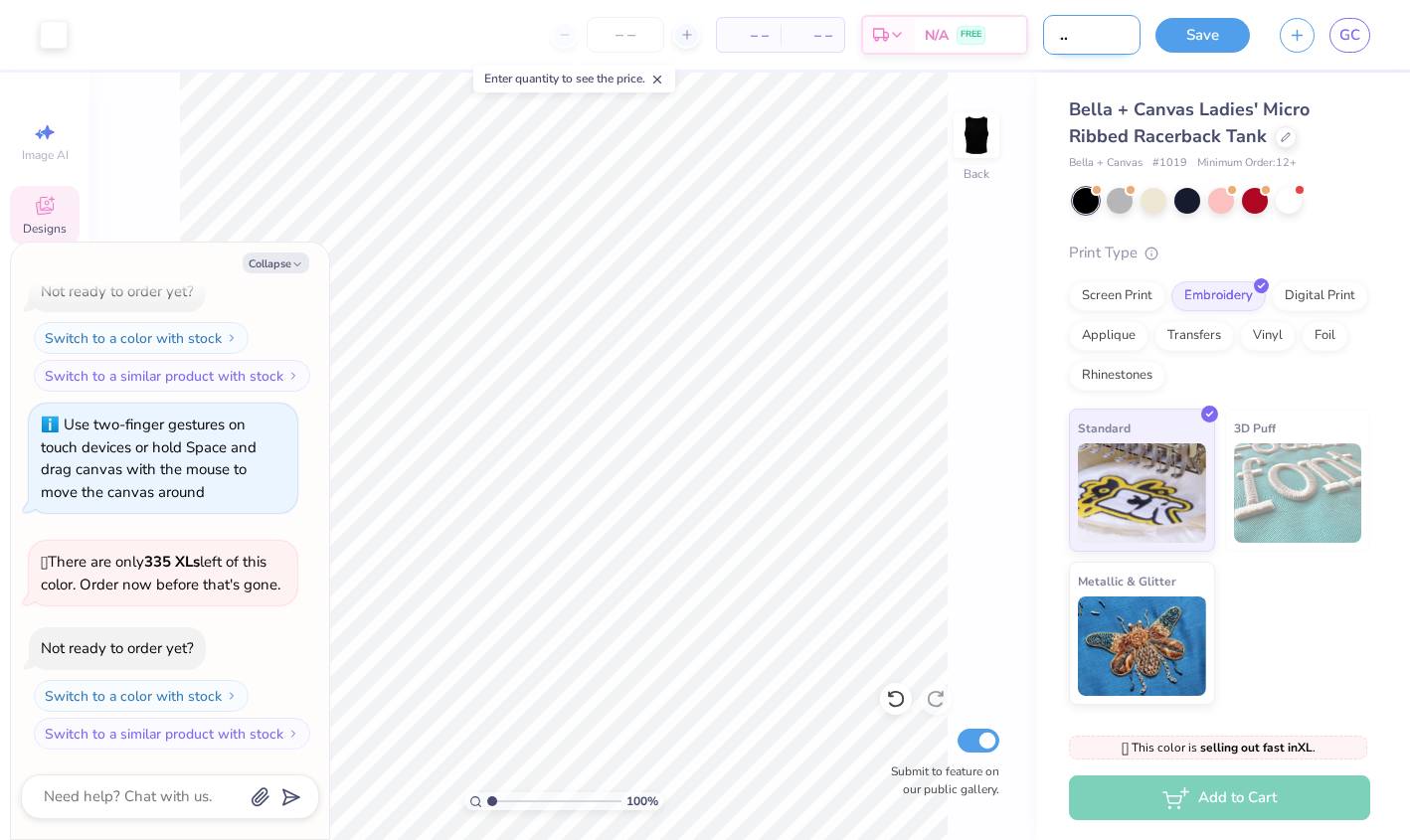 type on "Embroidered ib" 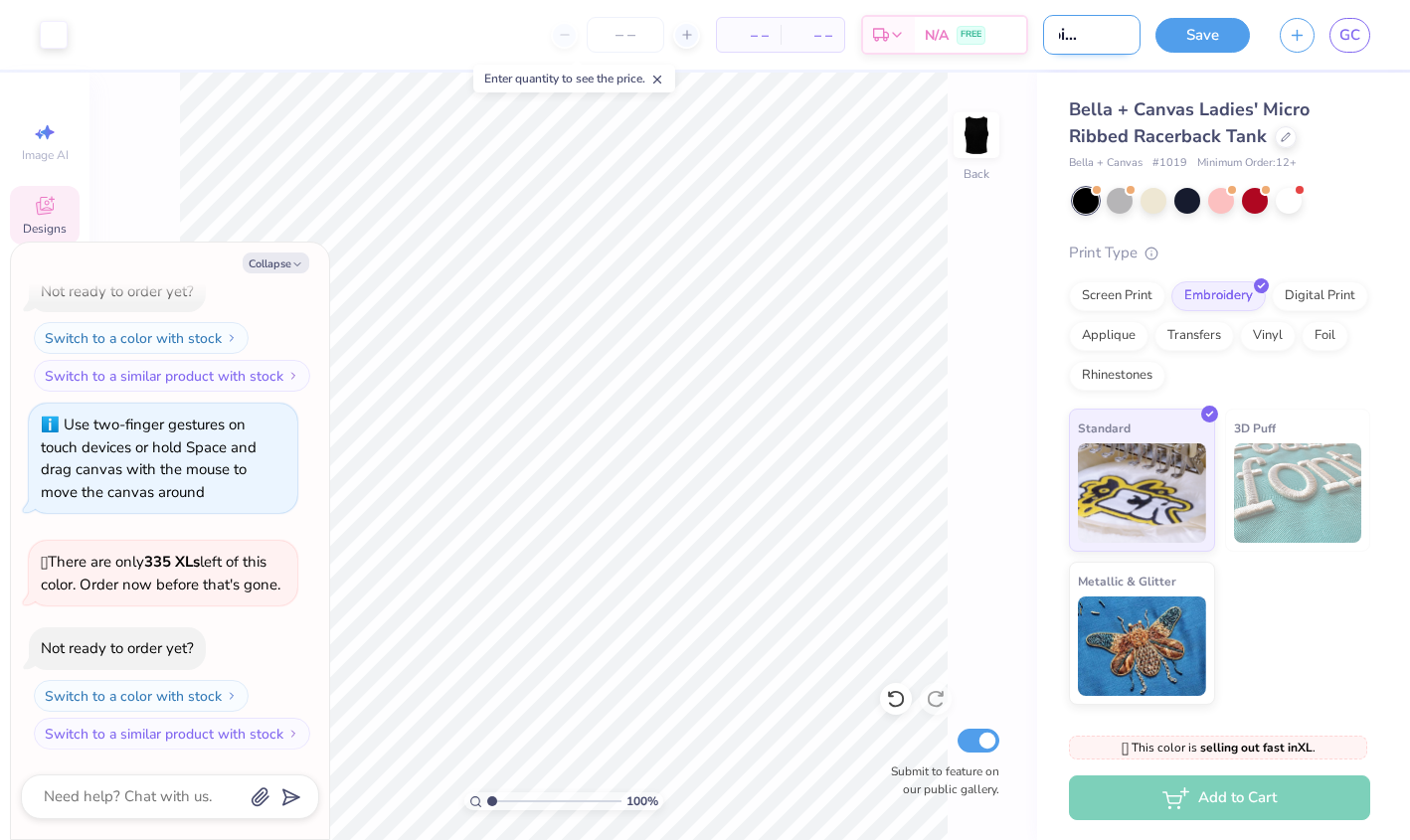 type on "Embroidered i" 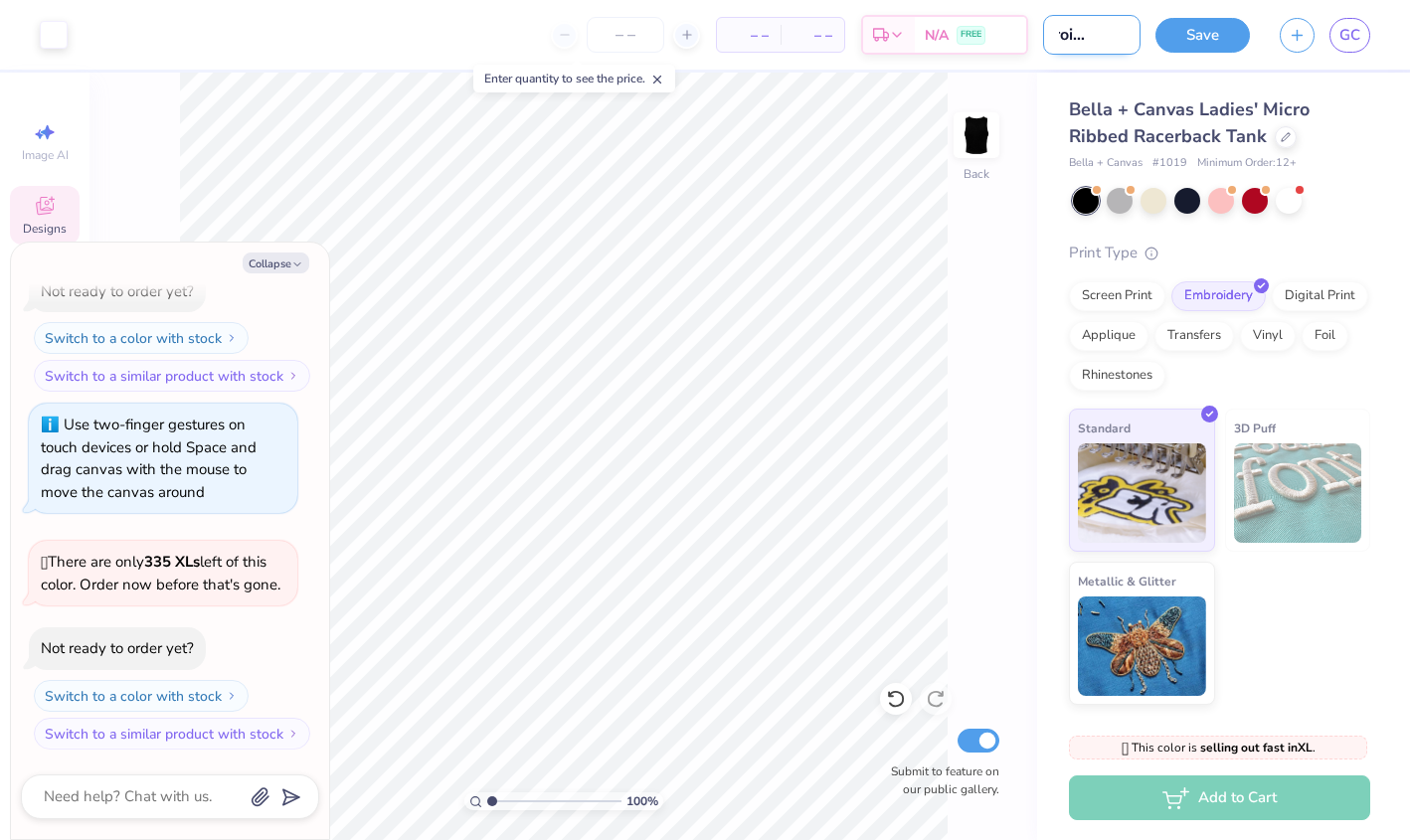 type on "Embroidered" 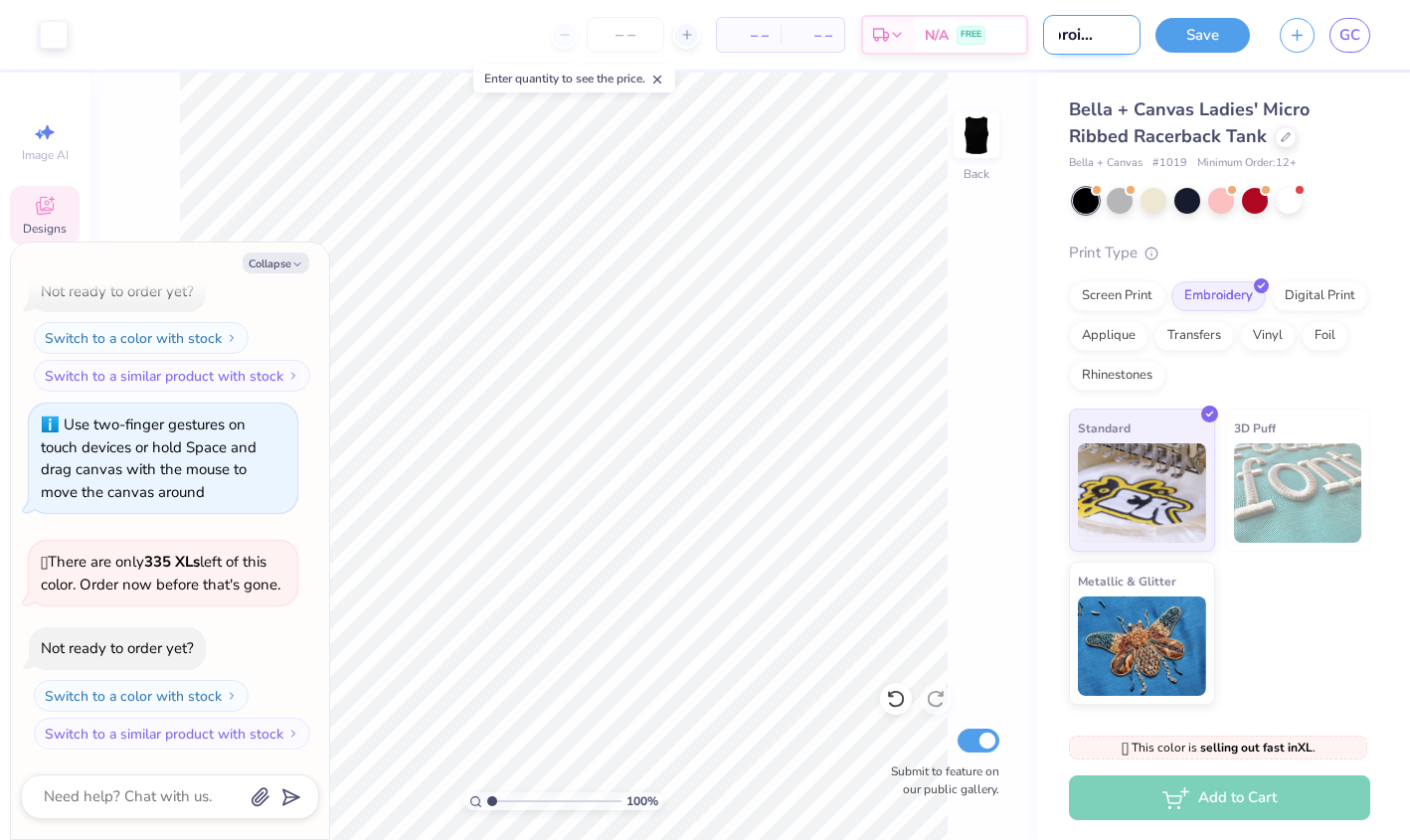 type on "Embroidered i" 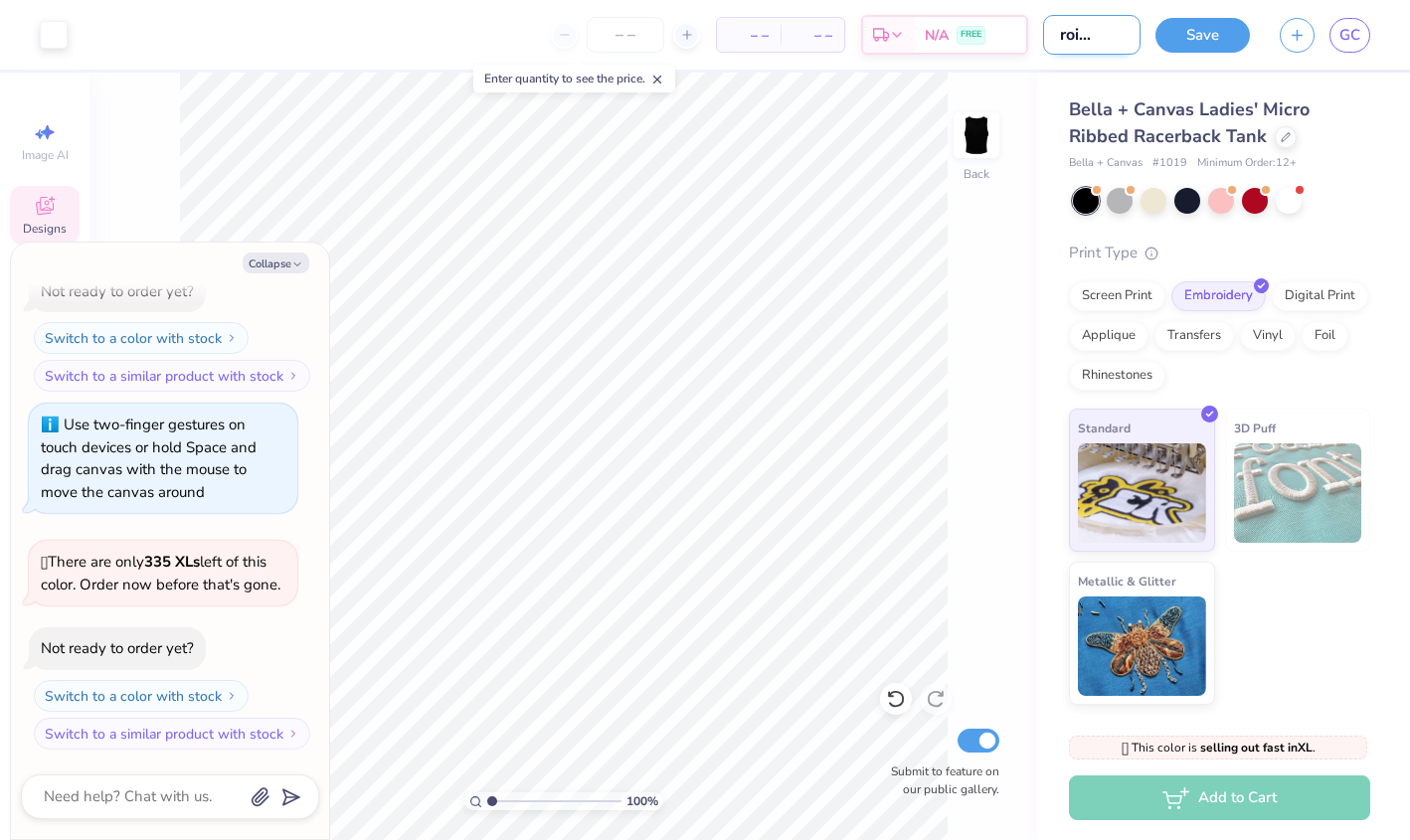 type on "Embroidered ib" 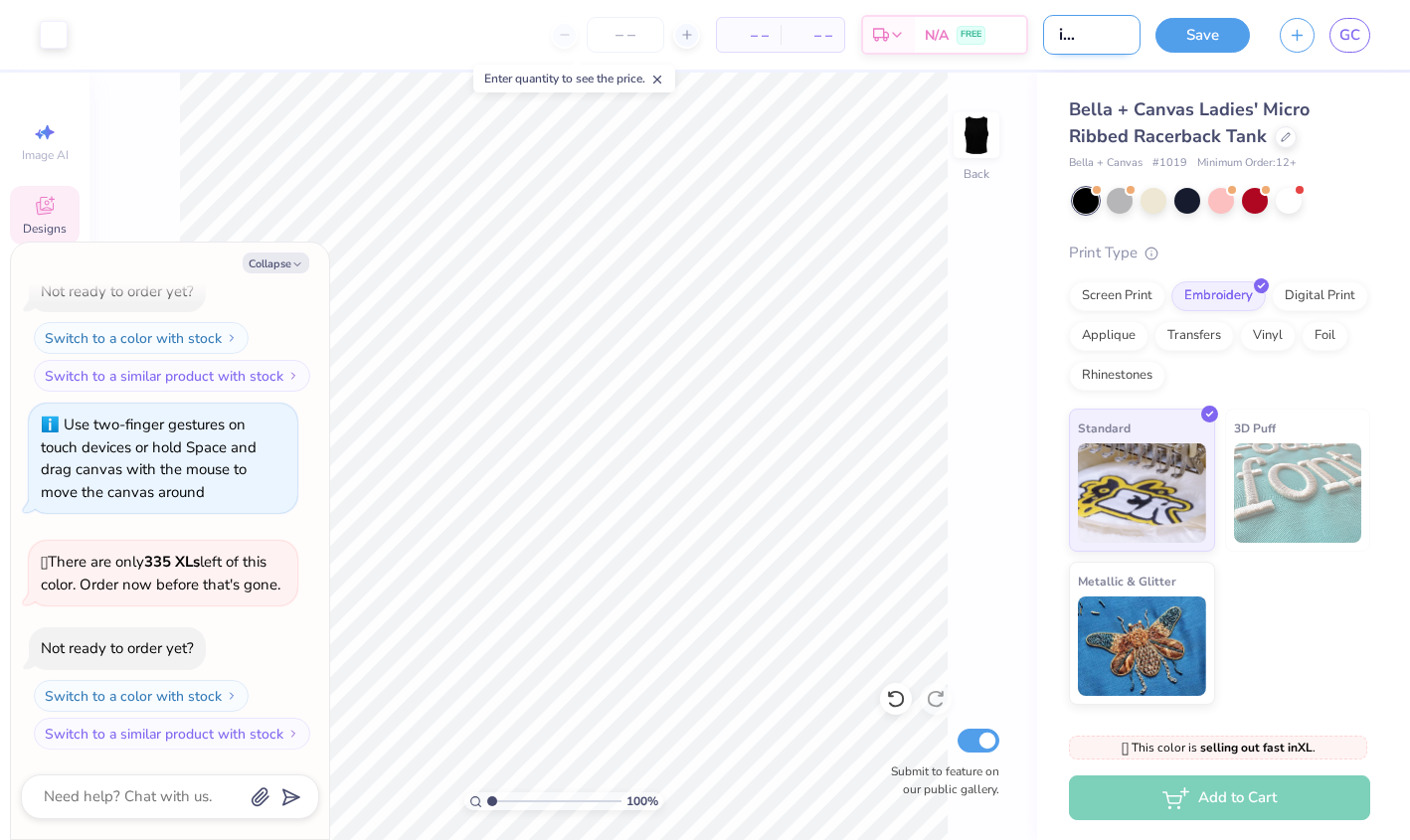 type on "Embroidered ibp" 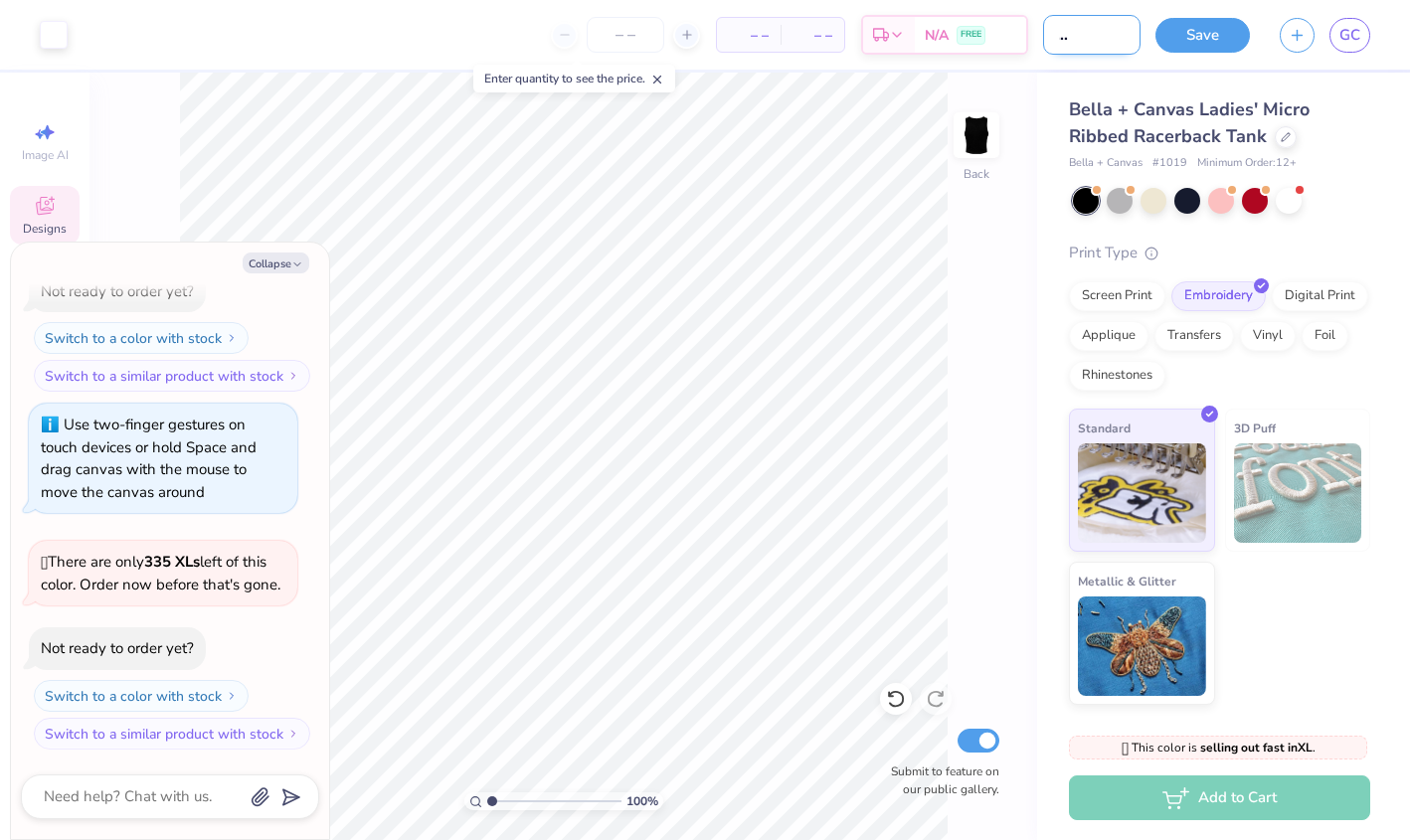 type on "Embroidered ib" 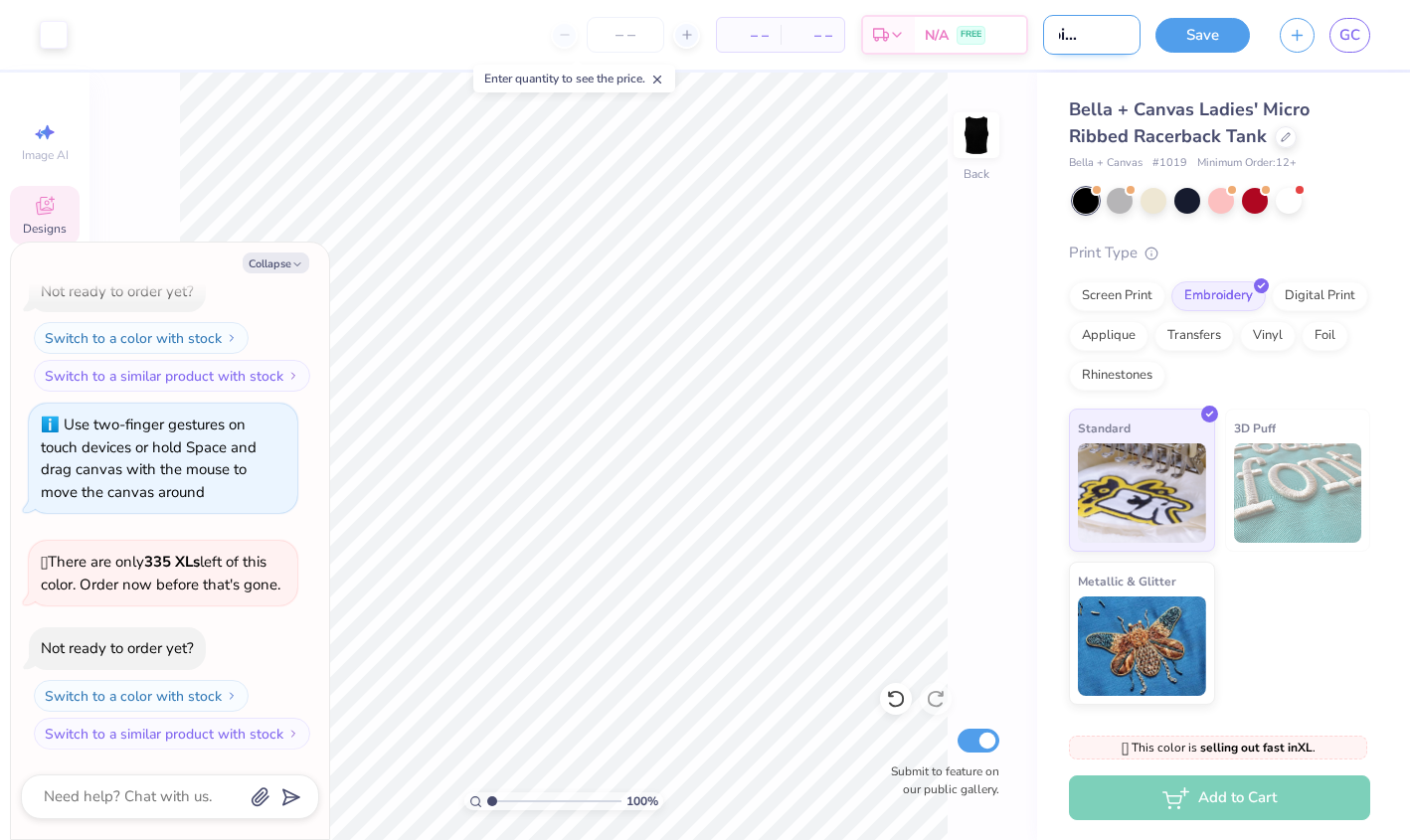type on "Embroidered i" 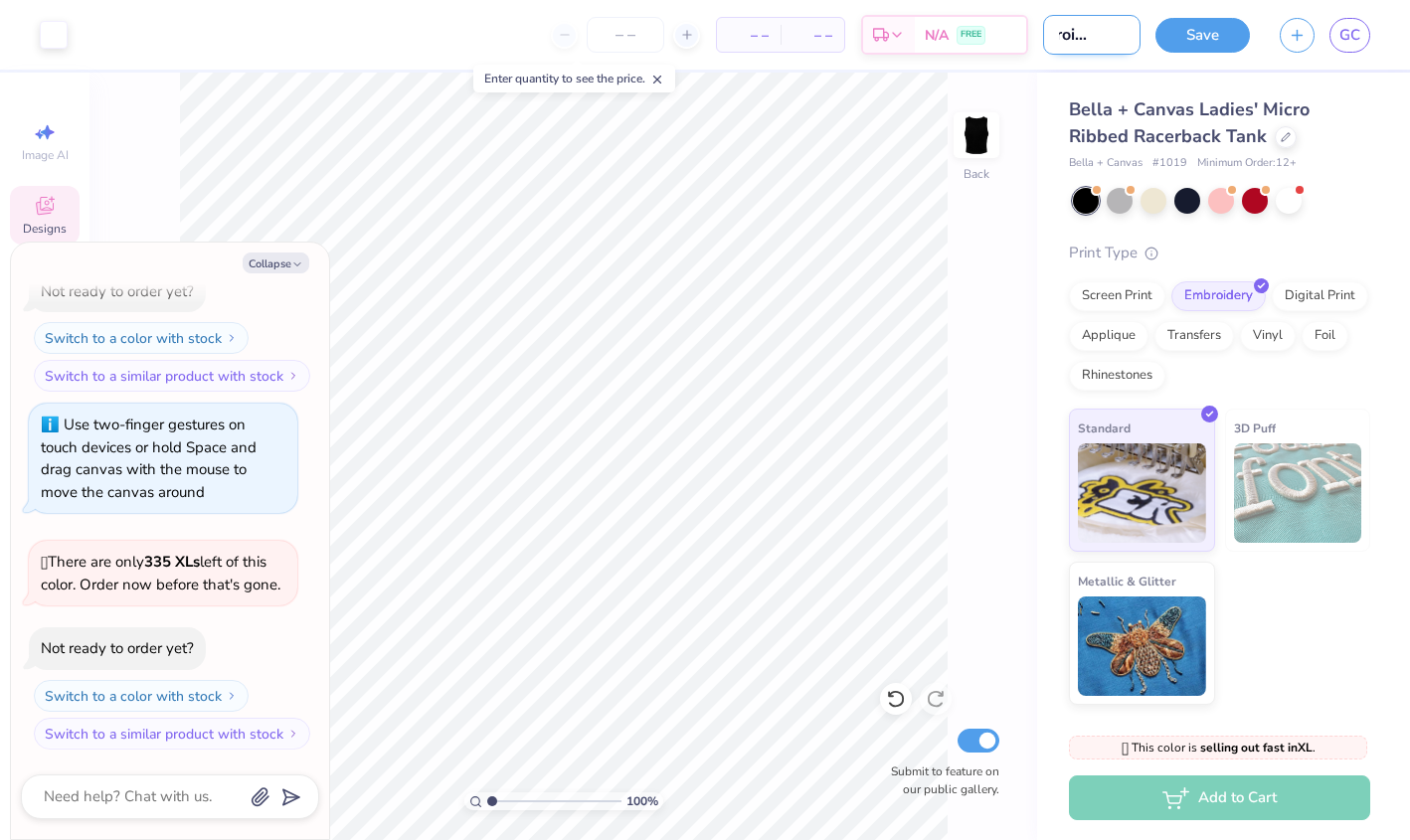 type on "Embroidered" 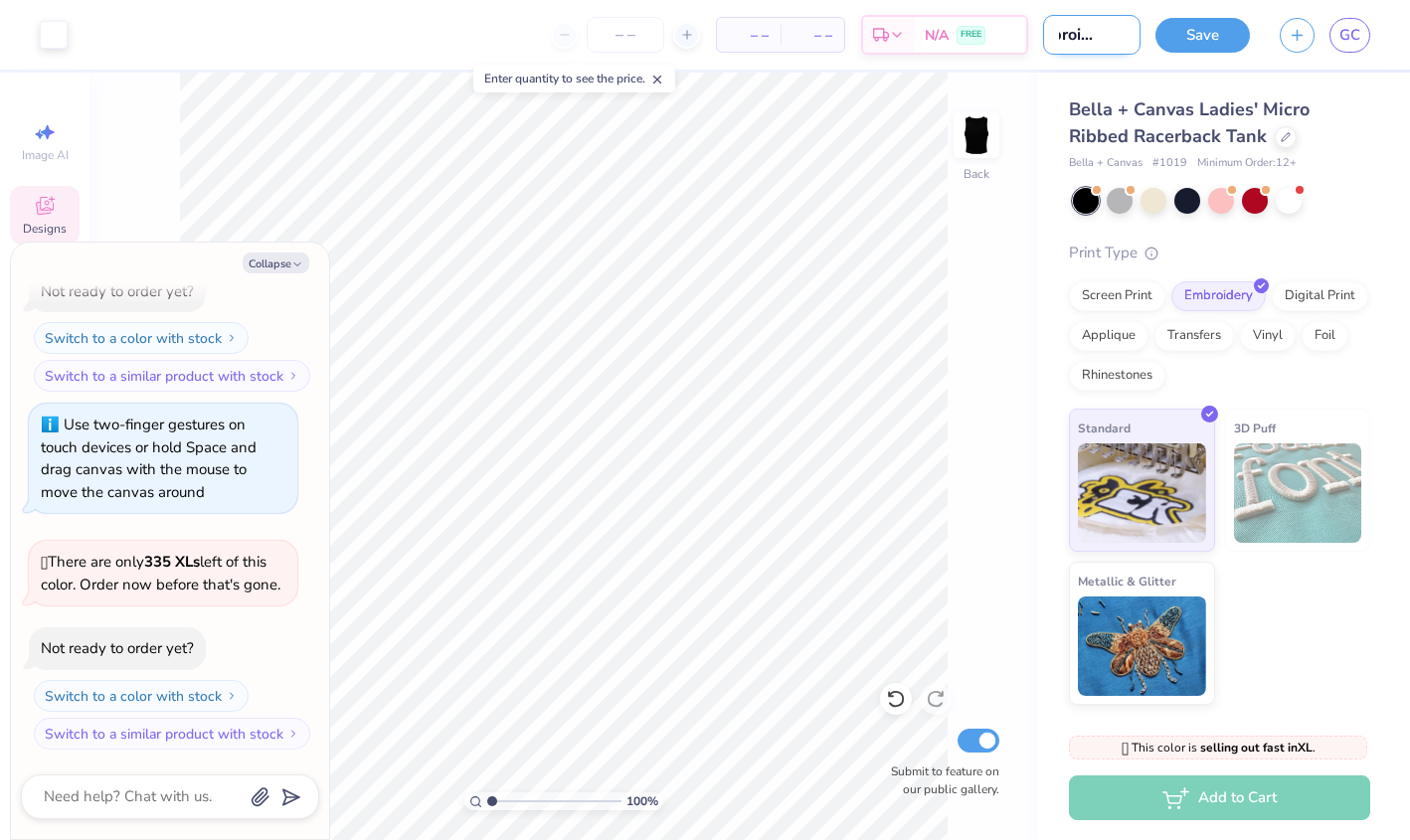 type on "Embroidered I" 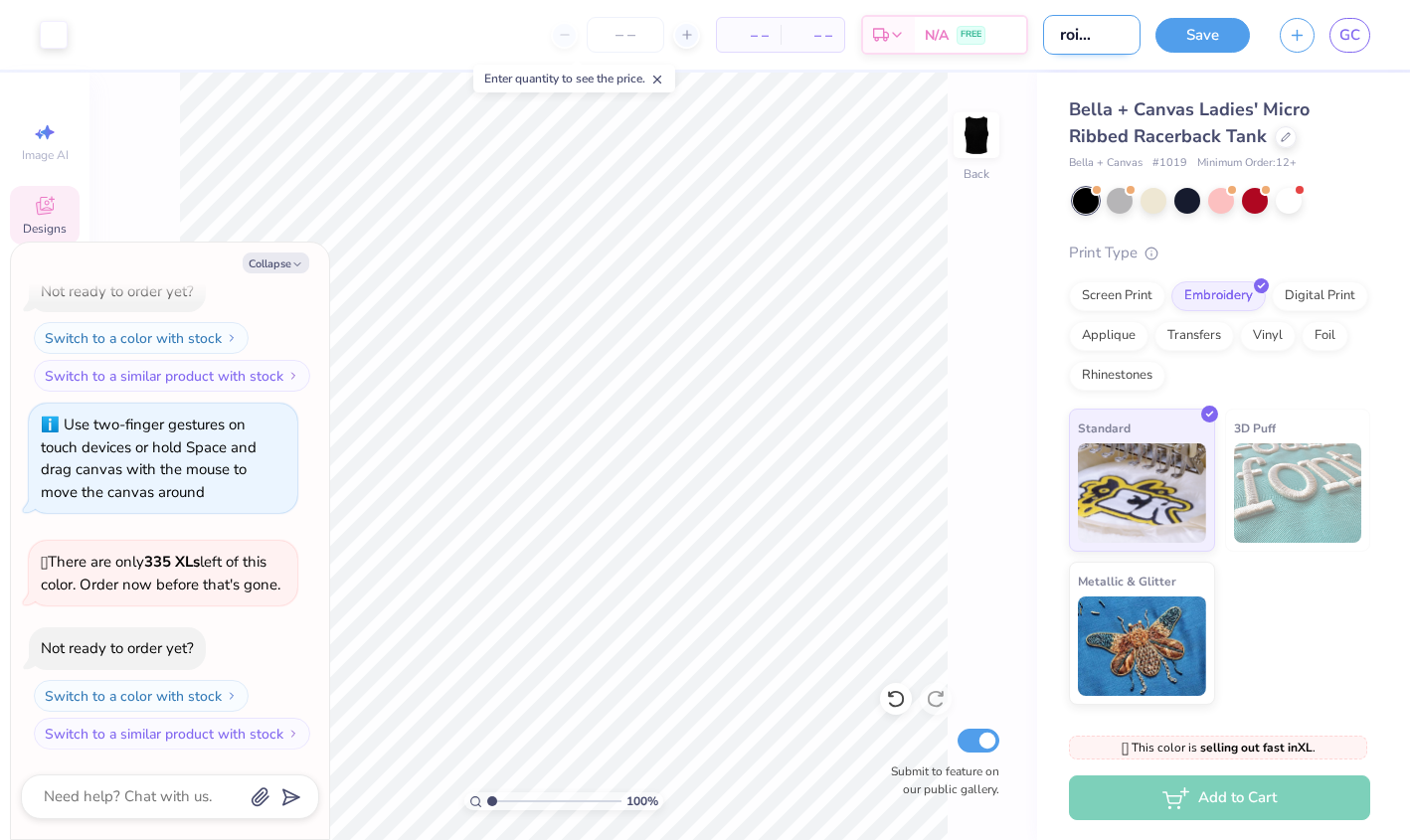 type on "Embroidered IB" 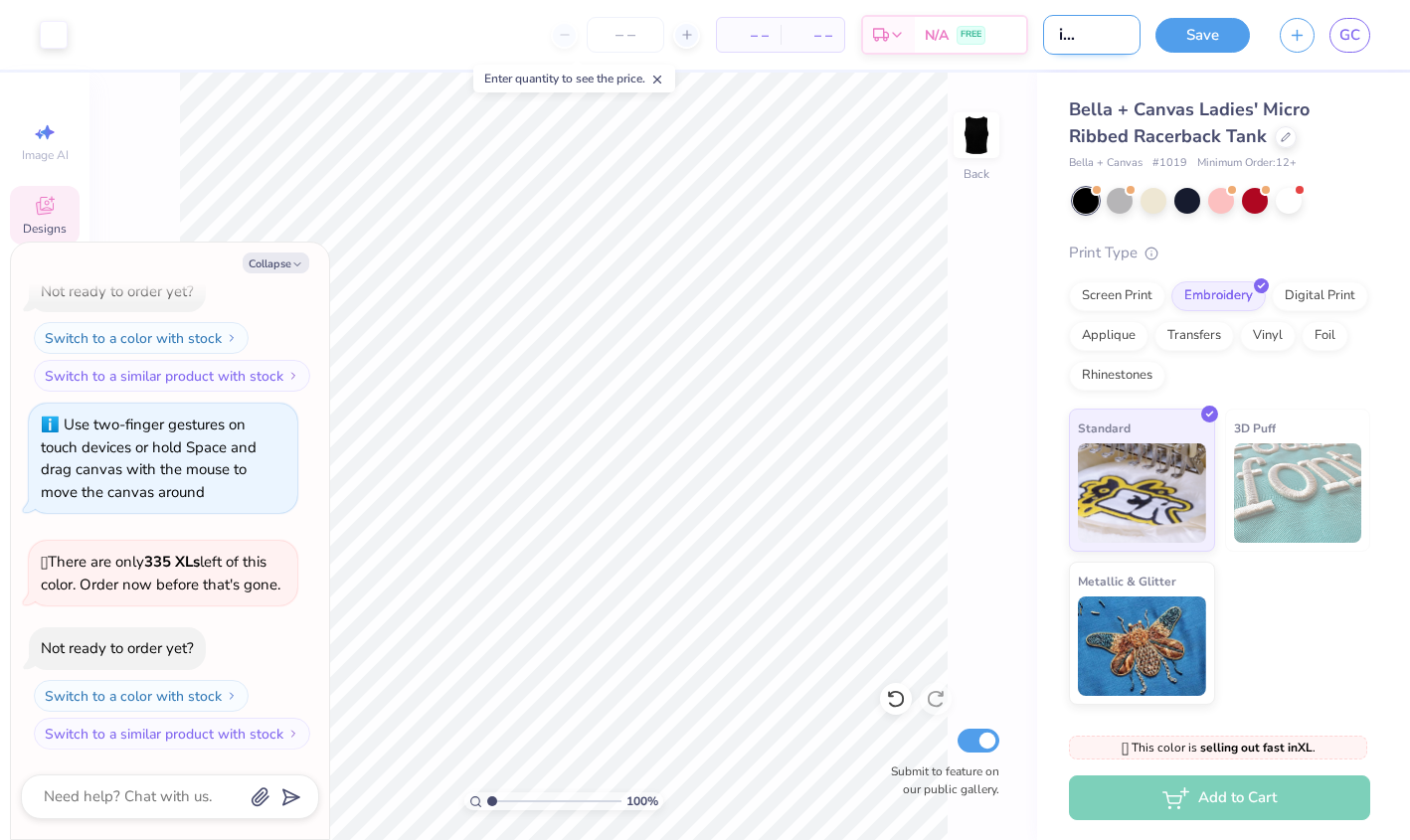 type on "Embroidered IBP" 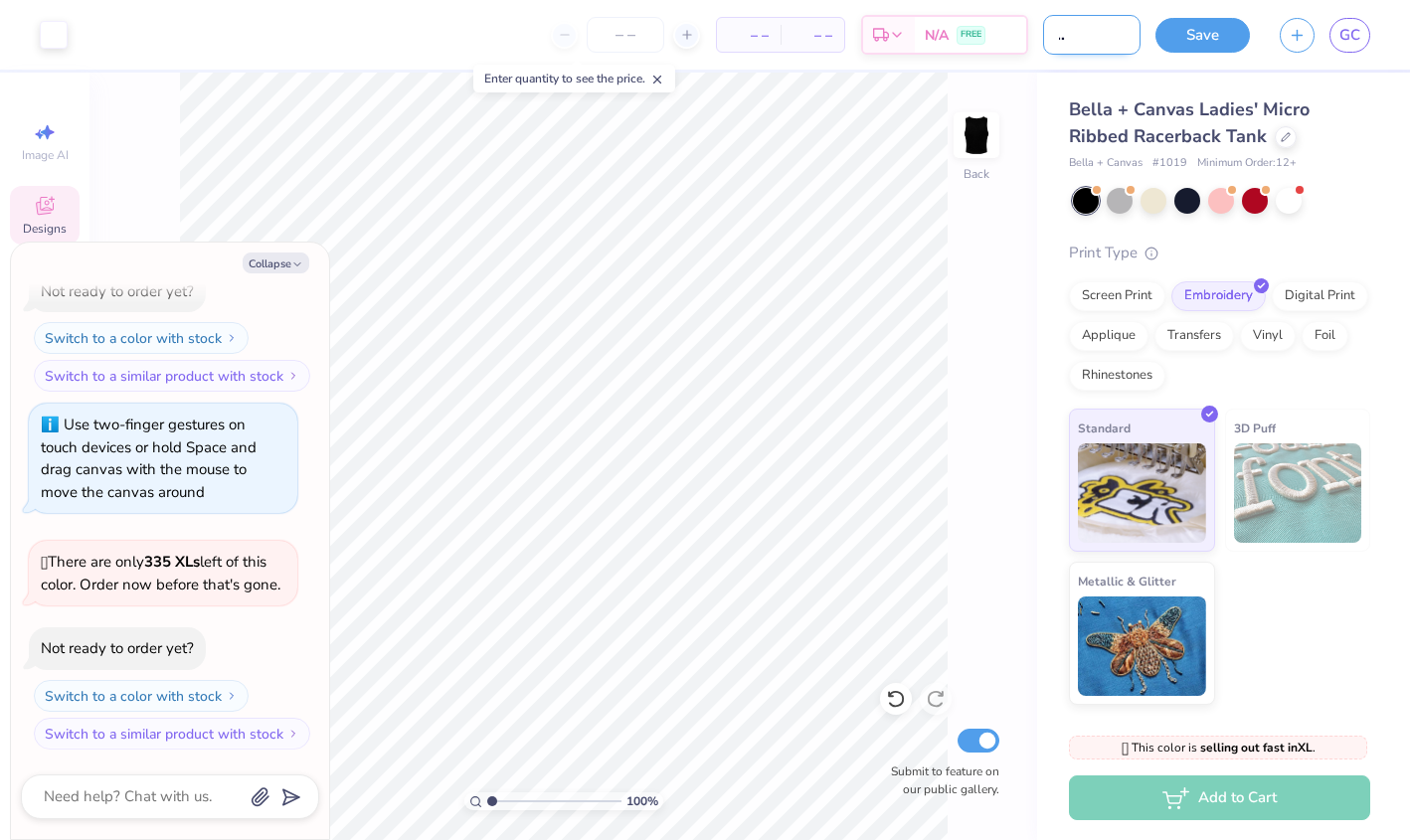 type on "Embroidered IBP" 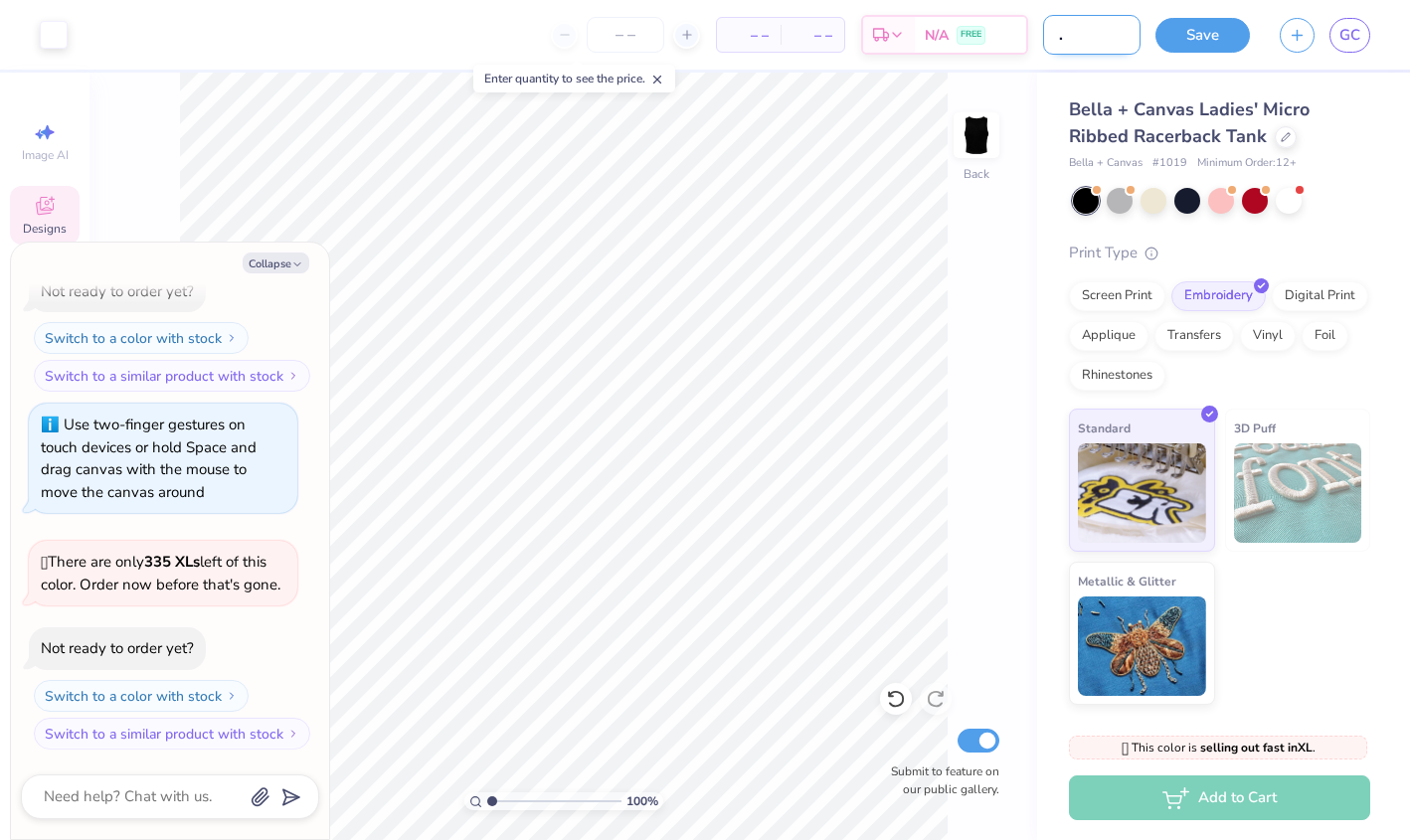 type on "Embroidered IBP t" 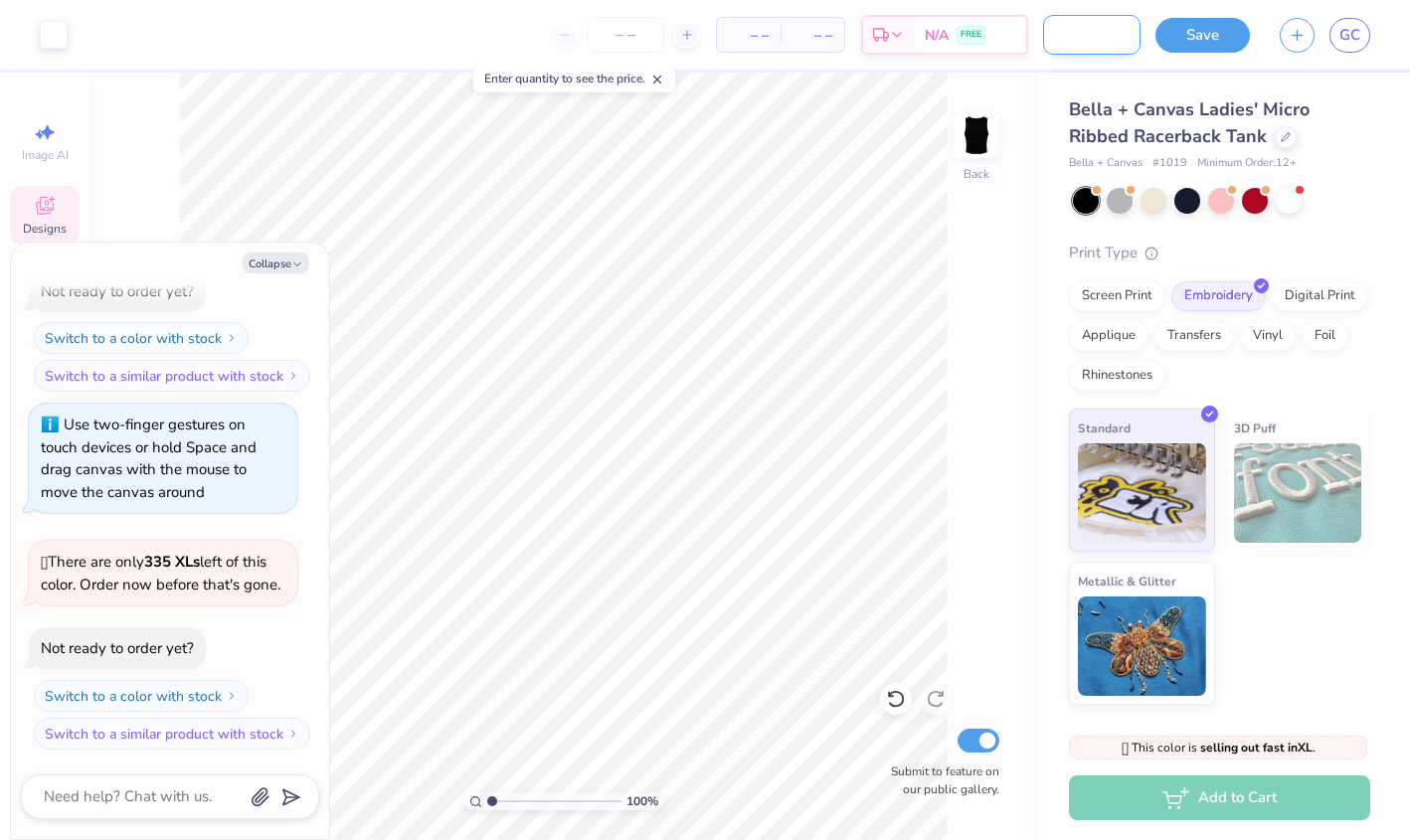 type on "Embroidered IBP ta" 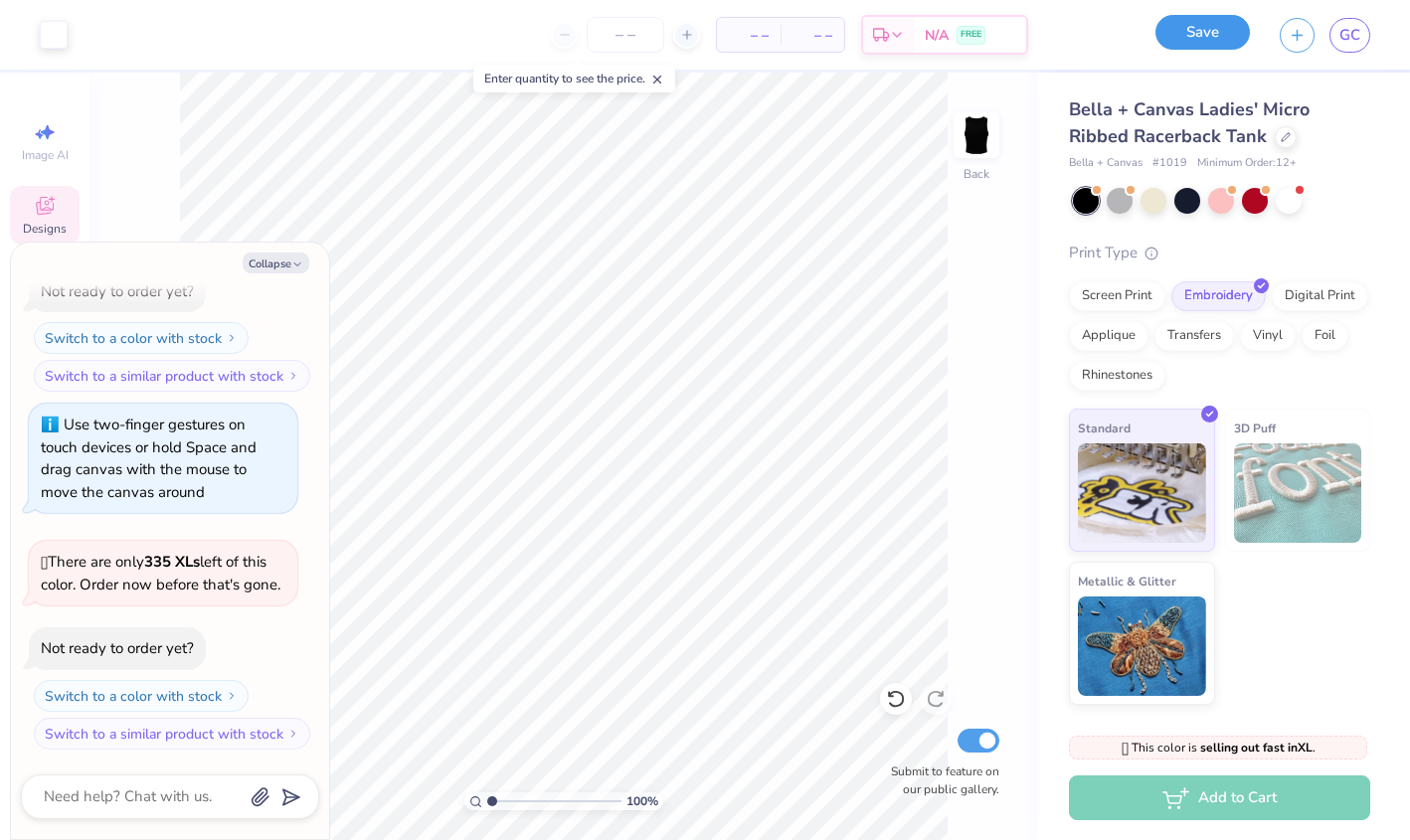 click on "Save" at bounding box center [1202, 32] 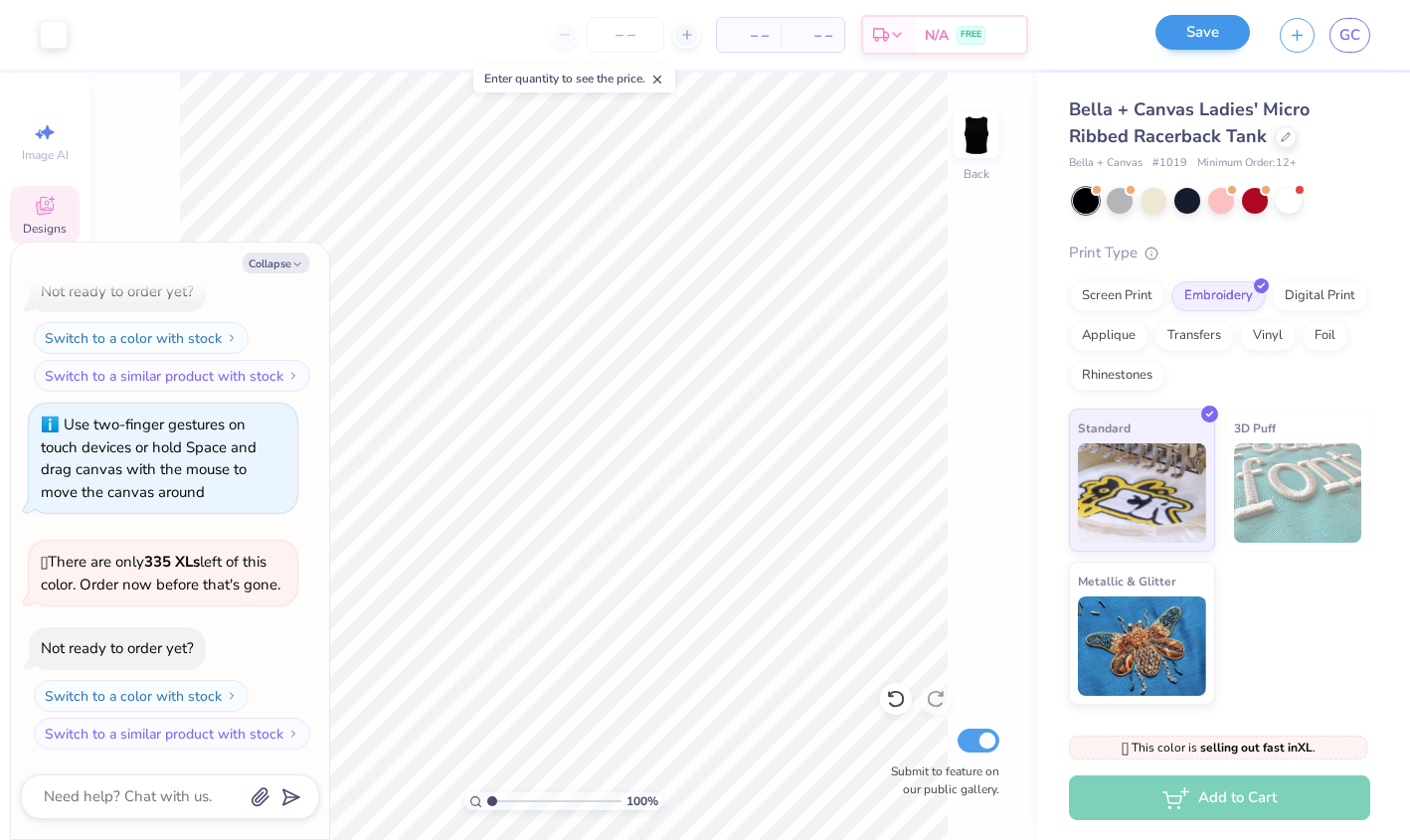 scroll, scrollTop: 0, scrollLeft: 0, axis: both 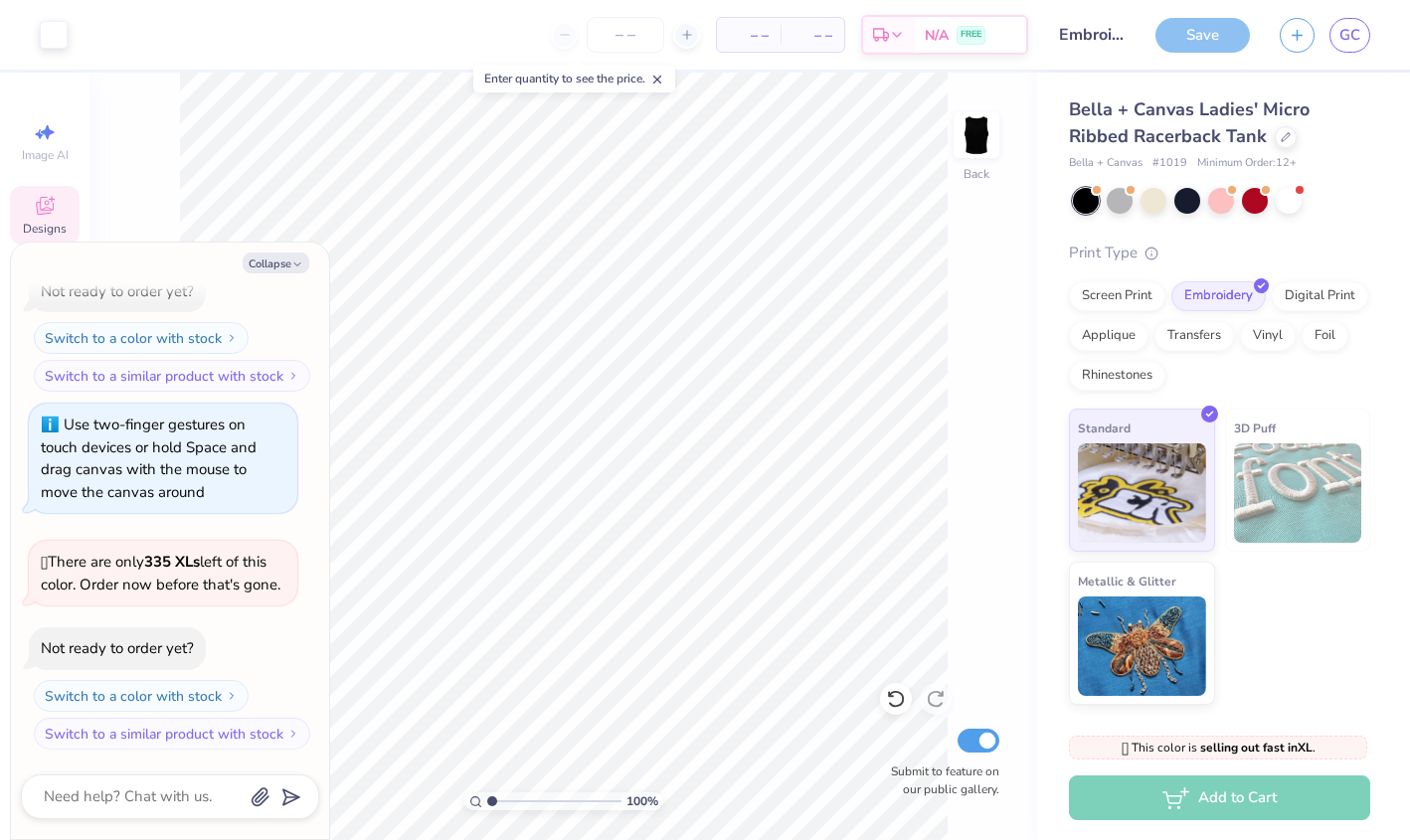 click on "– – Total" at bounding box center (812, 35) 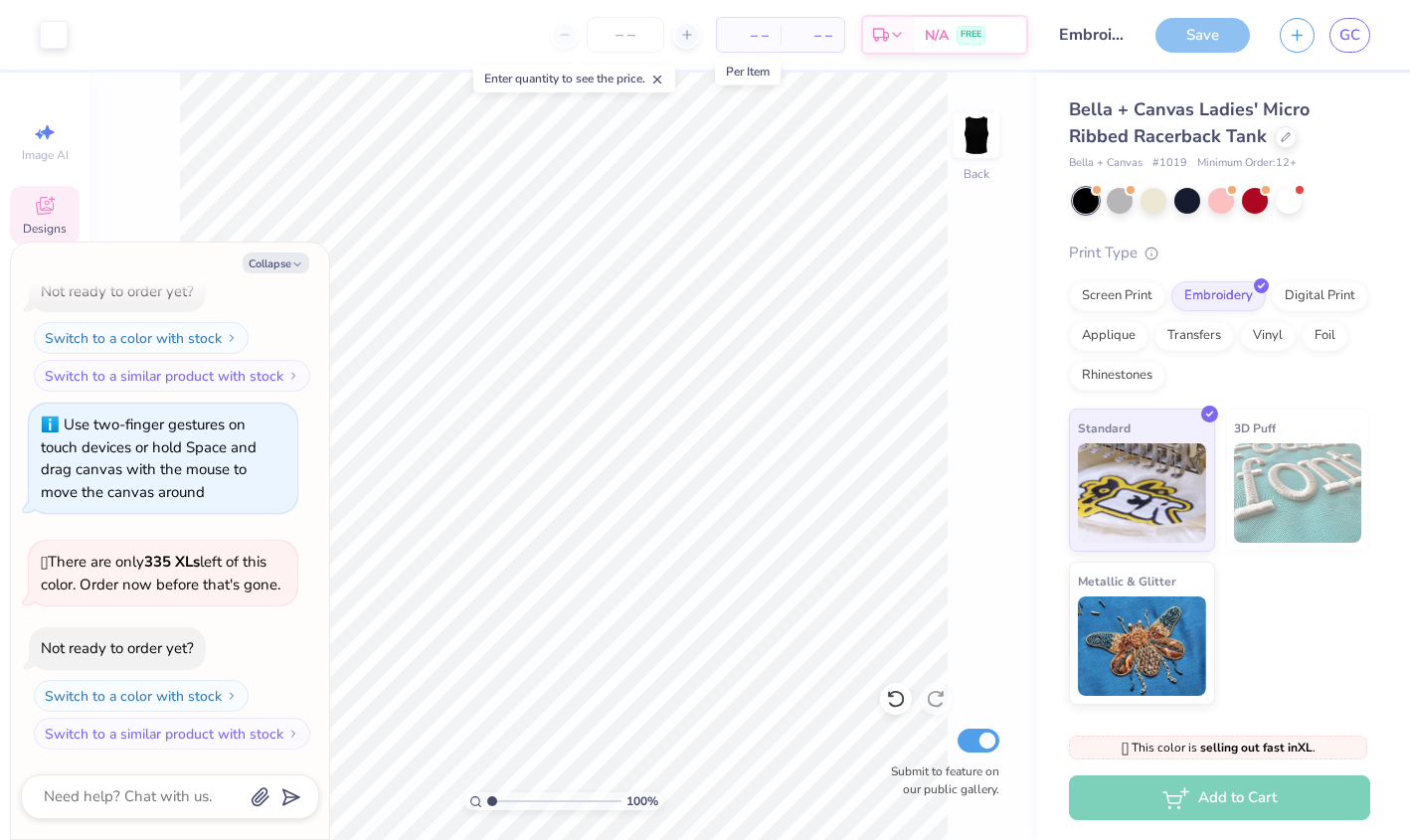 click on "– –" at bounding box center (749, 35) 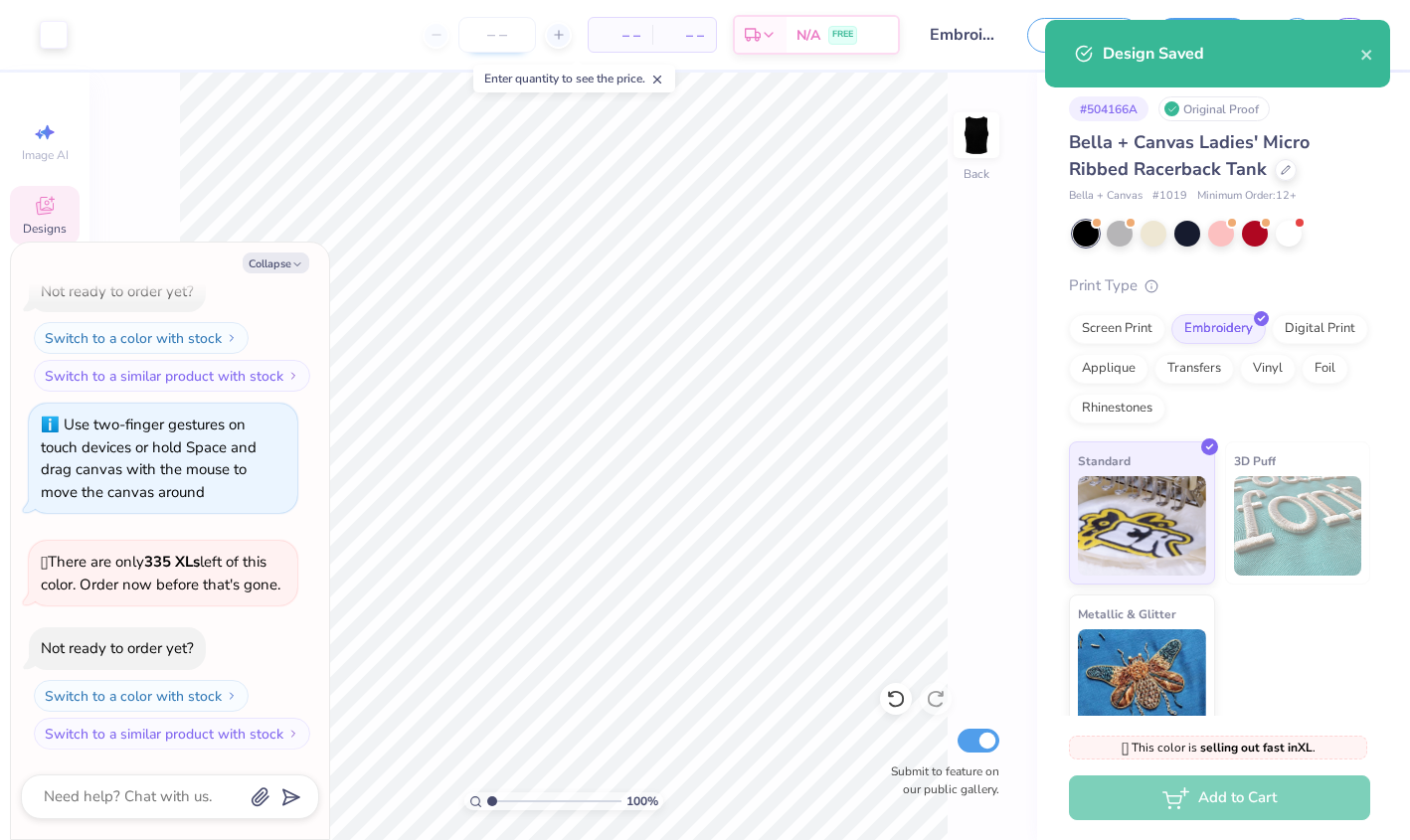 click at bounding box center (497, 35) 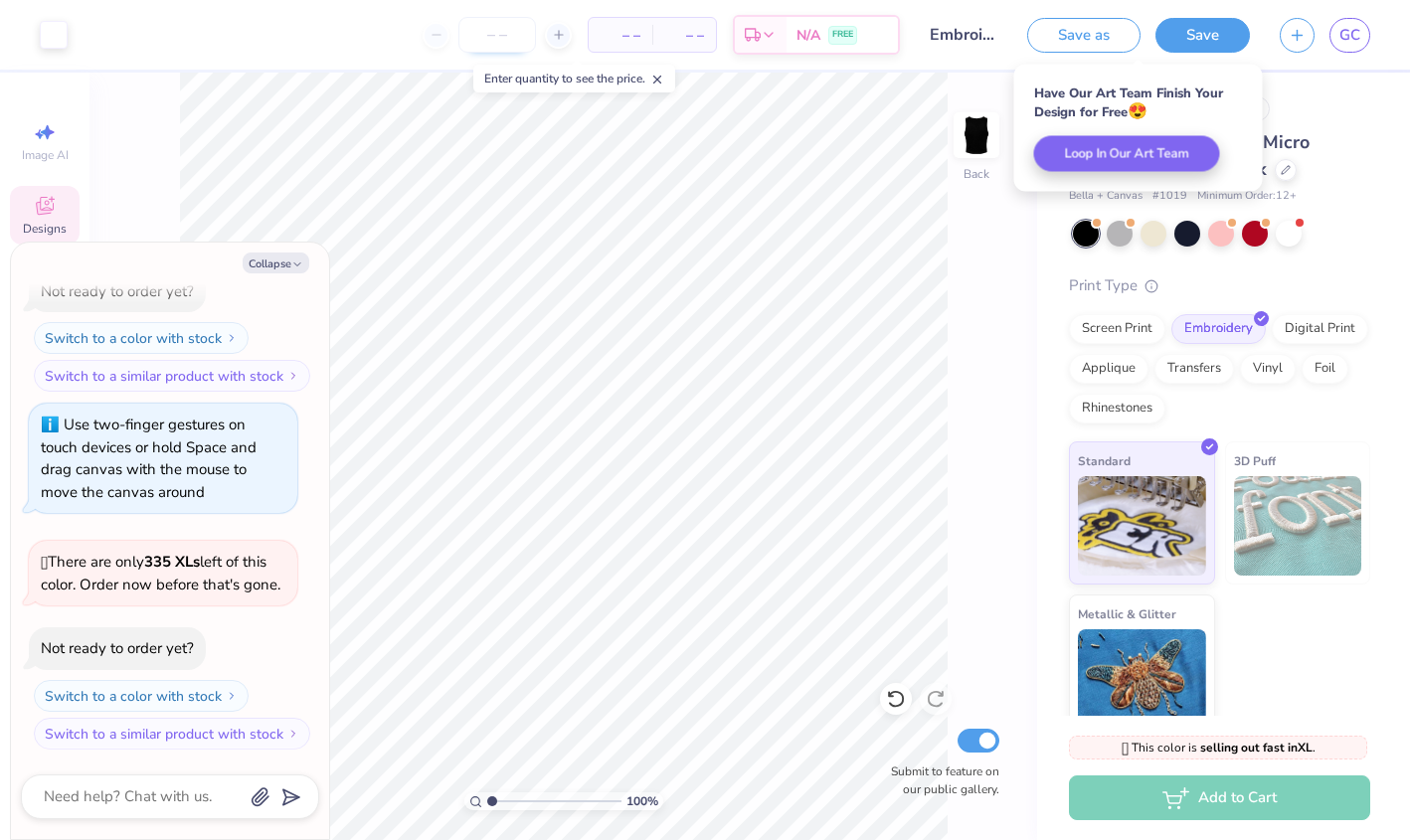 type on "x" 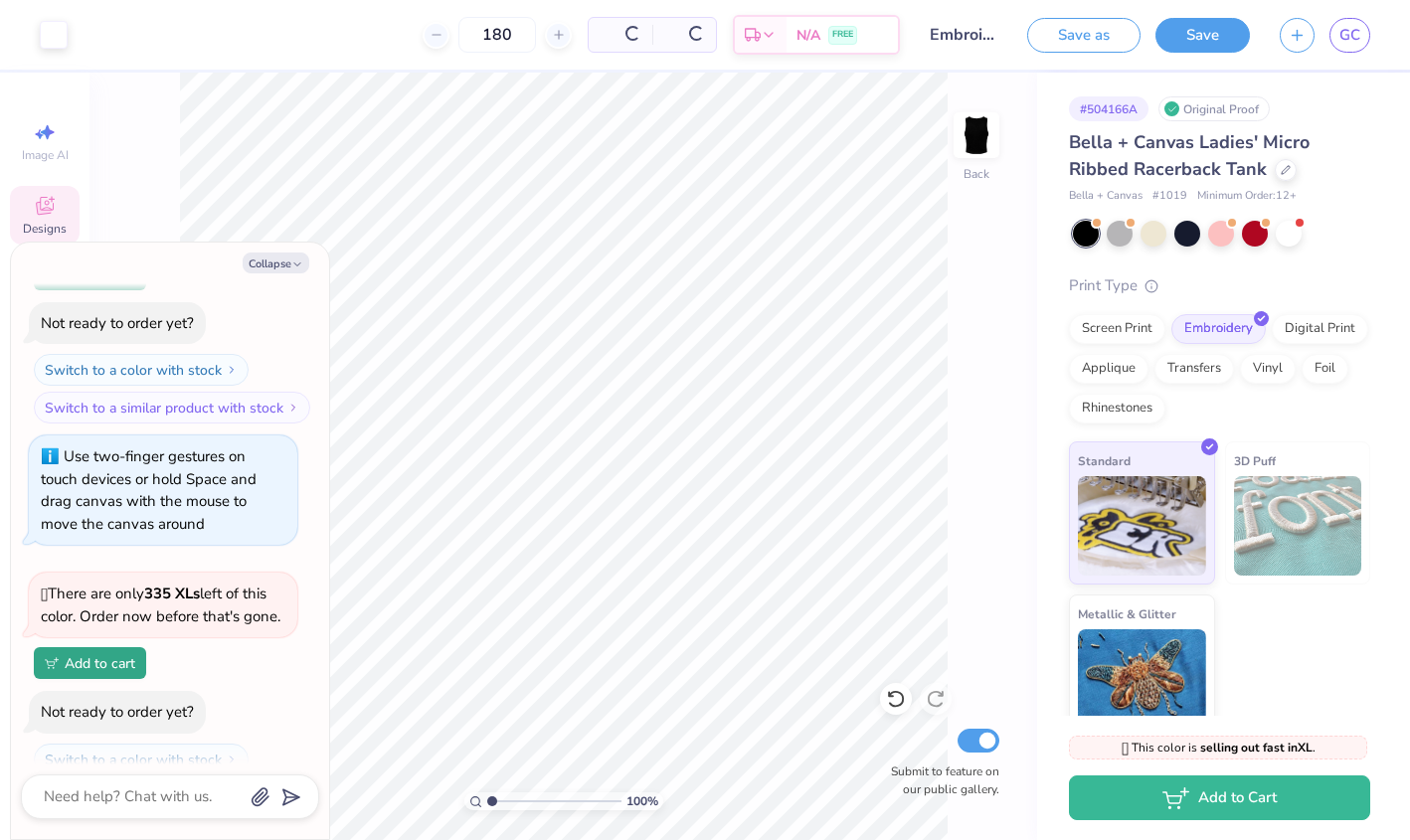 scroll, scrollTop: 218, scrollLeft: 0, axis: vertical 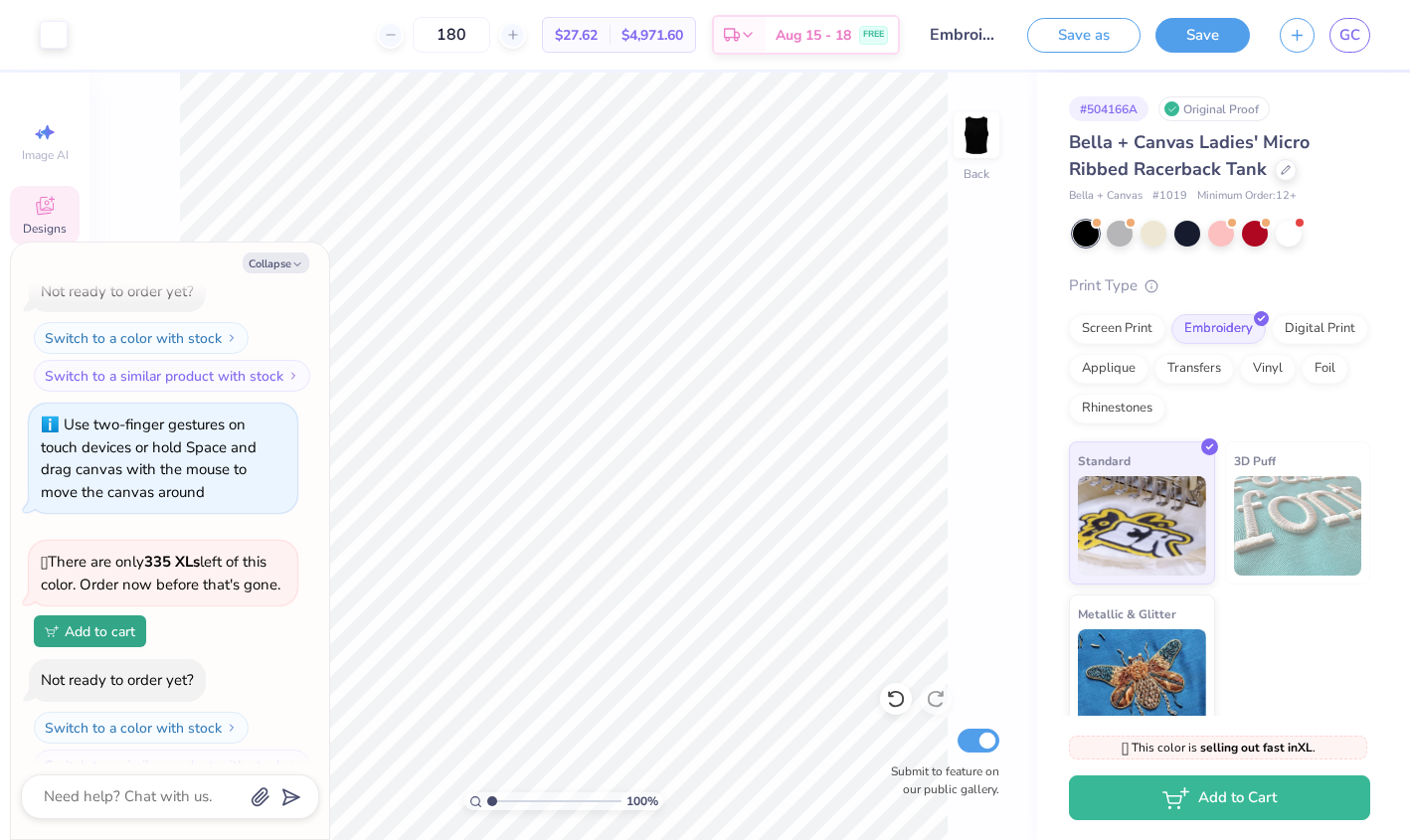 type on "180" 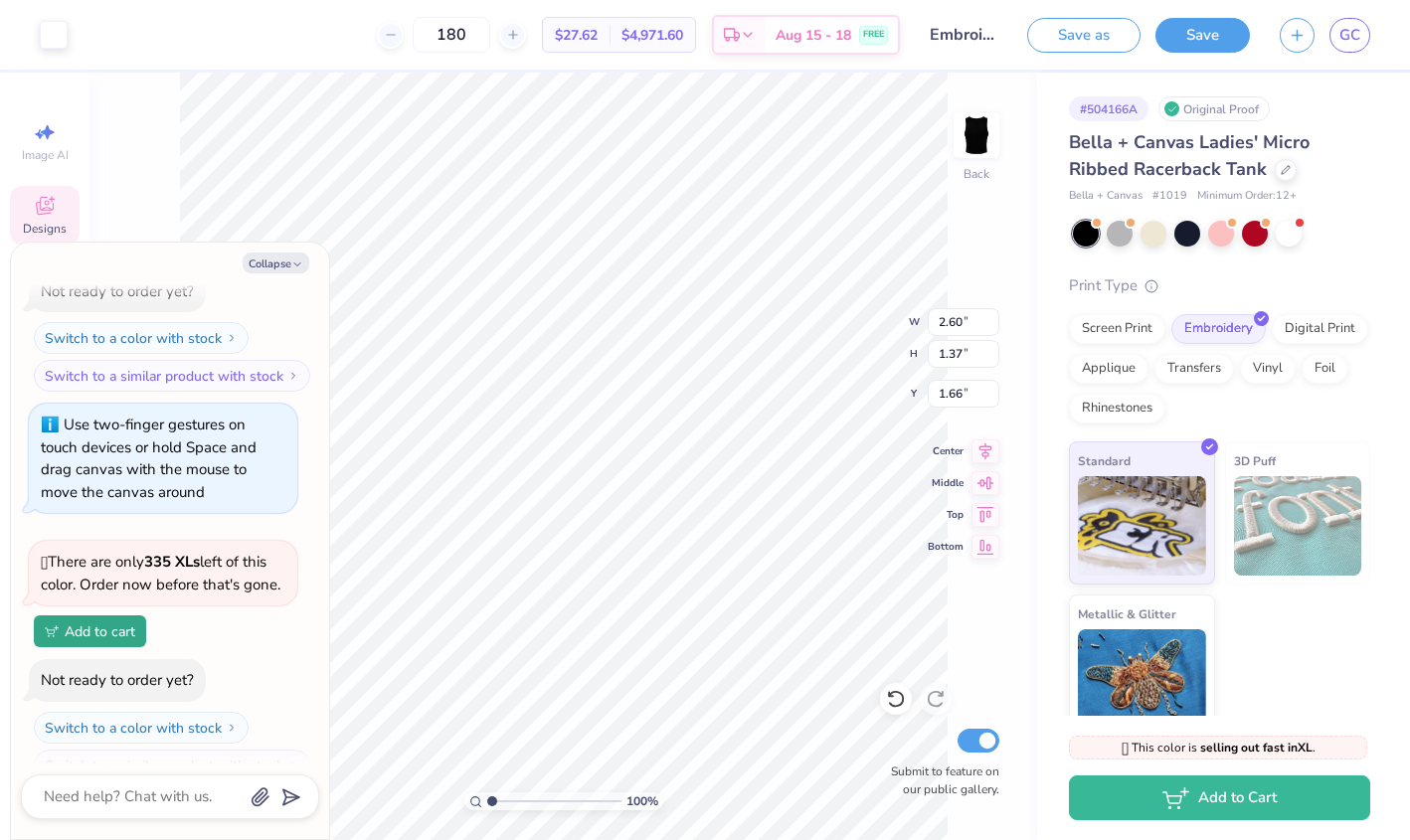 type on "x" 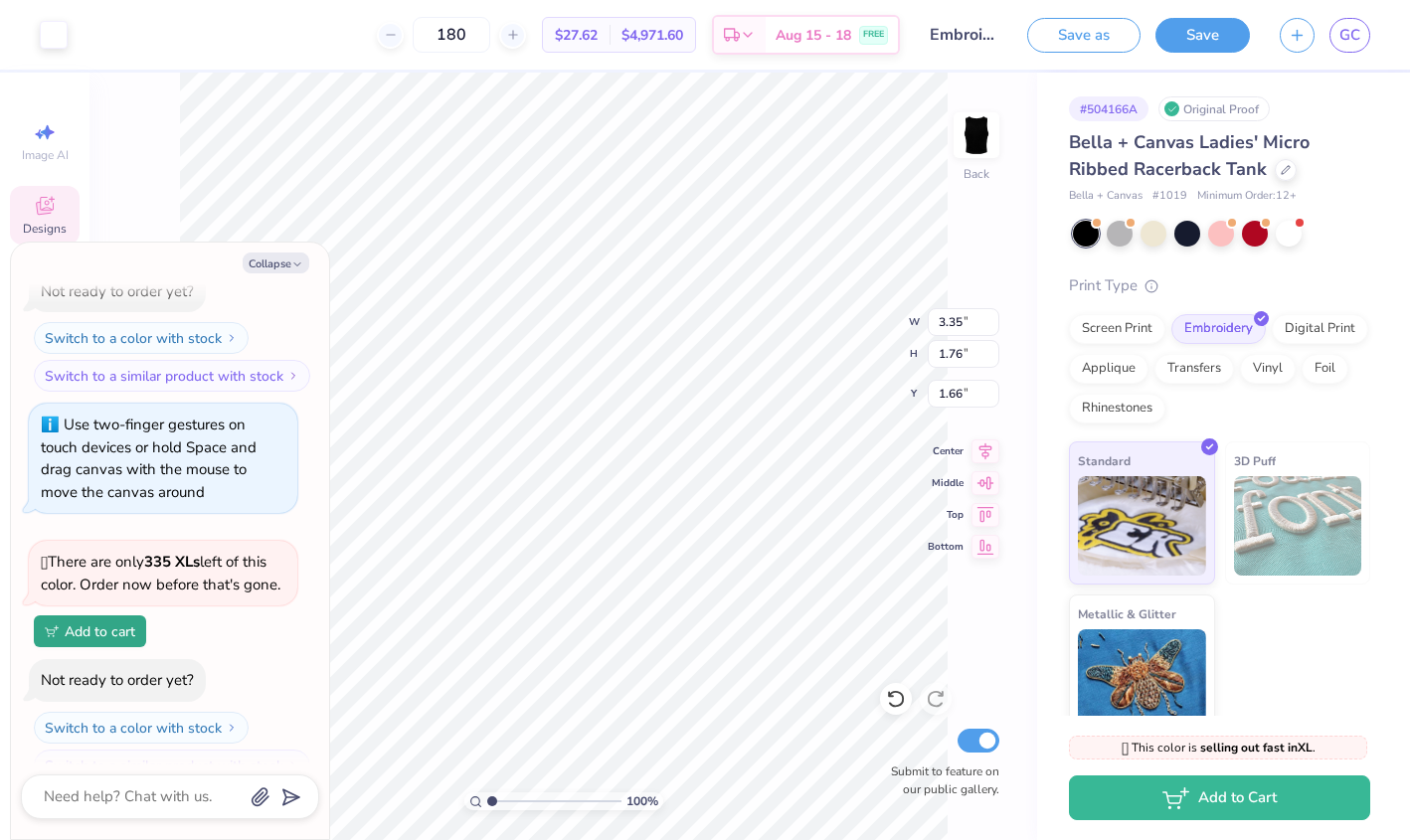 type on "x" 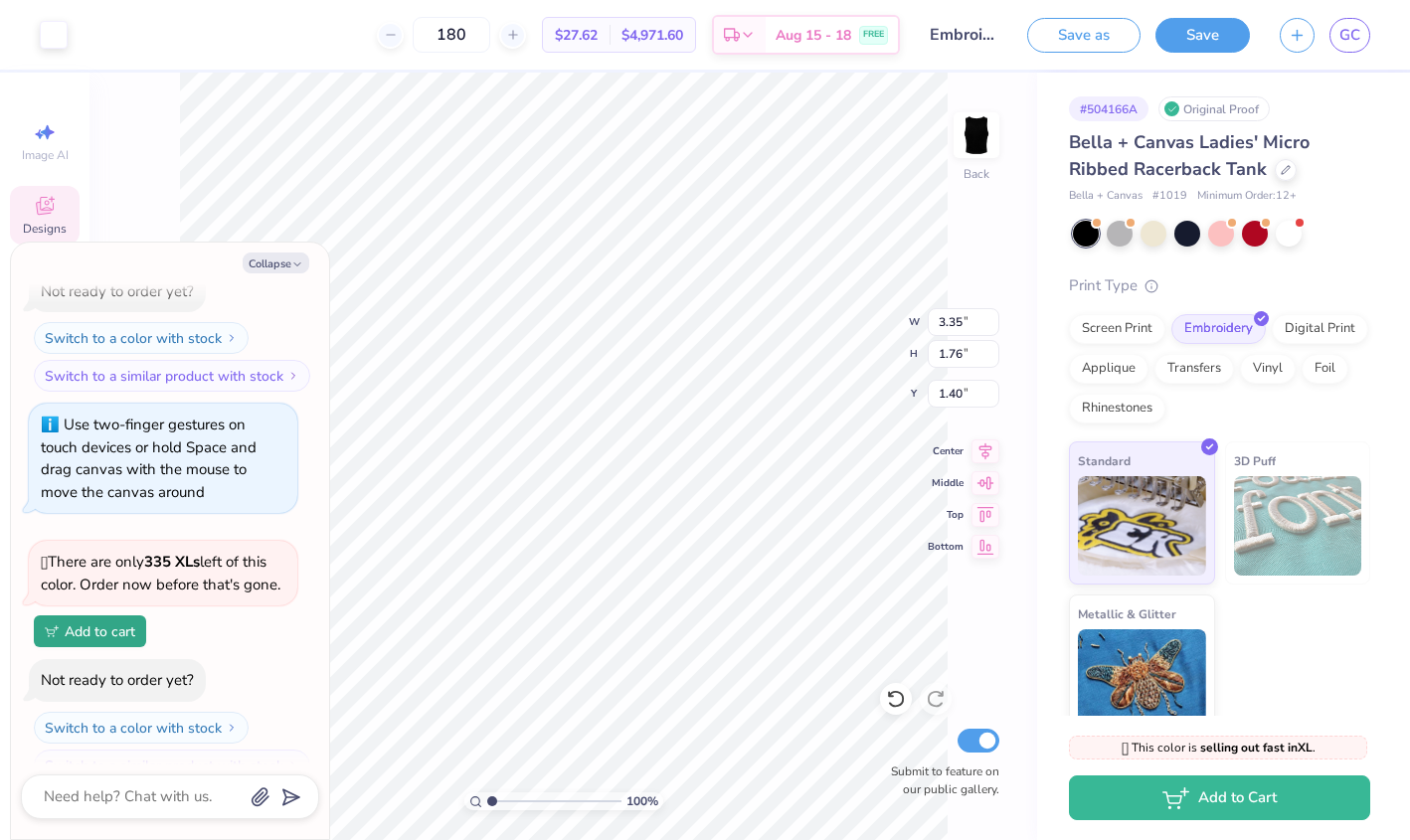type on "x" 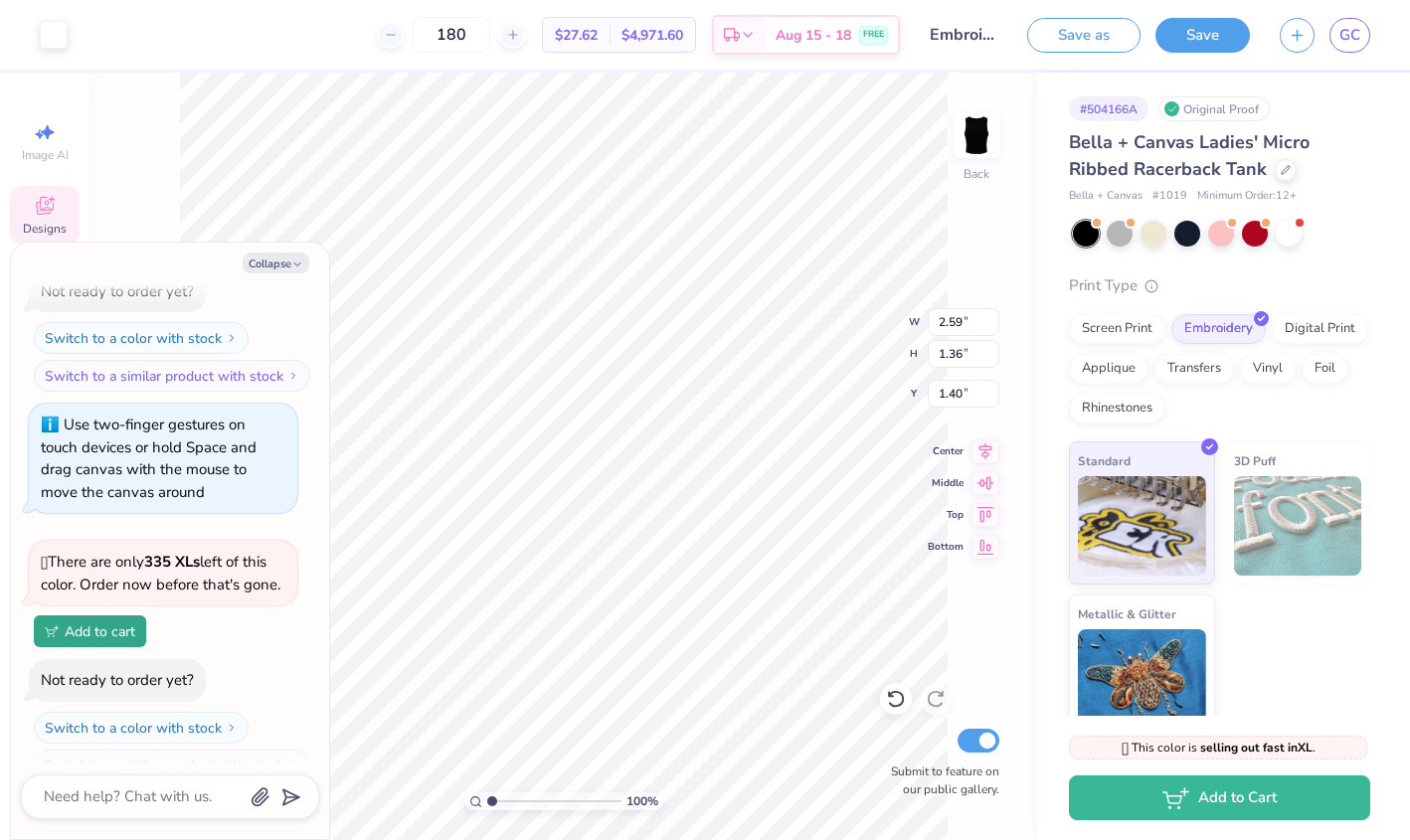type on "x" 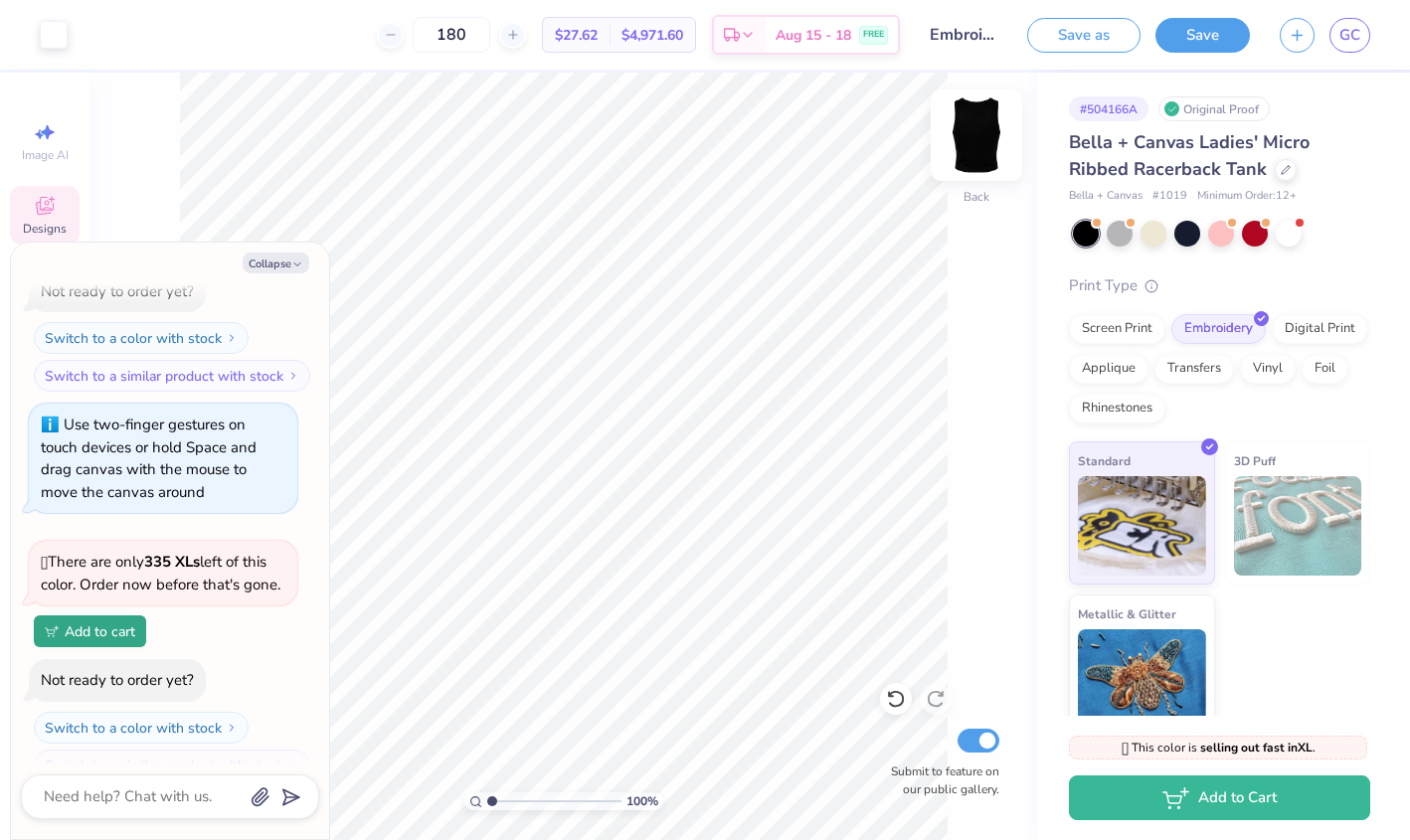 click at bounding box center [976, 135] 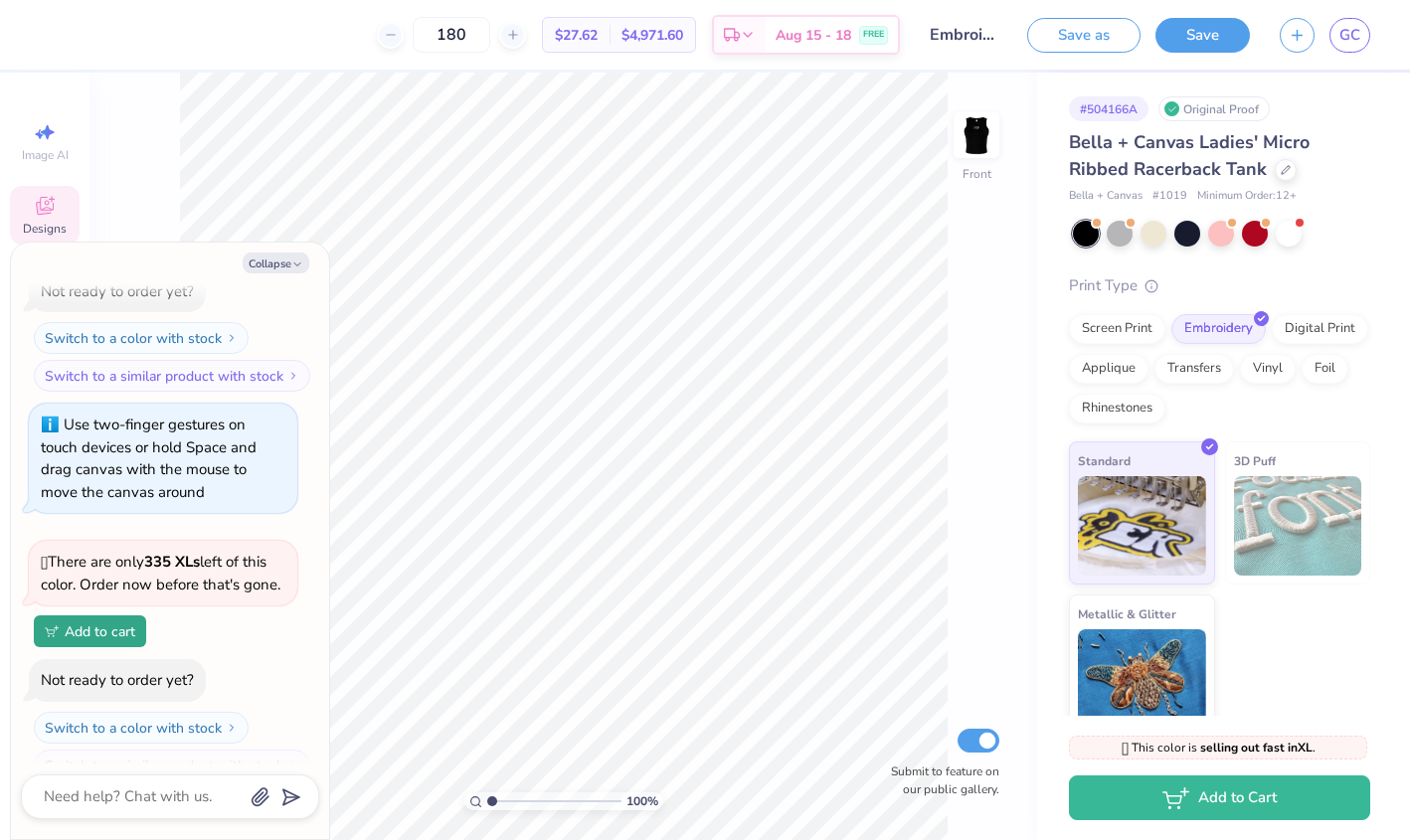 click at bounding box center [976, 135] 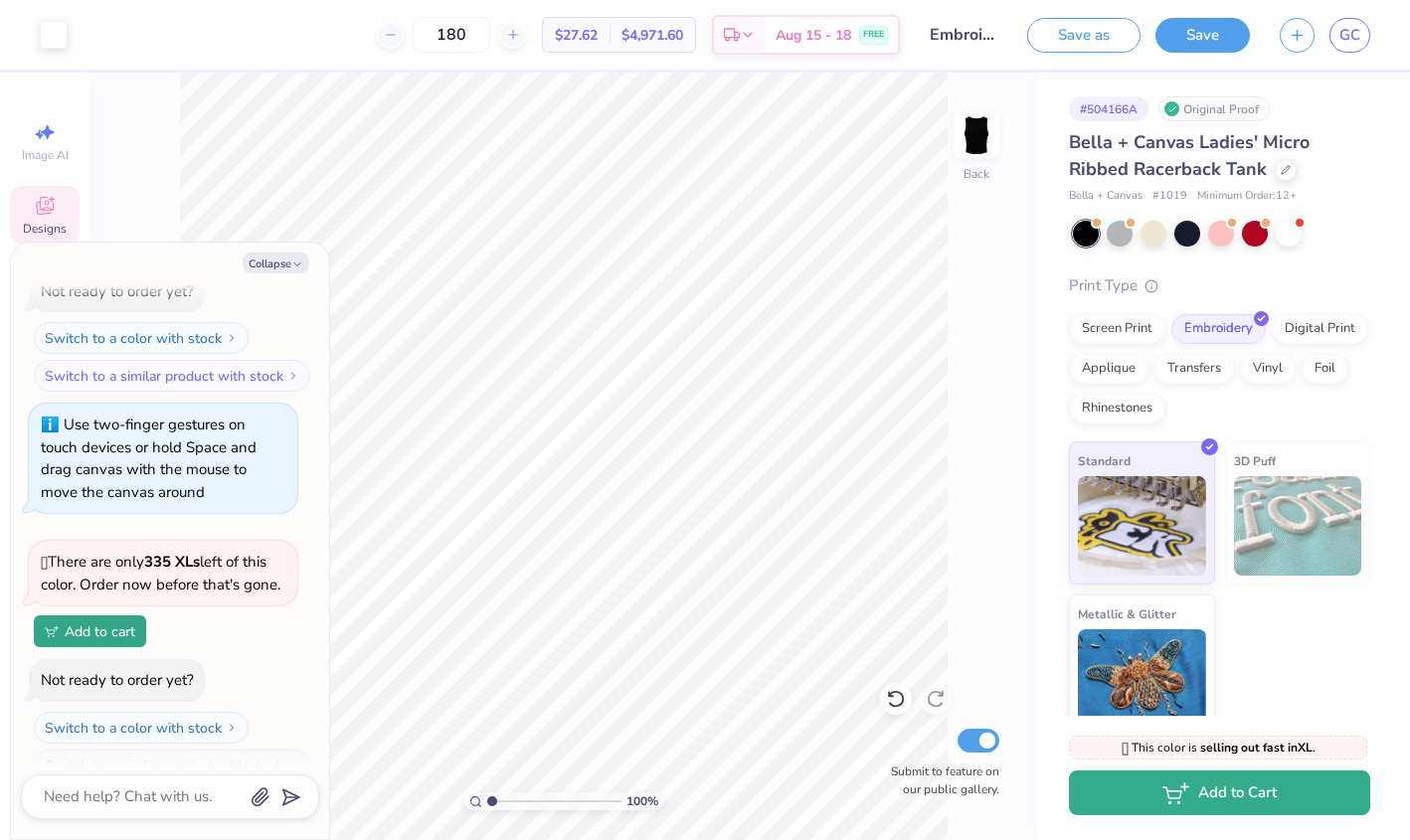 click on "Add to Cart" at bounding box center [1219, 792] 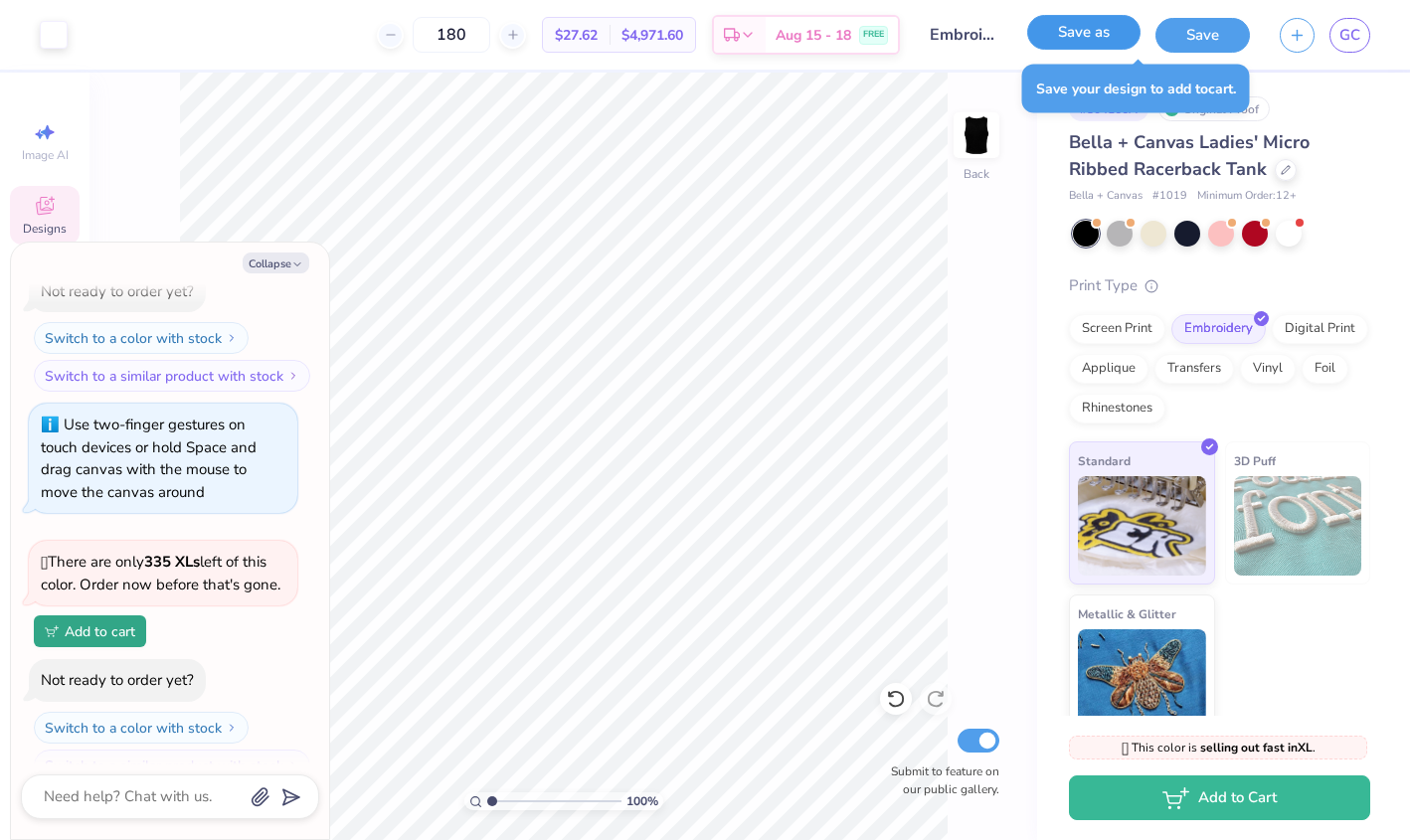 click on "Save as" at bounding box center [1084, 32] 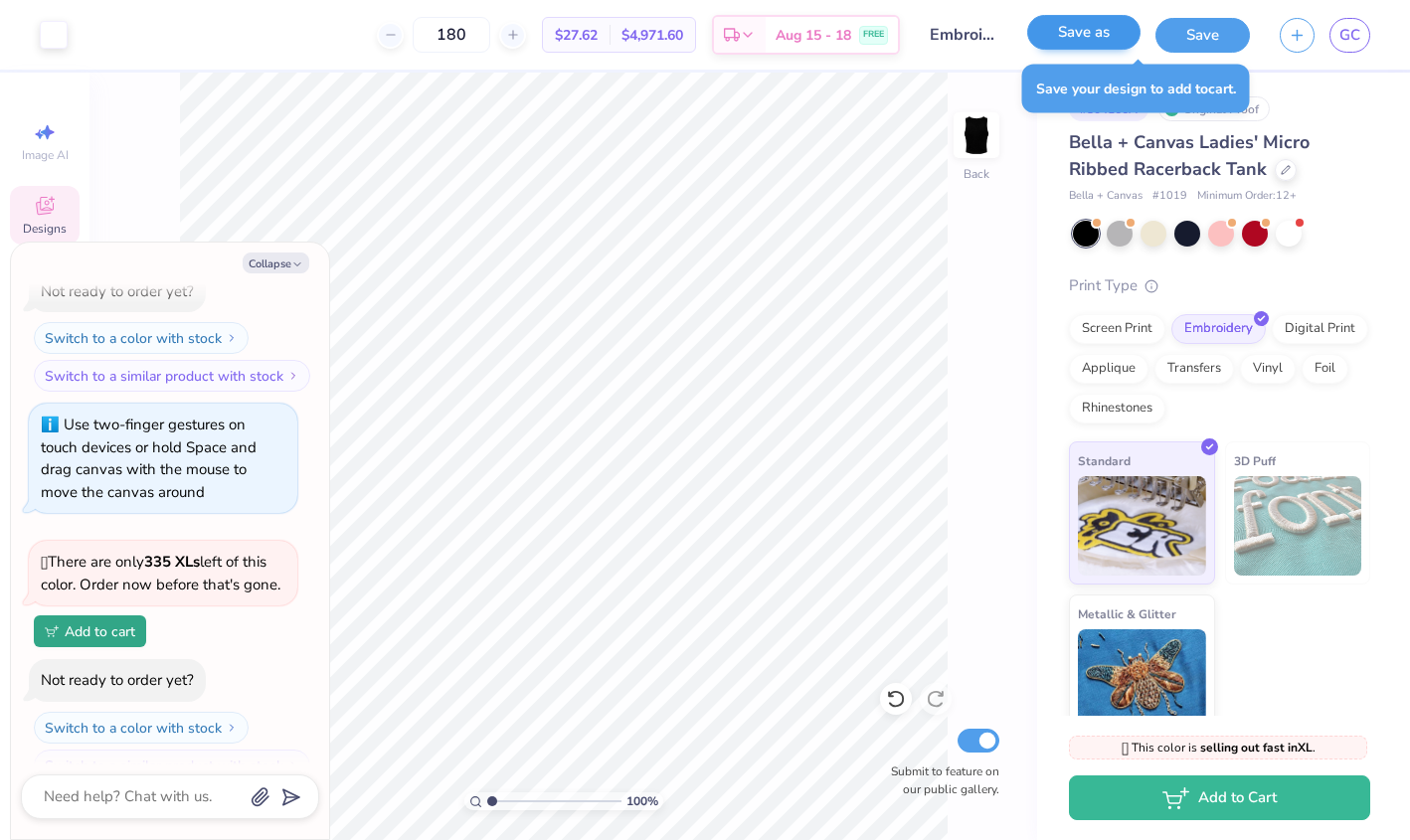 scroll, scrollTop: 186, scrollLeft: 0, axis: vertical 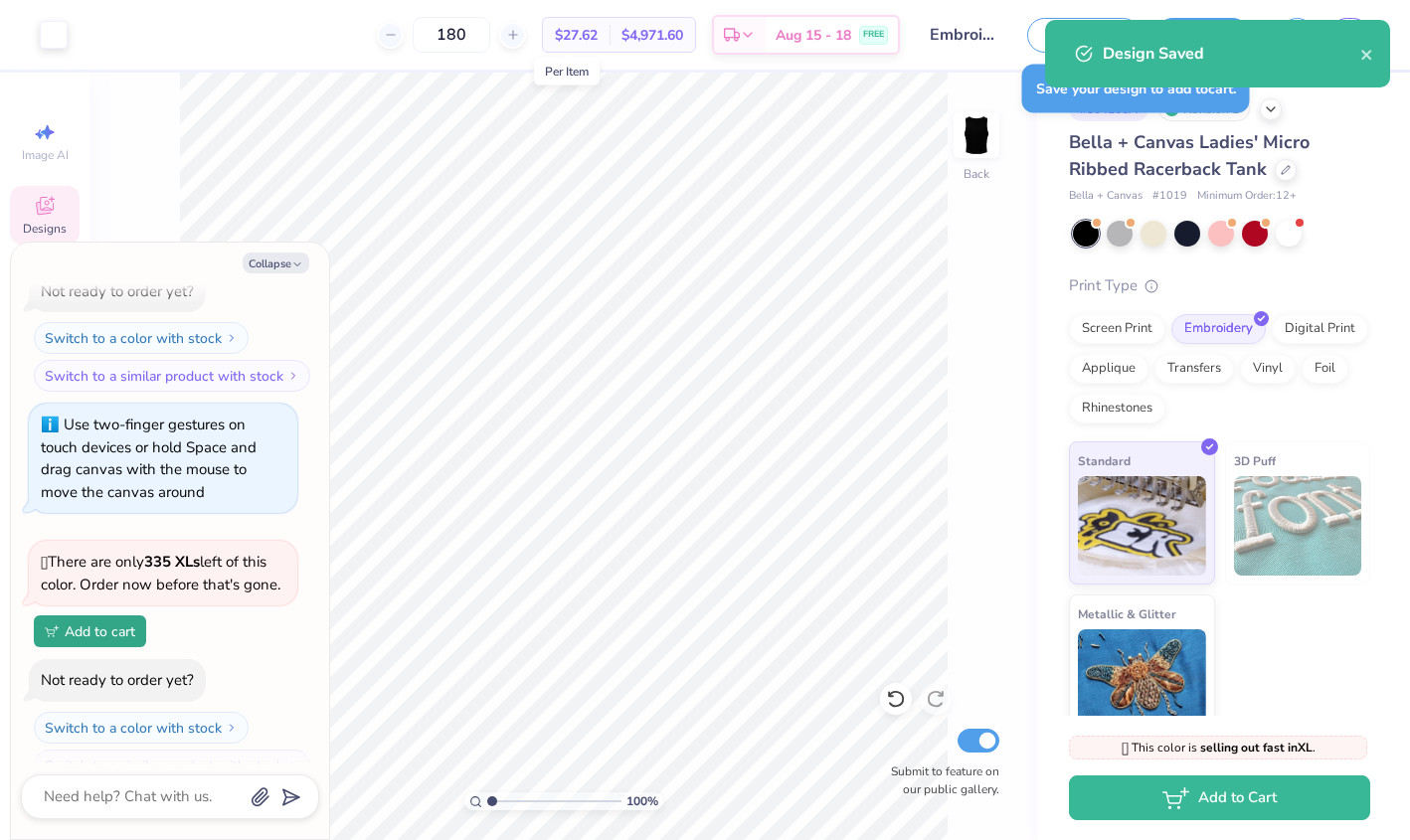 click on "$27.62" at bounding box center [576, 35] 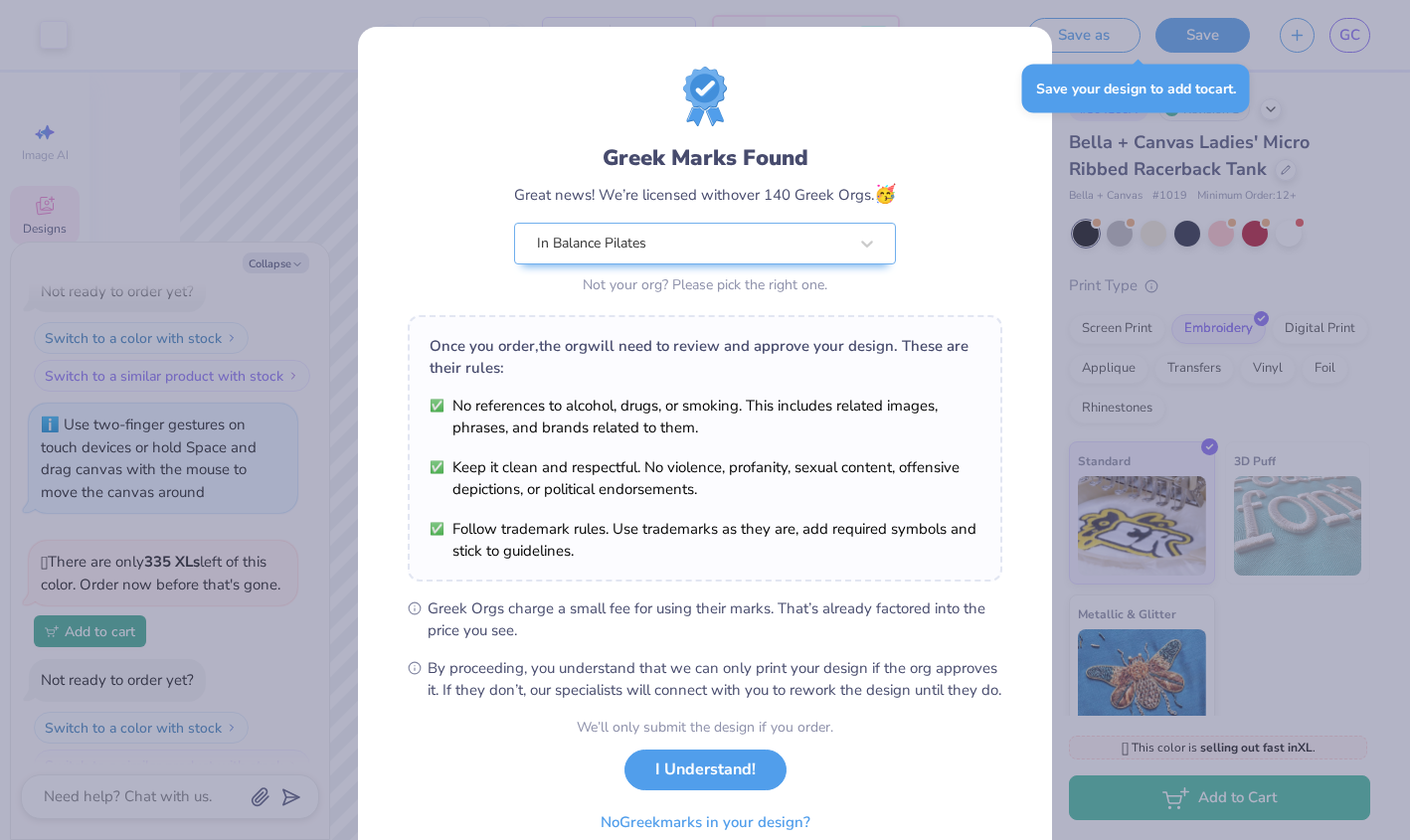 scroll, scrollTop: 90, scrollLeft: 0, axis: vertical 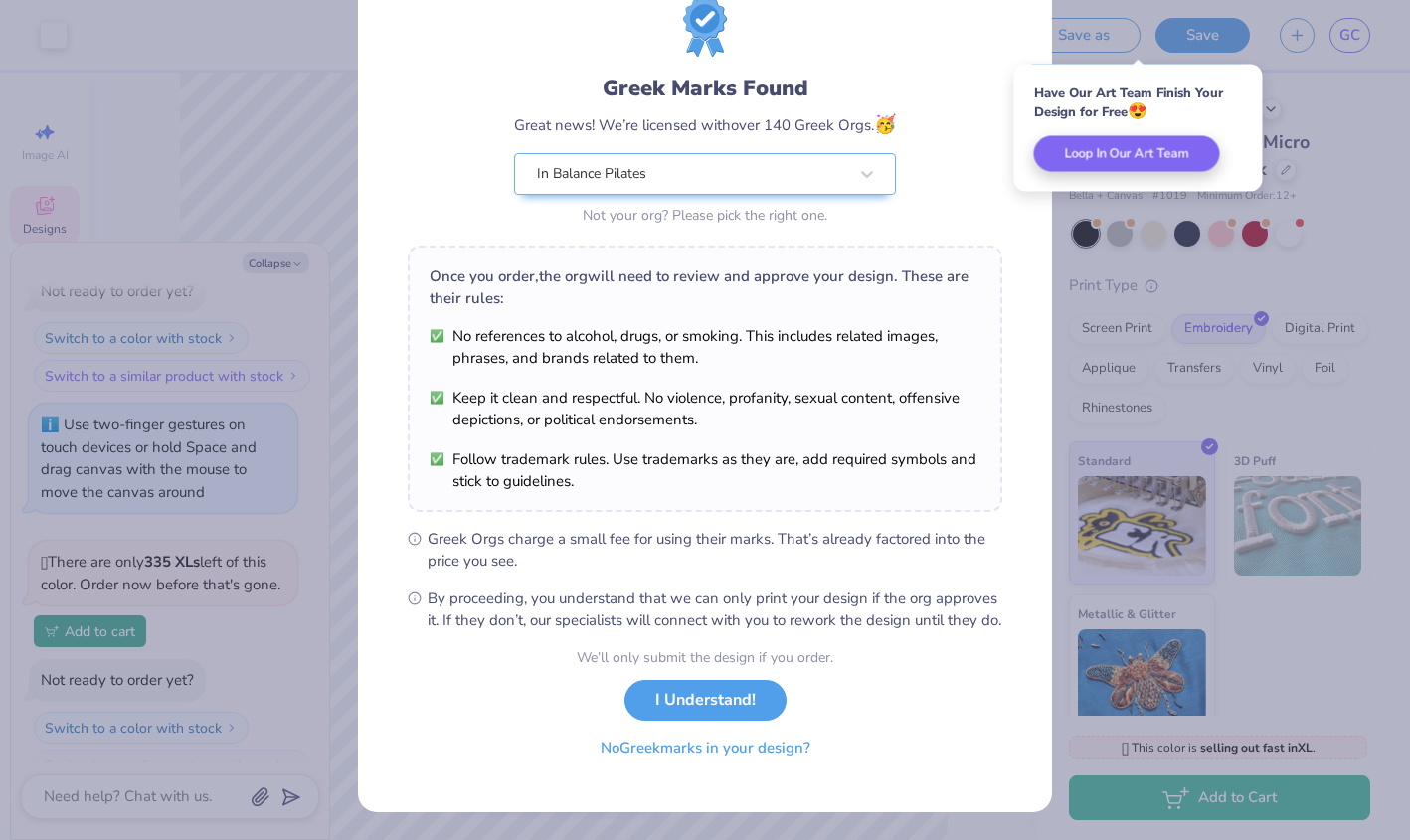 click on "No  Greek  marks in your design?" at bounding box center [705, 748] 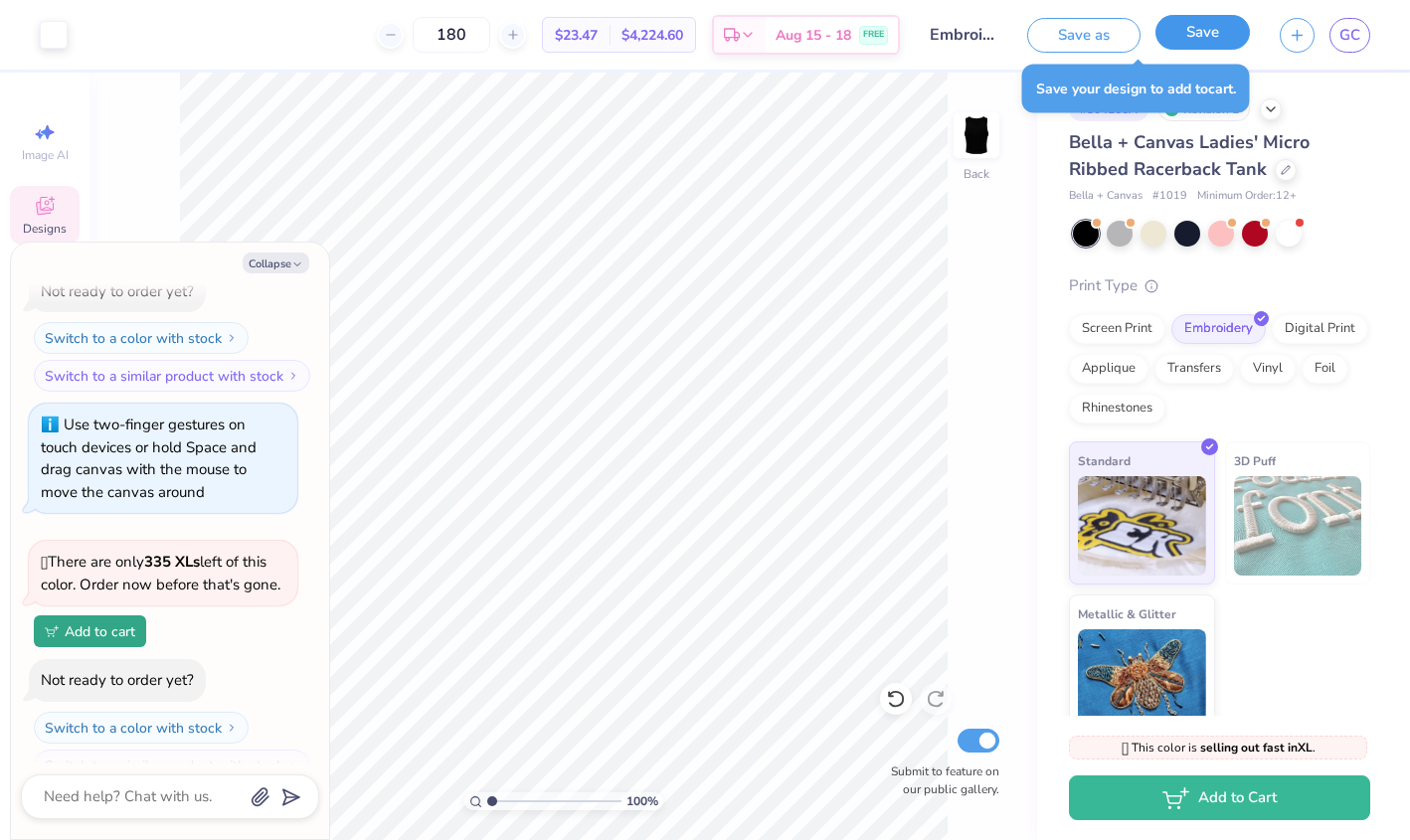 click on "Save" at bounding box center (1202, 32) 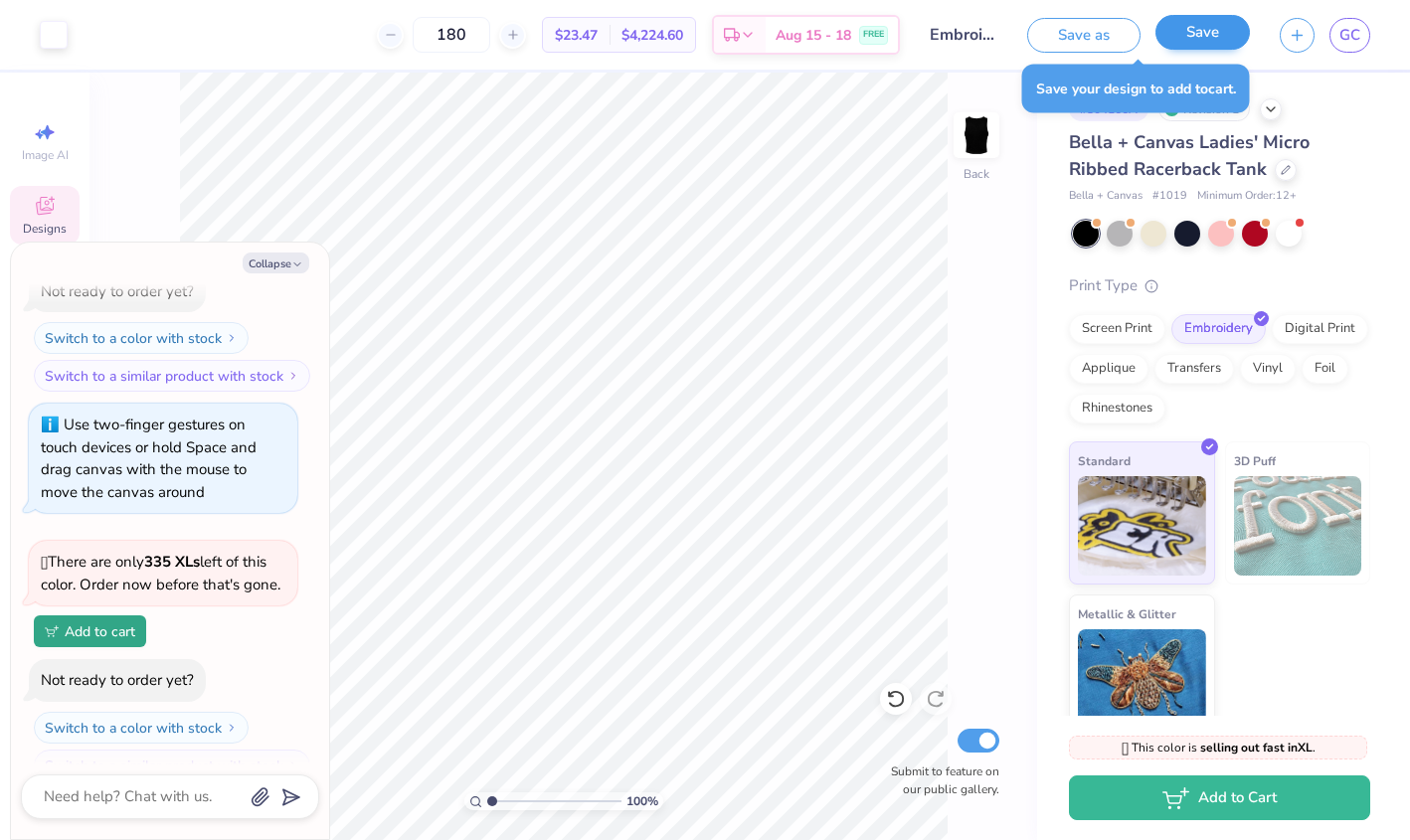 scroll, scrollTop: 186, scrollLeft: 0, axis: vertical 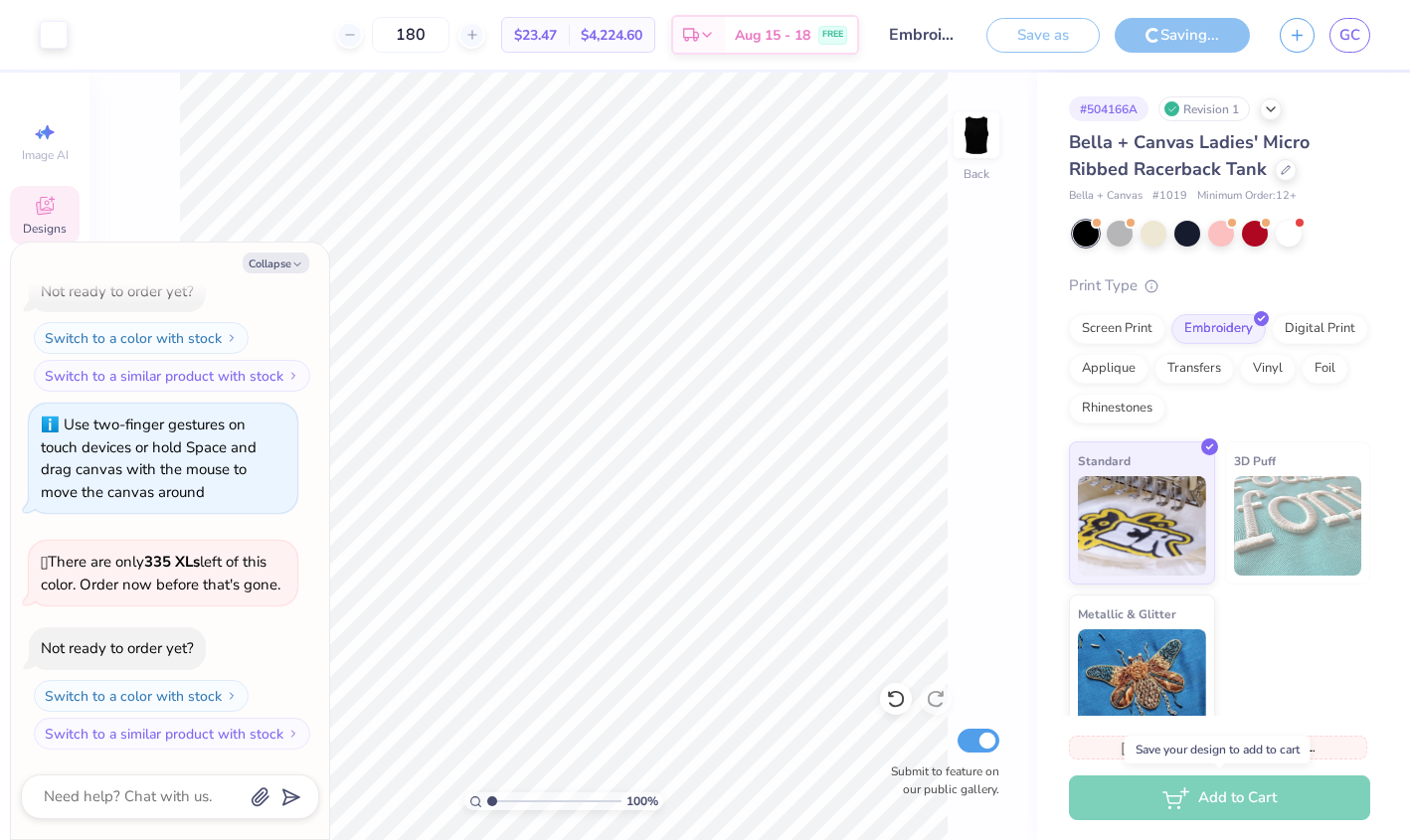 type on "x" 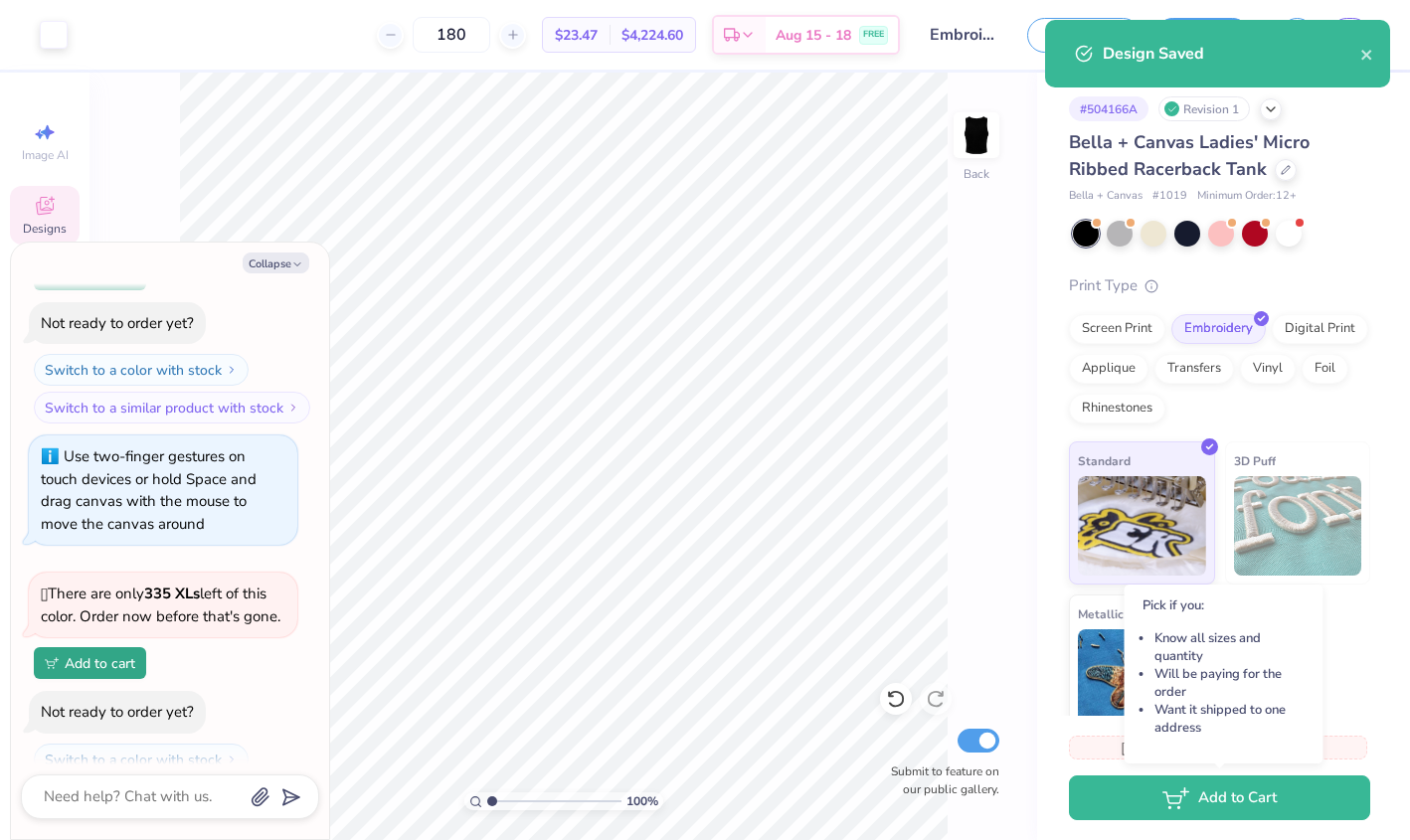 scroll, scrollTop: 218, scrollLeft: 0, axis: vertical 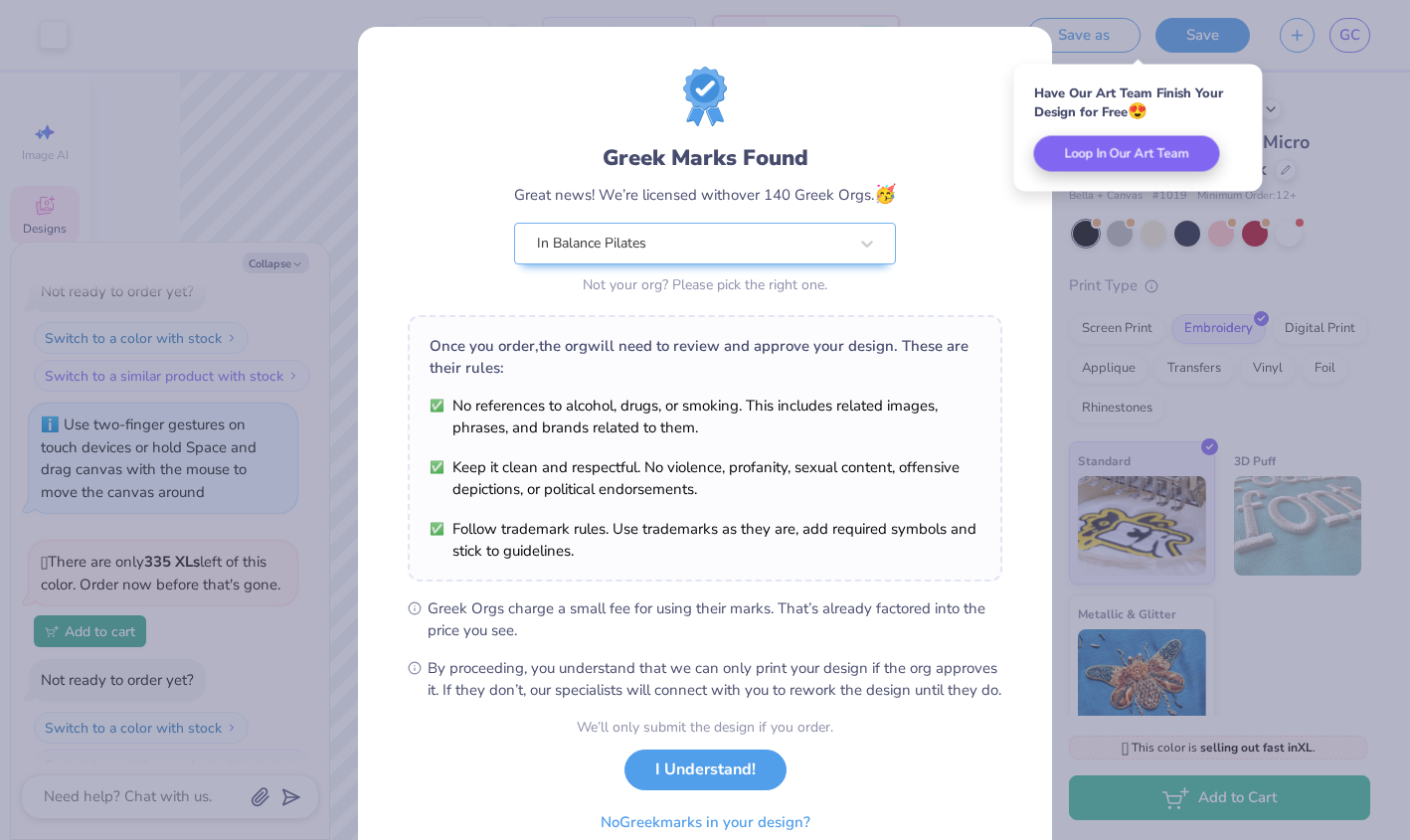 click on "Greek Marks Found Great news! We’re licensed with  over 140 Greek Orgs. 🥳 In Balance Pilates Not your org? Please pick the right one. Once you order,  the org  will need to review and approve your design. These are their rules: No references to alcohol, drugs, or smoking. This includes related images, phrases, and brands related to them. Keep it clean and respectful. No violence, profanity, sexual content, offensive depictions, or political endorsements. Follow trademark rules. Use trademarks as they are, add required symbols and stick to guidelines. Greek Orgs charge a small fee for using their marks. That’s already factored into the price you see. By proceeding, you understand that we can only print your design if the org approves it. If they don’t, our specialists will connect with you to rework the design until they do. We’ll only submit the design if you order. I Understand! No  Greek  marks in your design?" at bounding box center [705, 420] 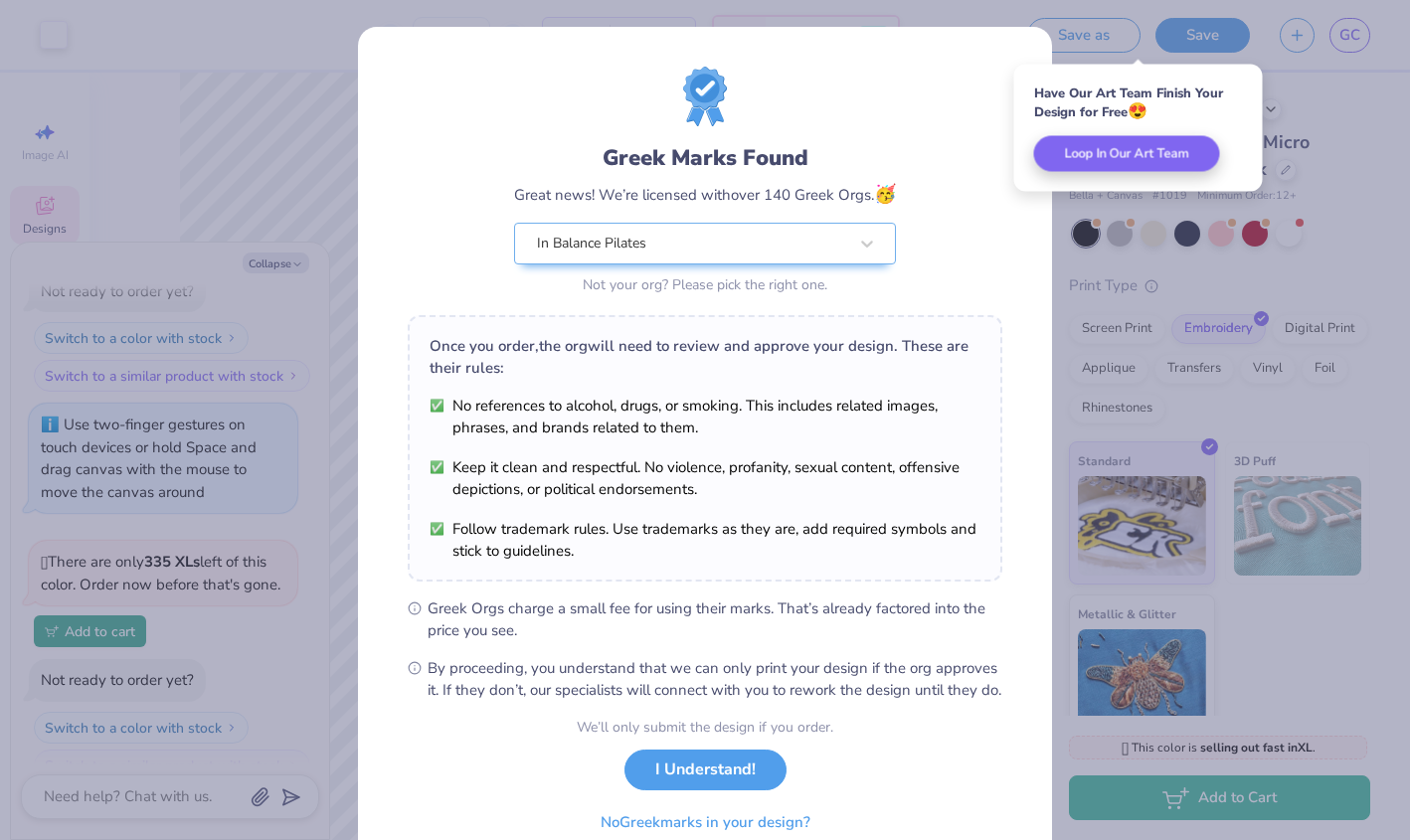 scroll, scrollTop: 90, scrollLeft: 0, axis: vertical 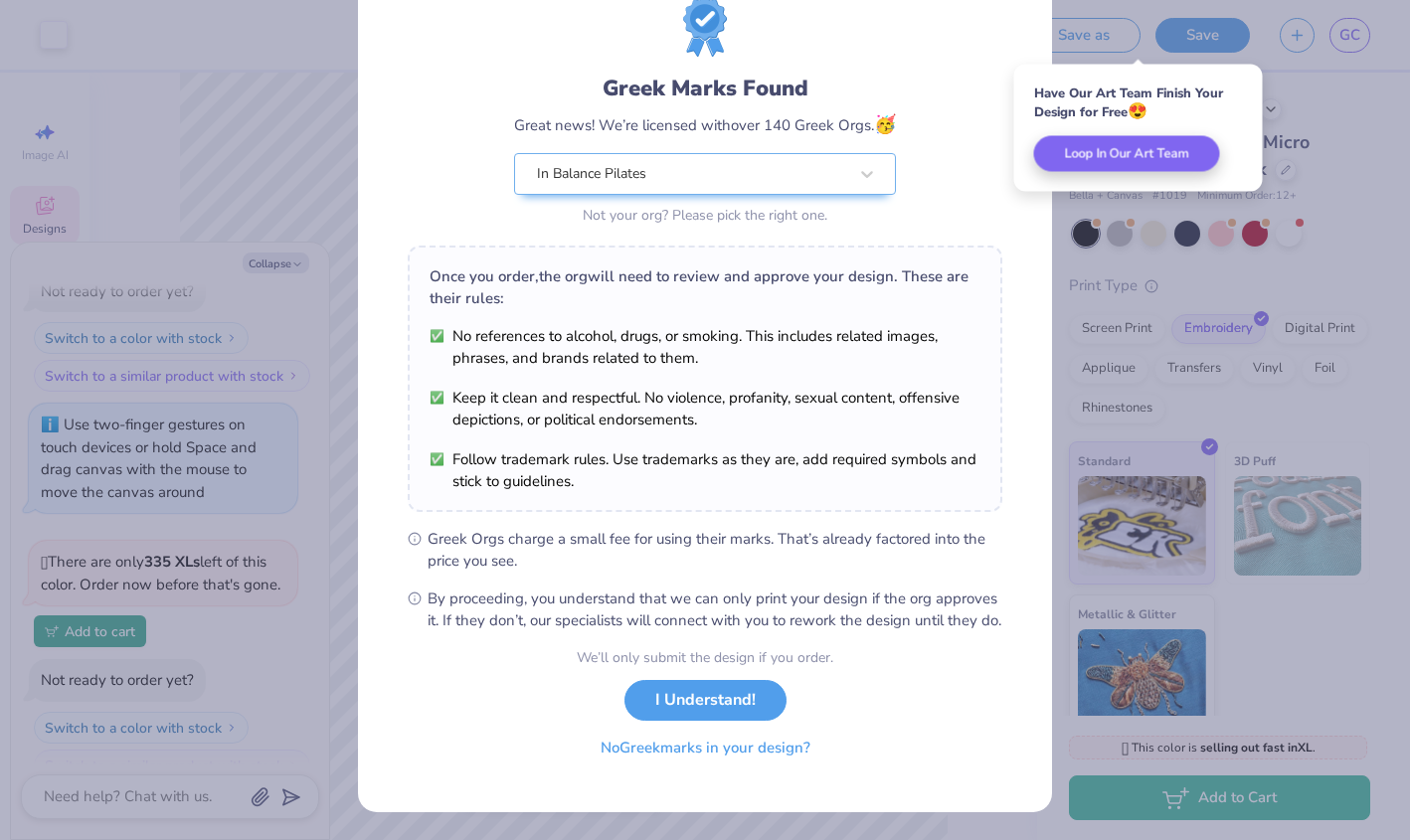 click on "No  Greek  marks in your design?" at bounding box center [705, 748] 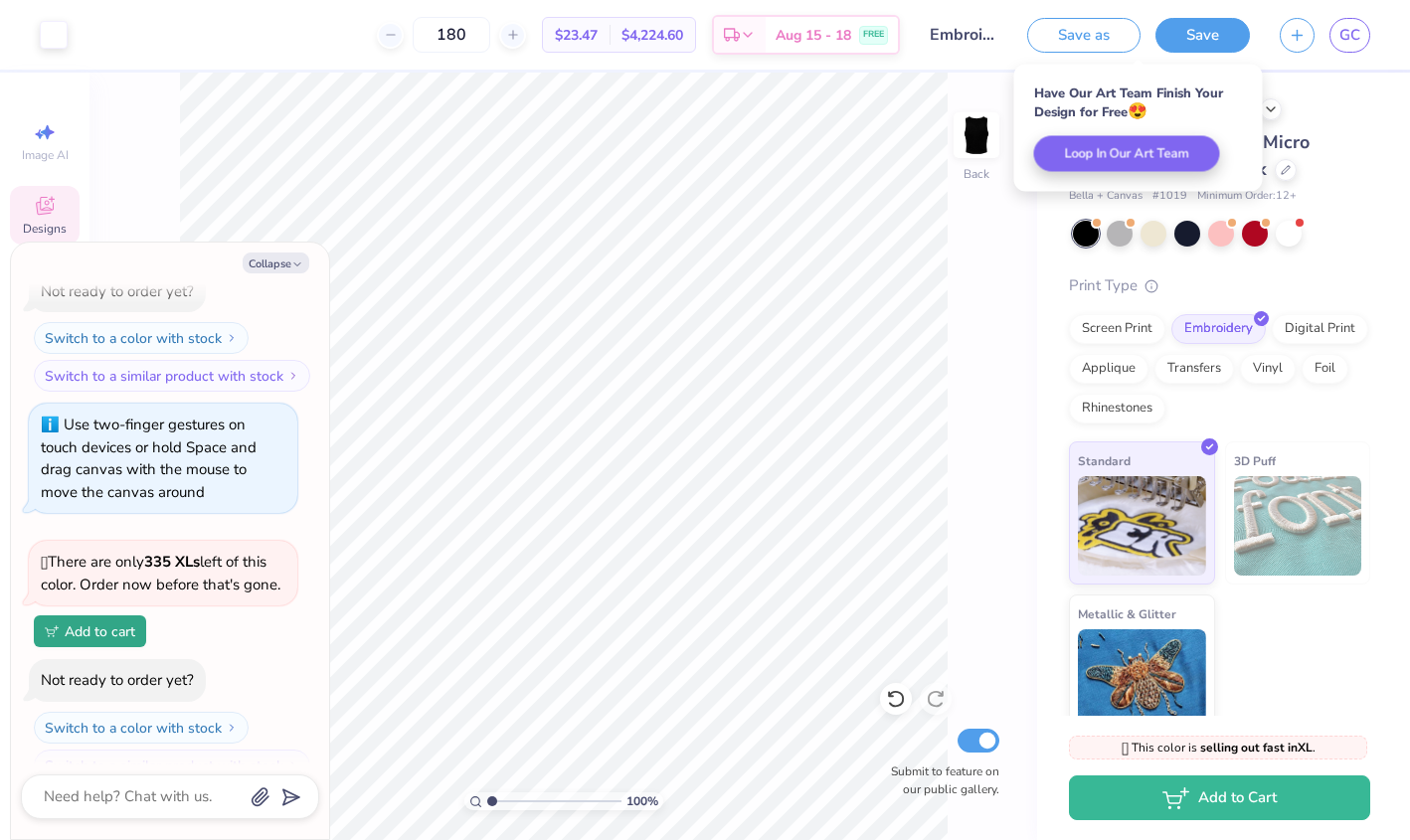 scroll, scrollTop: 0, scrollLeft: 0, axis: both 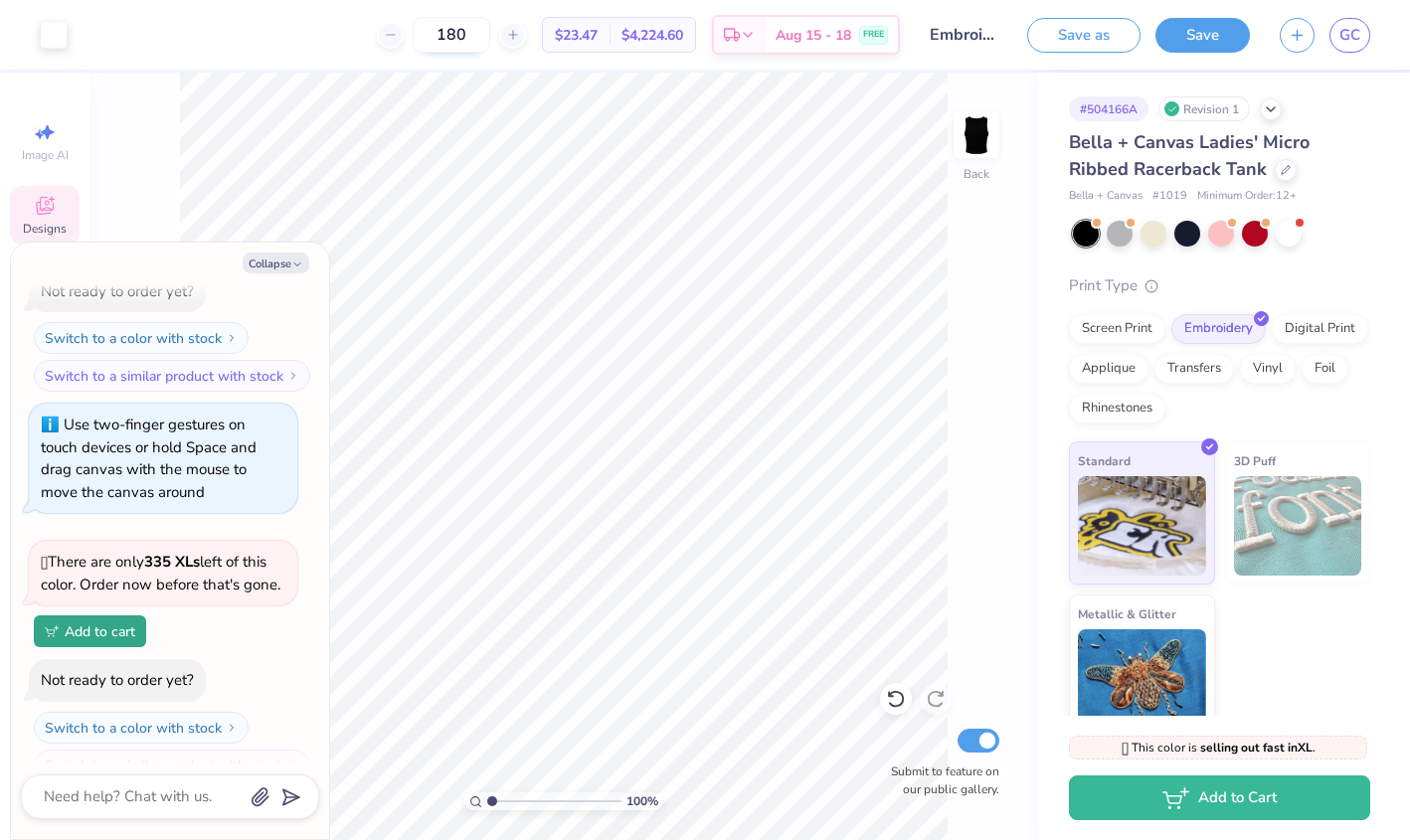 click on "180" at bounding box center [451, 35] 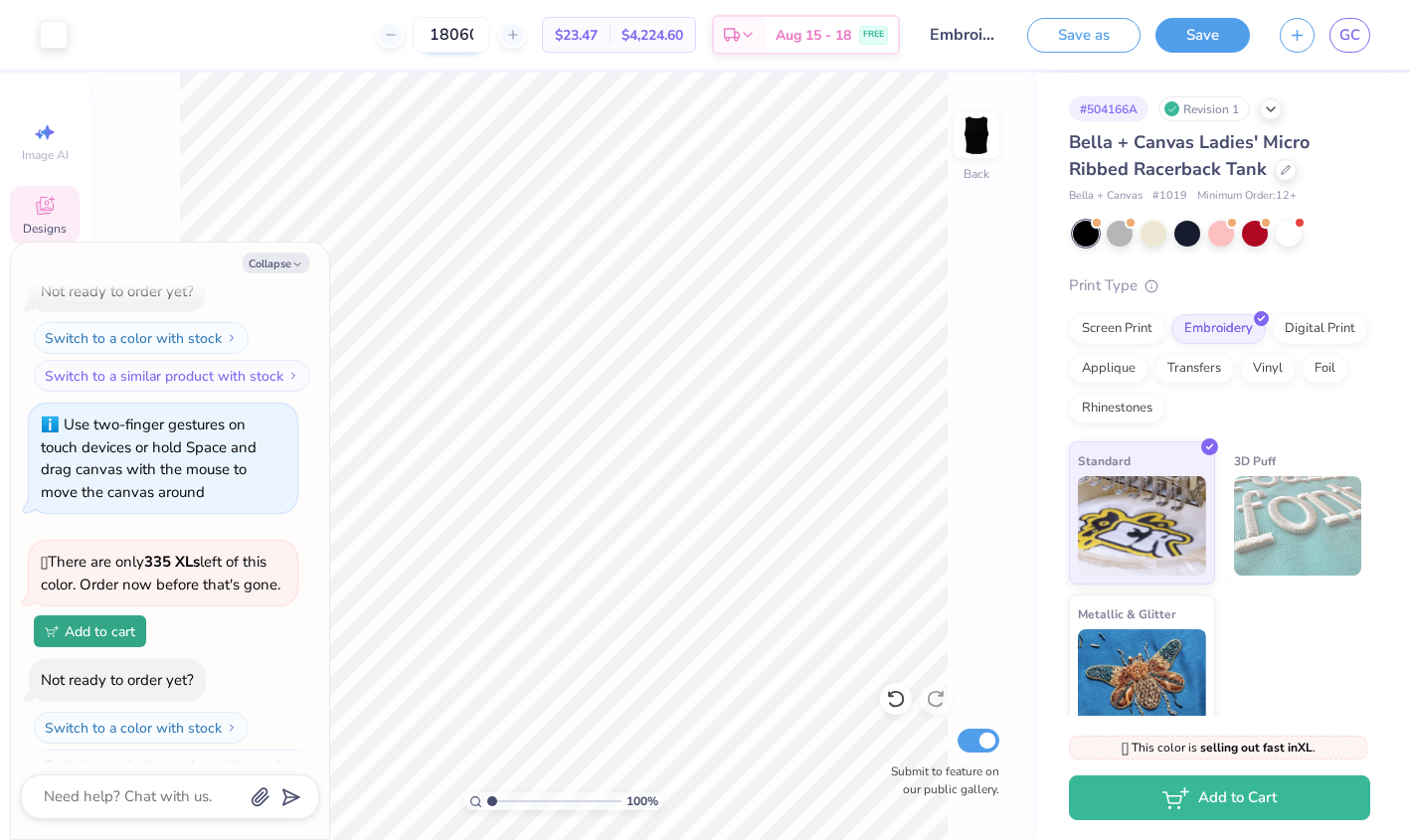 scroll, scrollTop: 0, scrollLeft: 4, axis: horizontal 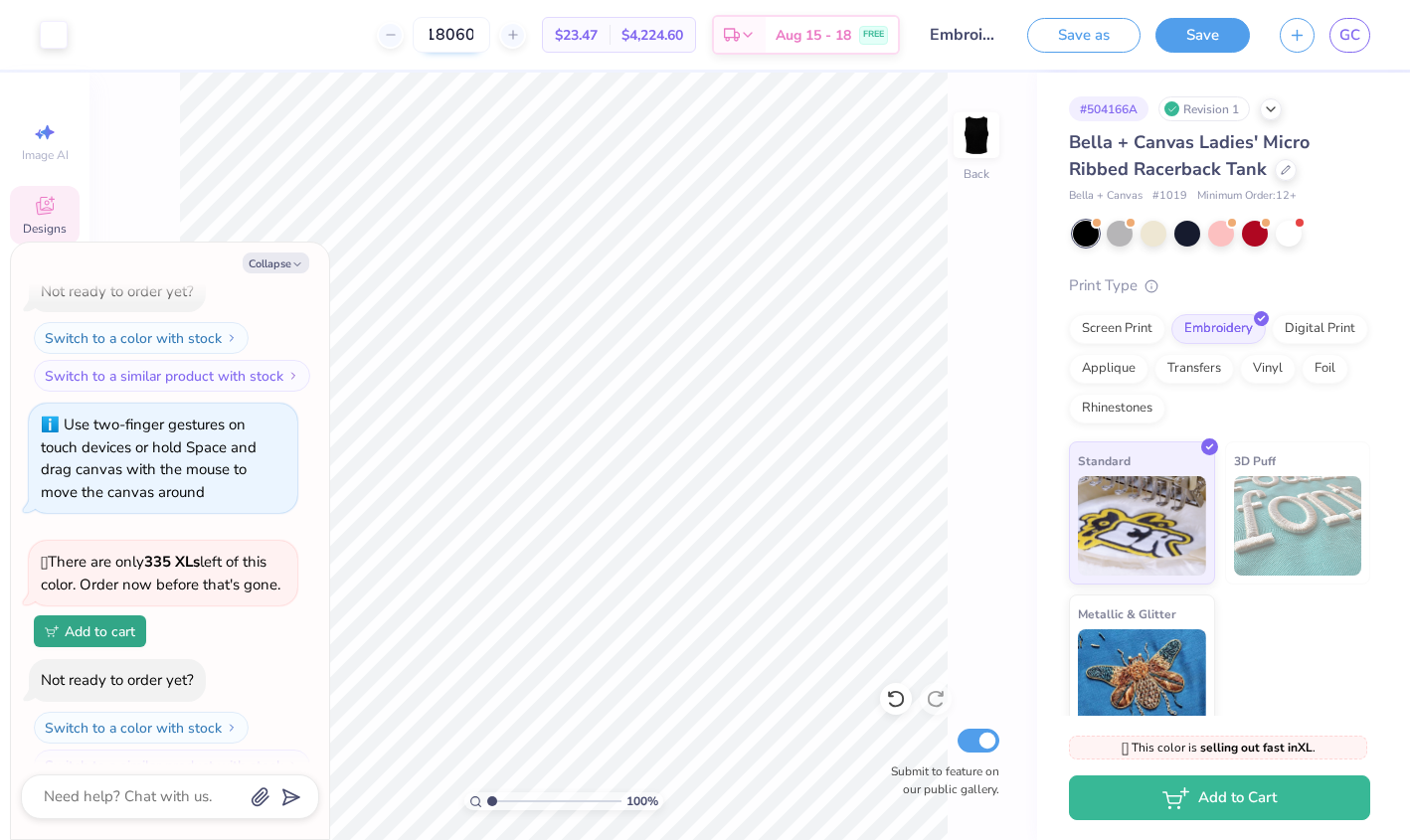 click on "18060" at bounding box center (451, 35) 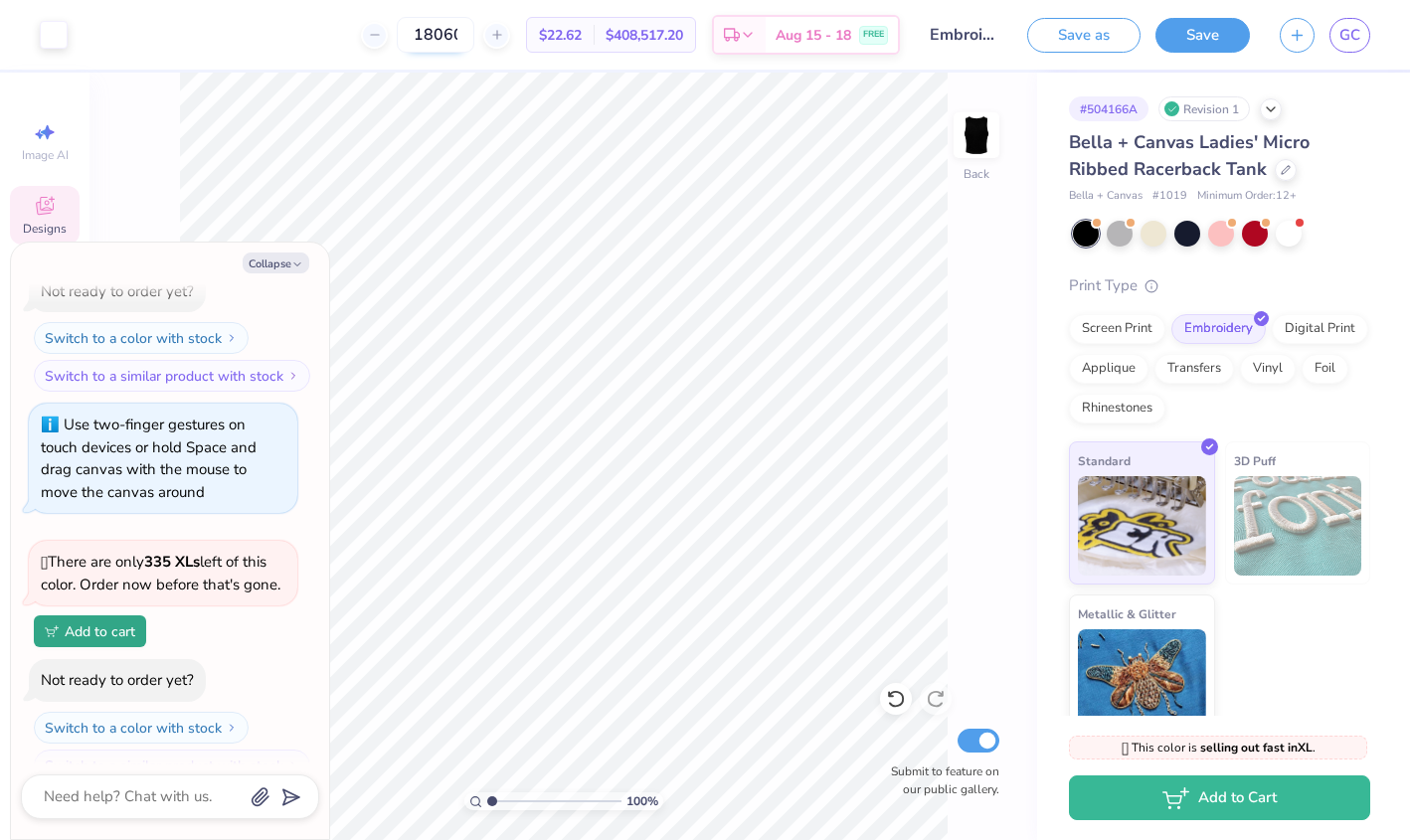 click on "18060" at bounding box center [436, 35] 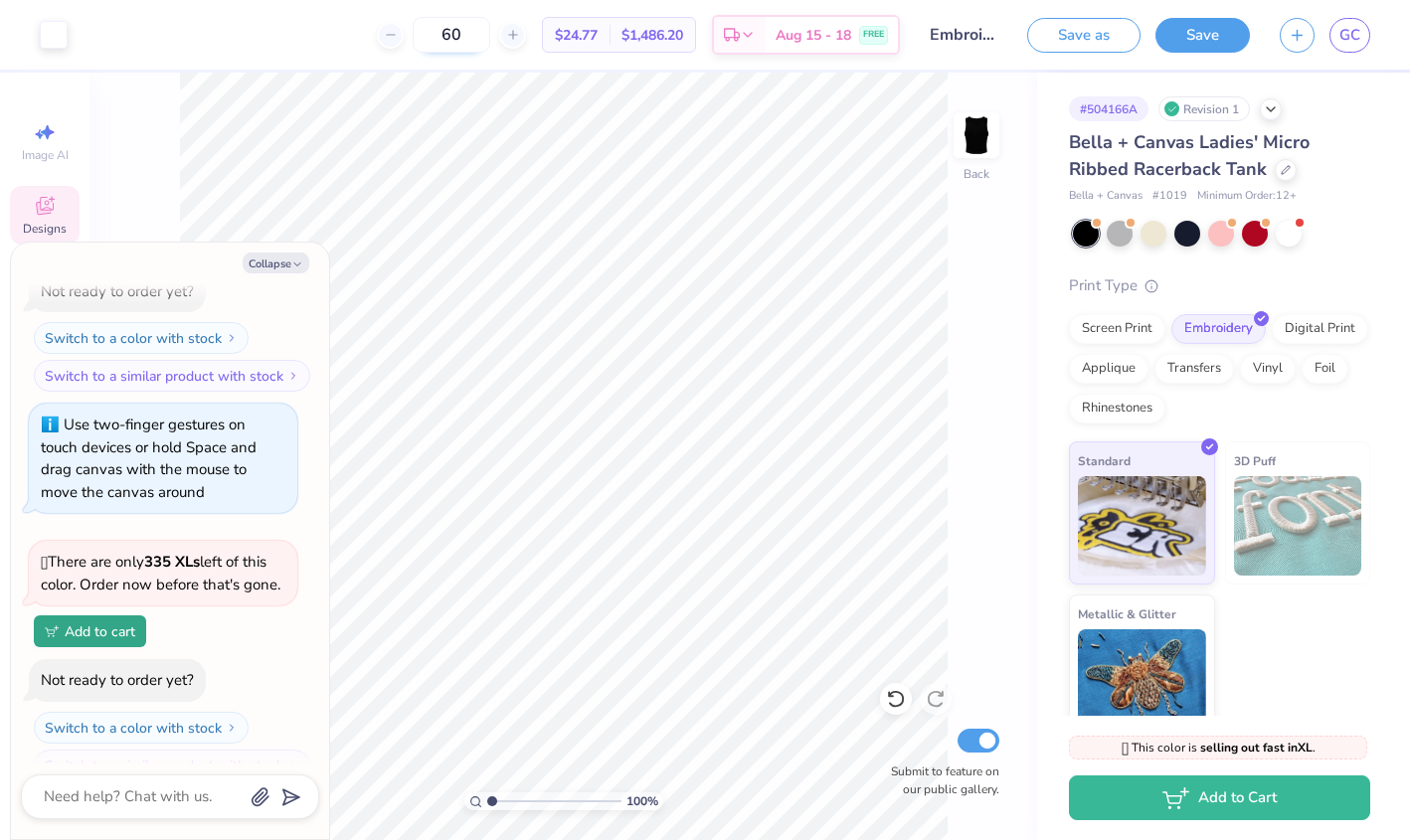 type on "6" 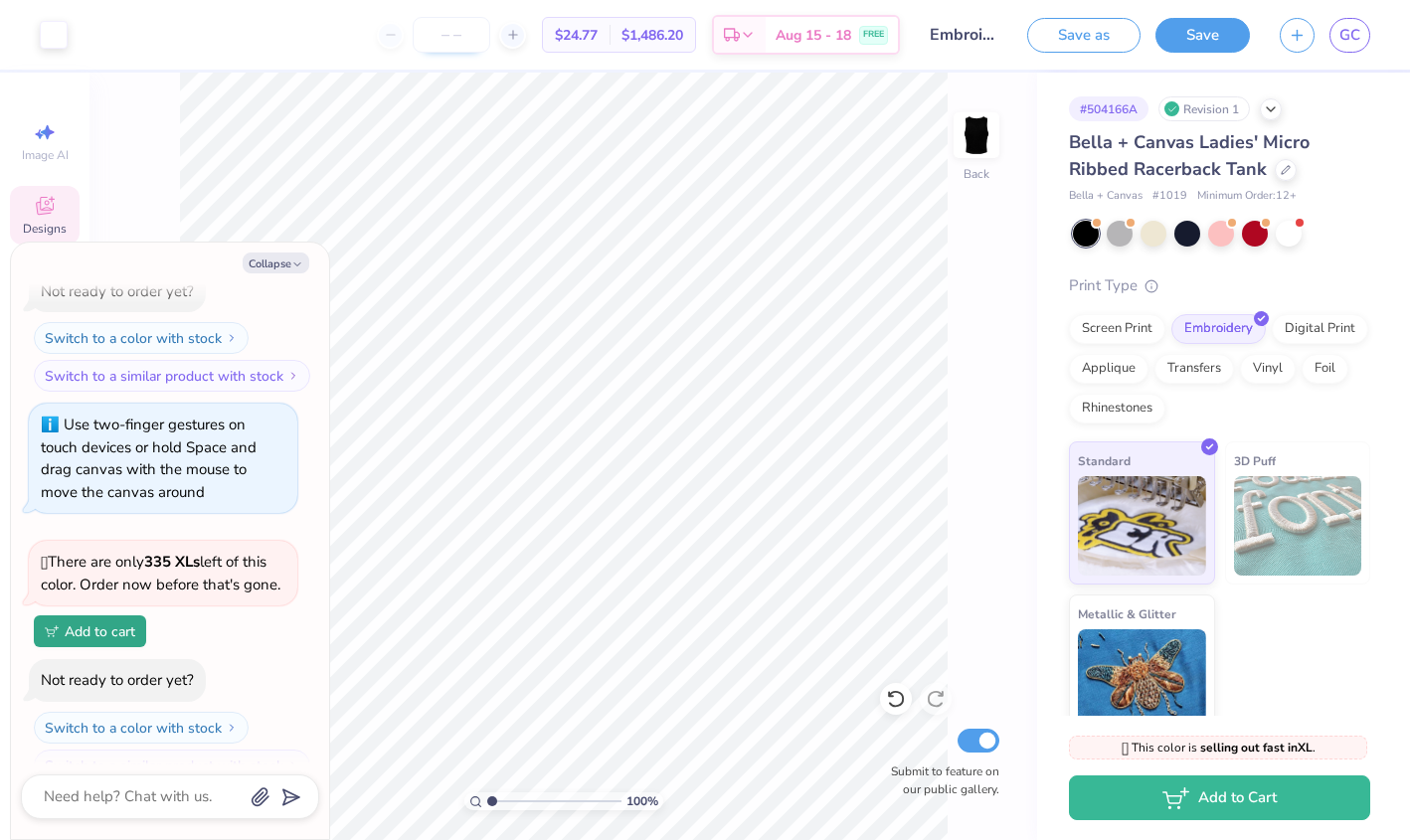type on "0" 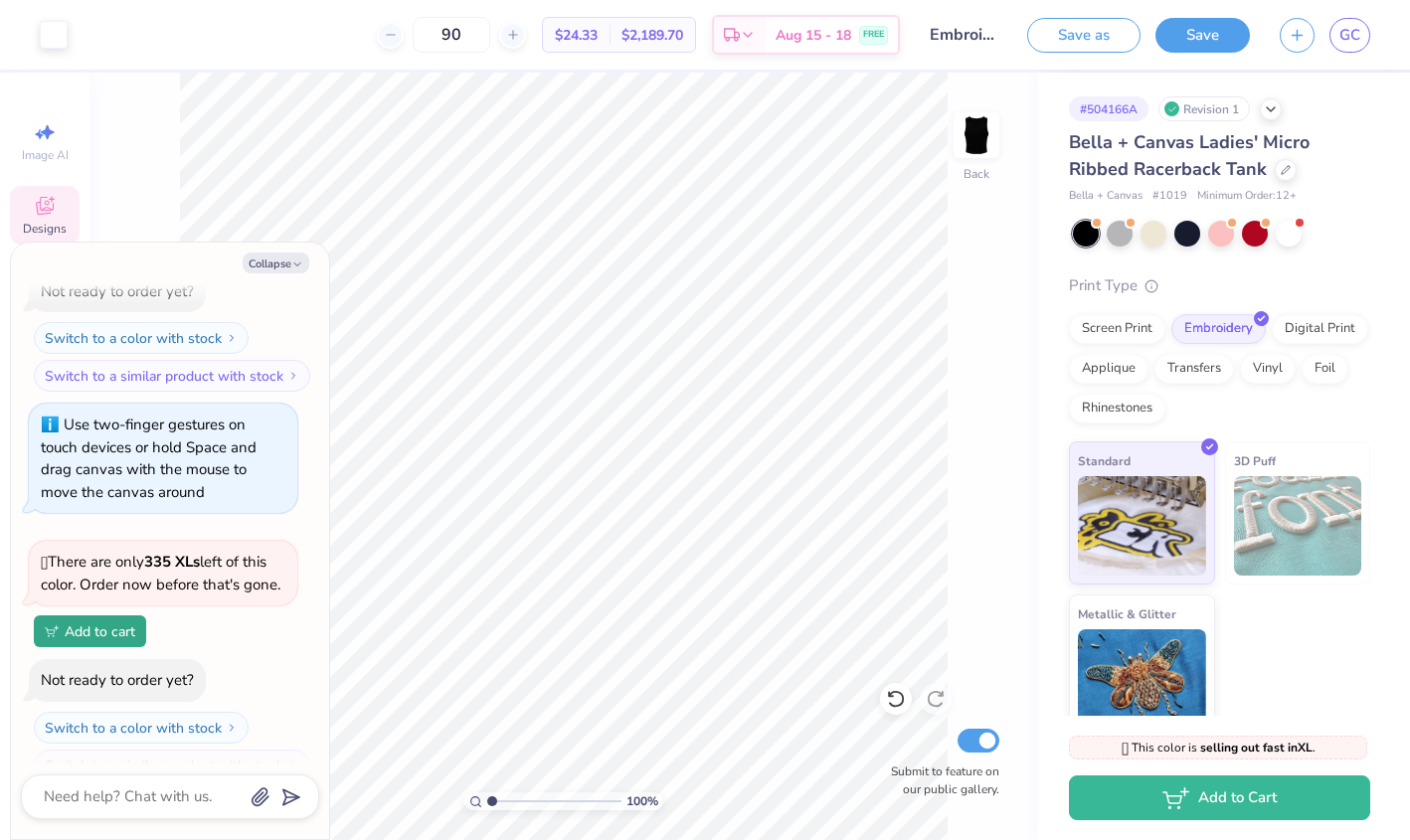 type on "90" 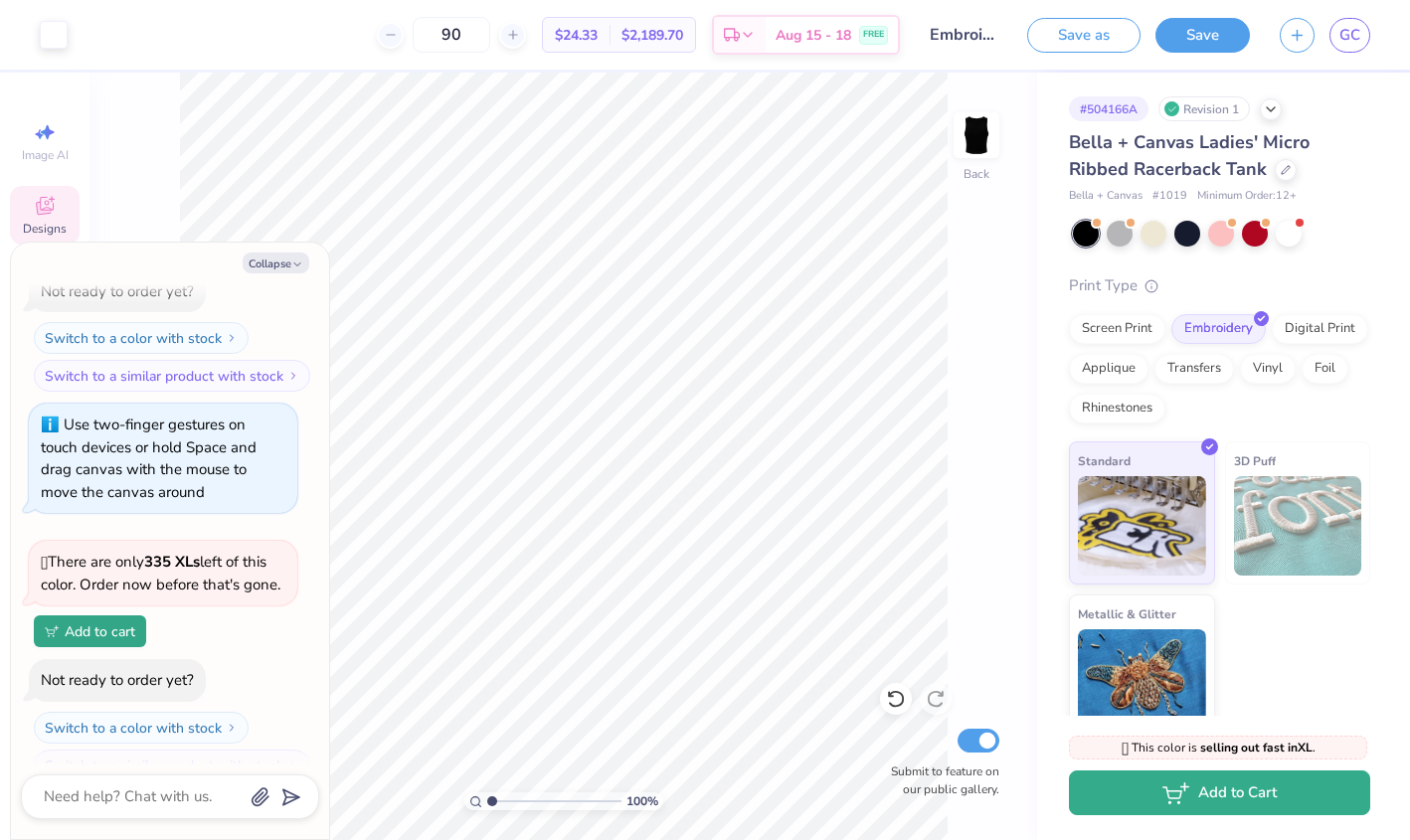 click on "Add to Cart" at bounding box center [1219, 792] 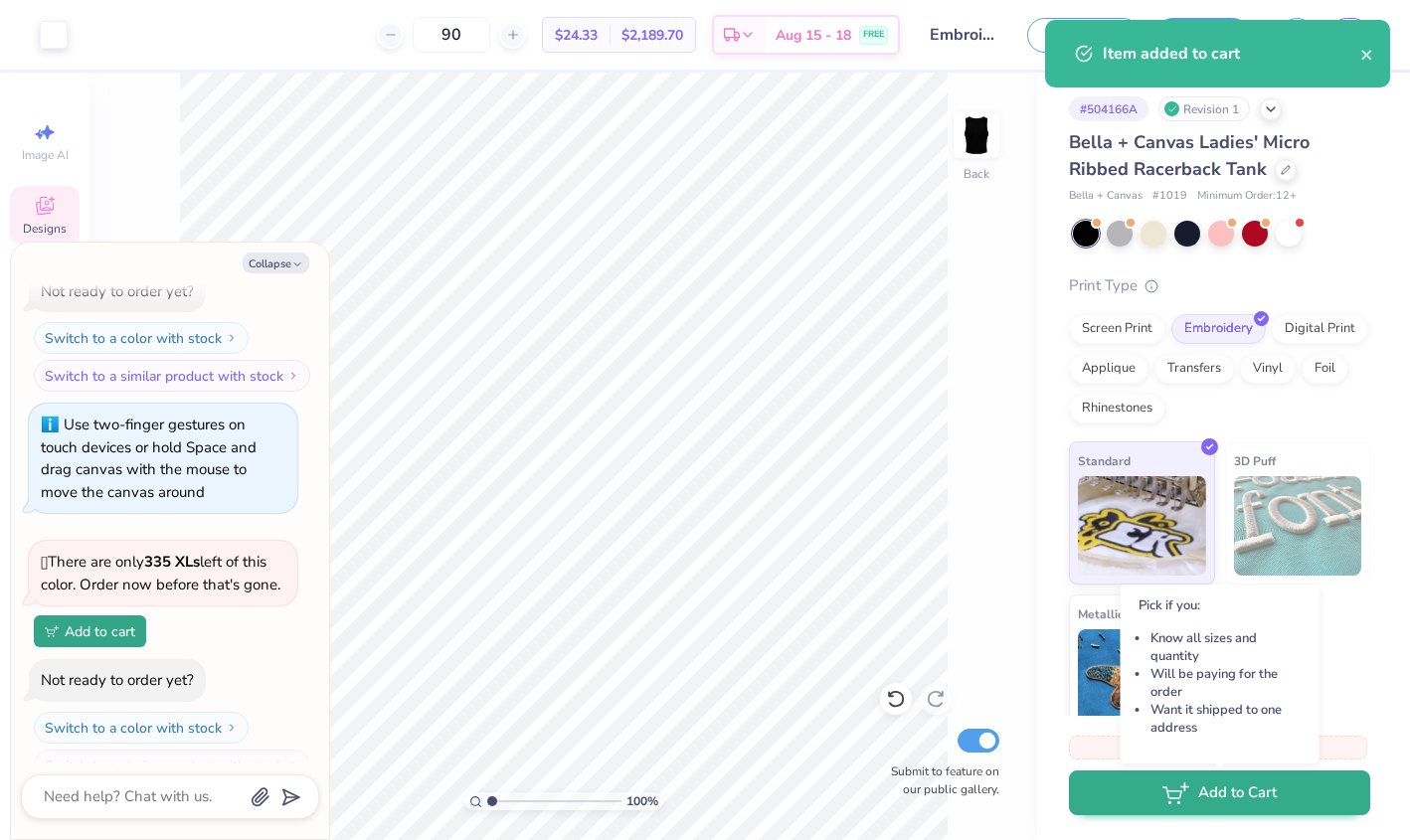 scroll, scrollTop: 186, scrollLeft: 0, axis: vertical 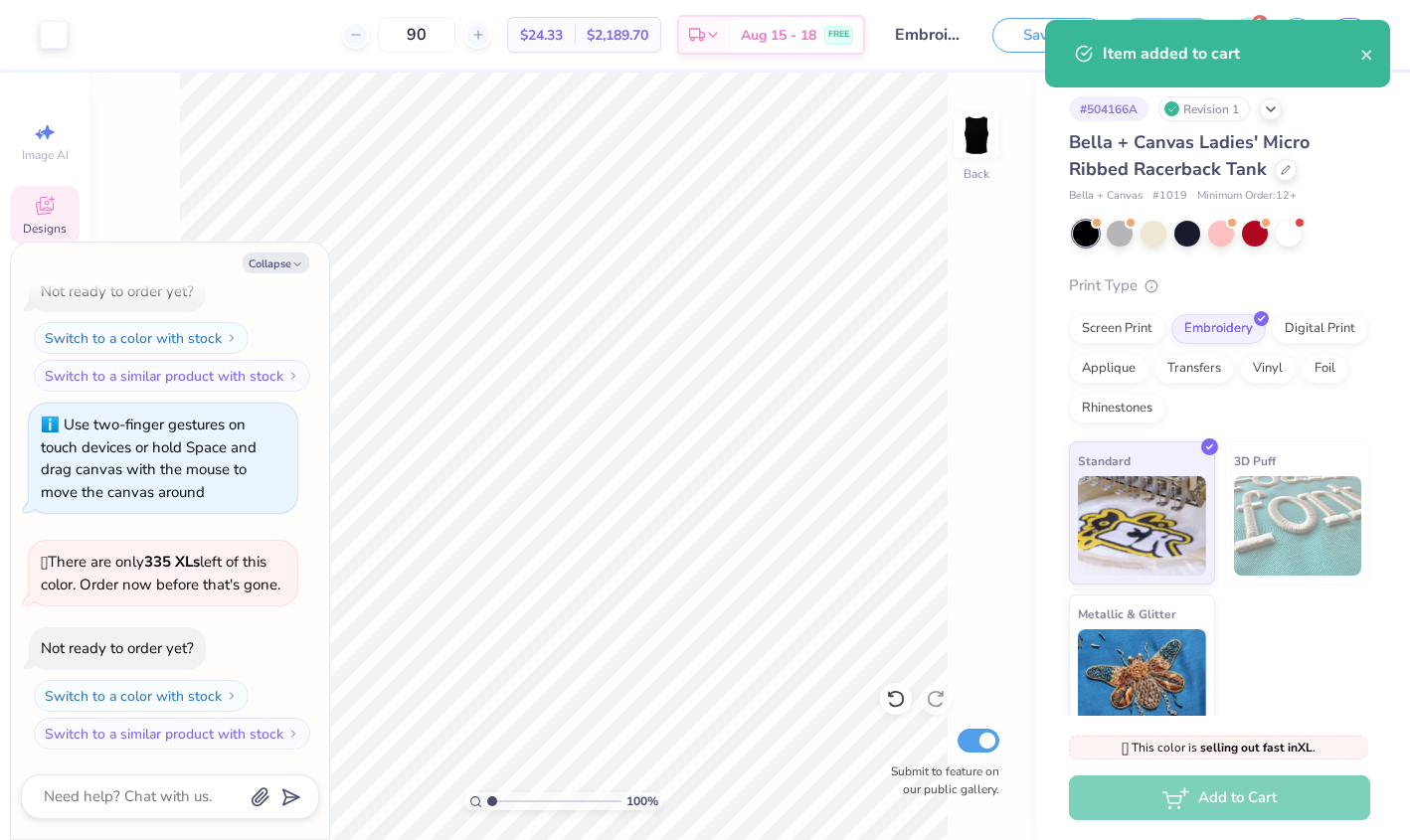 click on "Item added to cart" at bounding box center (1231, 54) 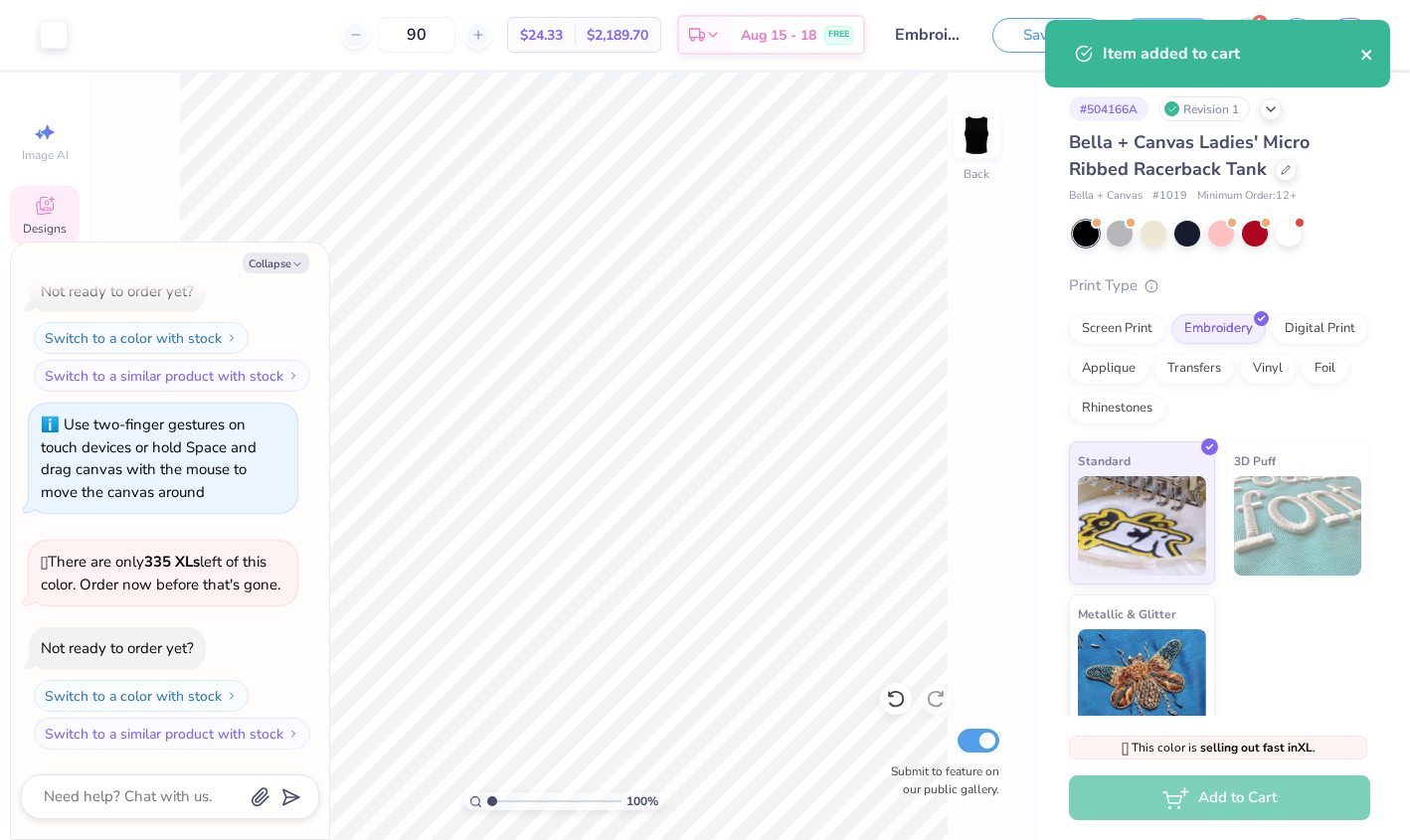 click 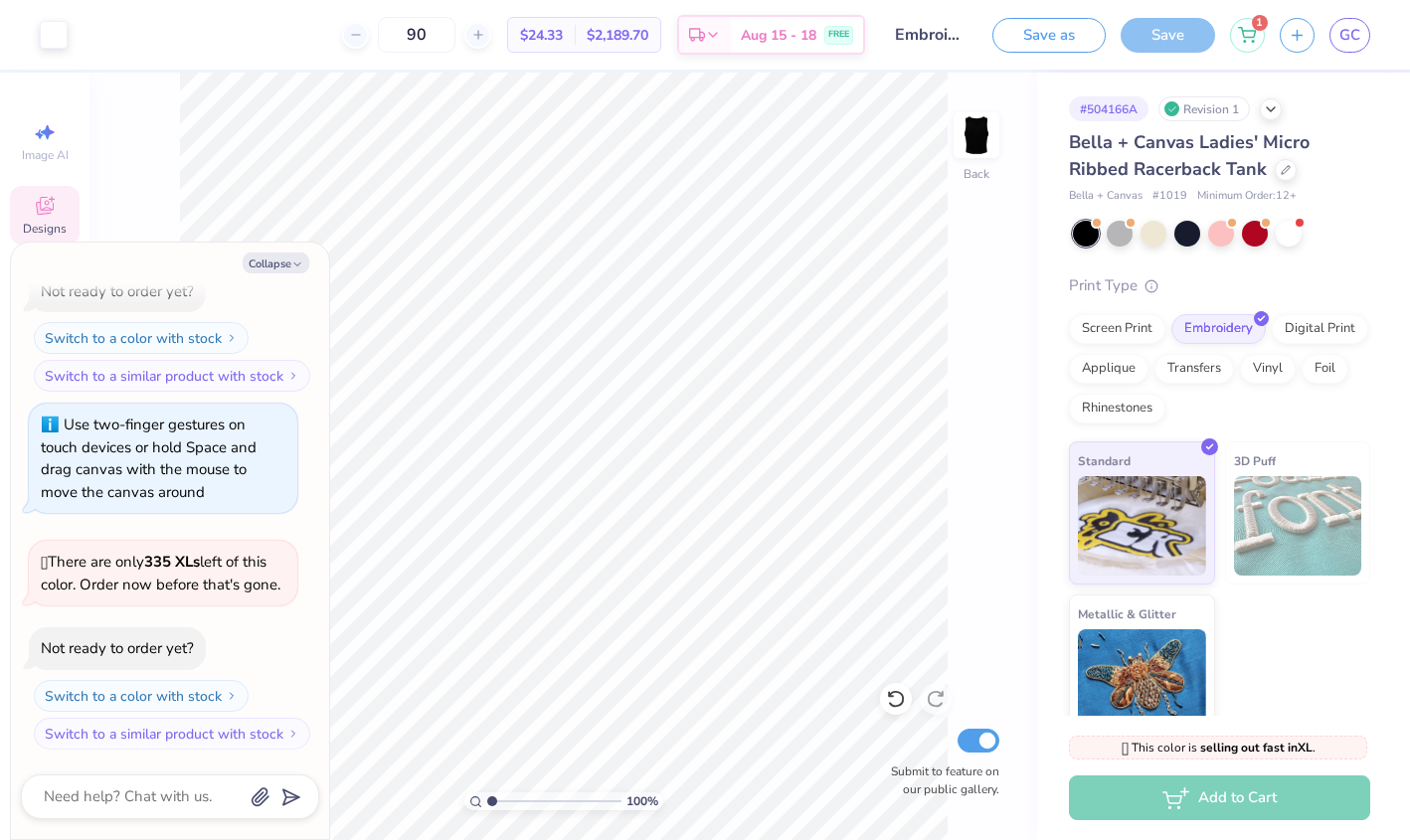 click on "Item added to cart" at bounding box center [1217, 61] 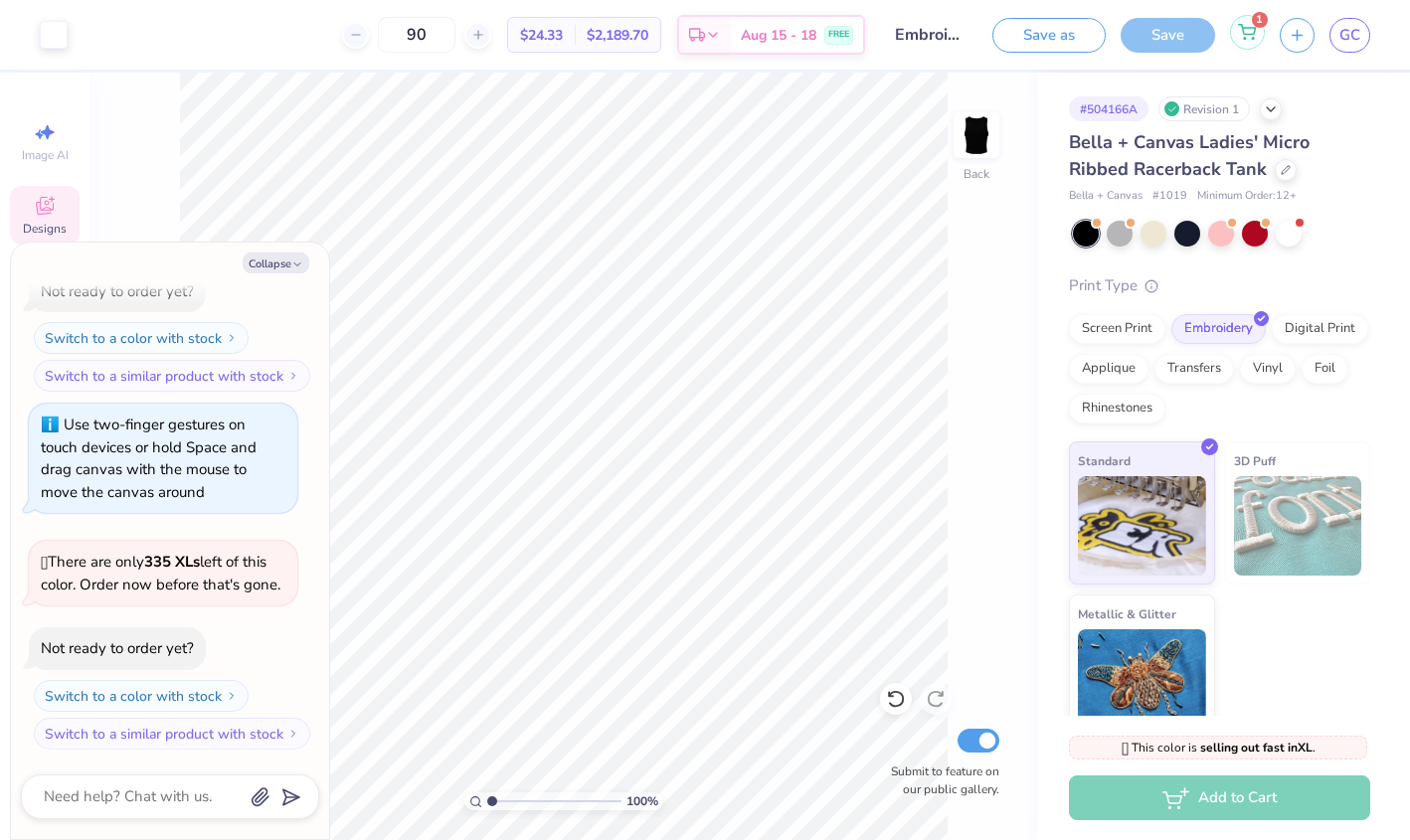 click 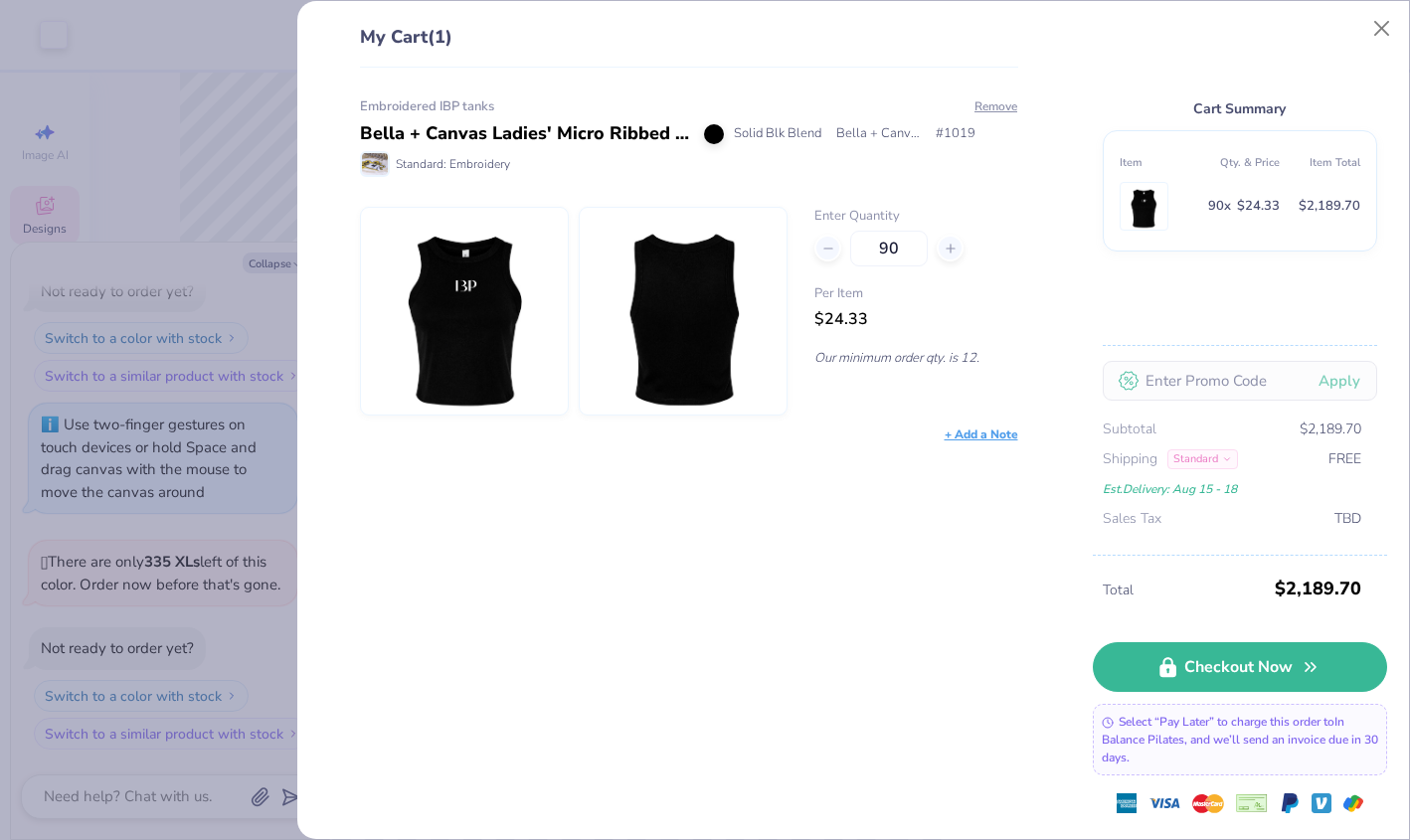 click at bounding box center (464, 311) 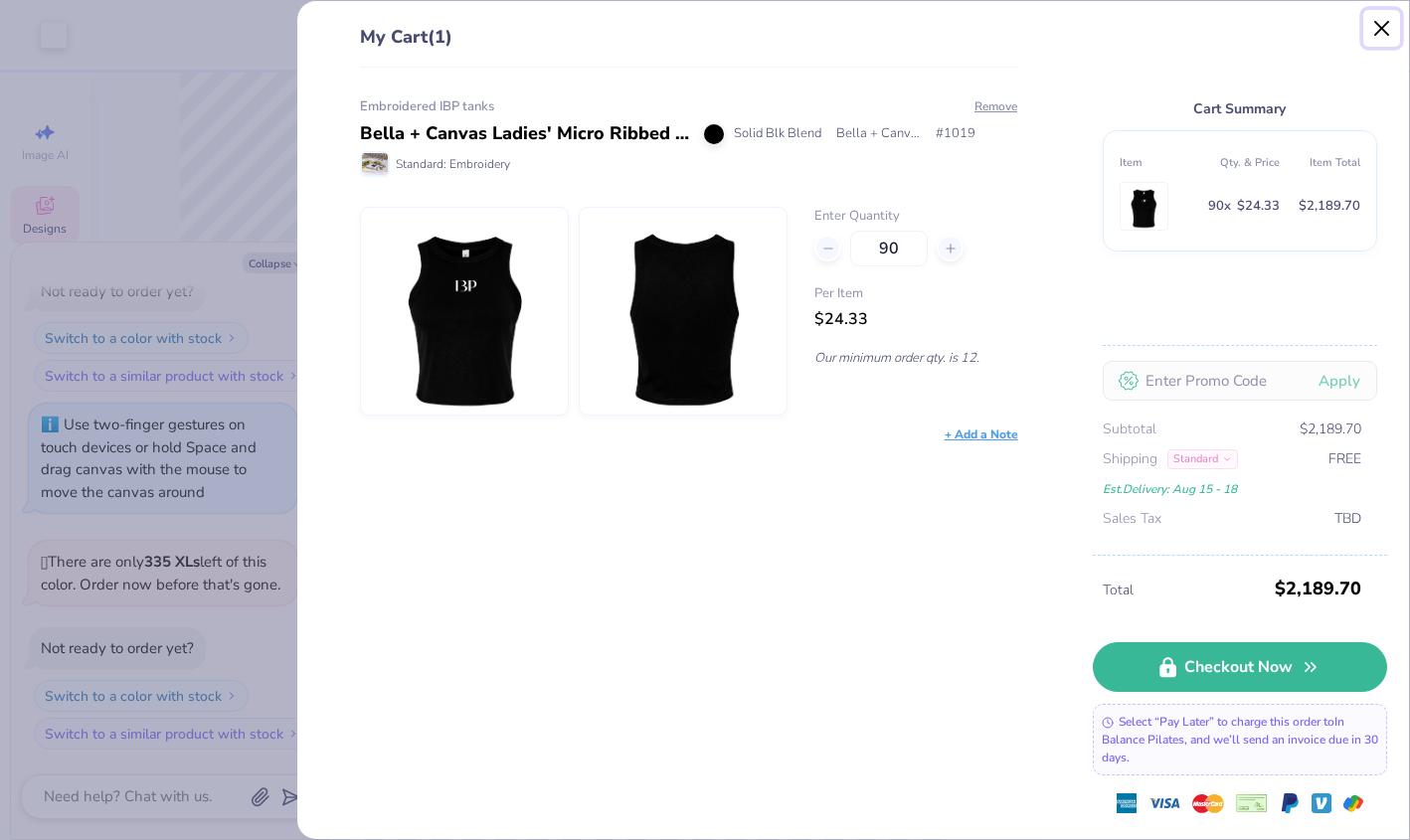 click at bounding box center (1382, 29) 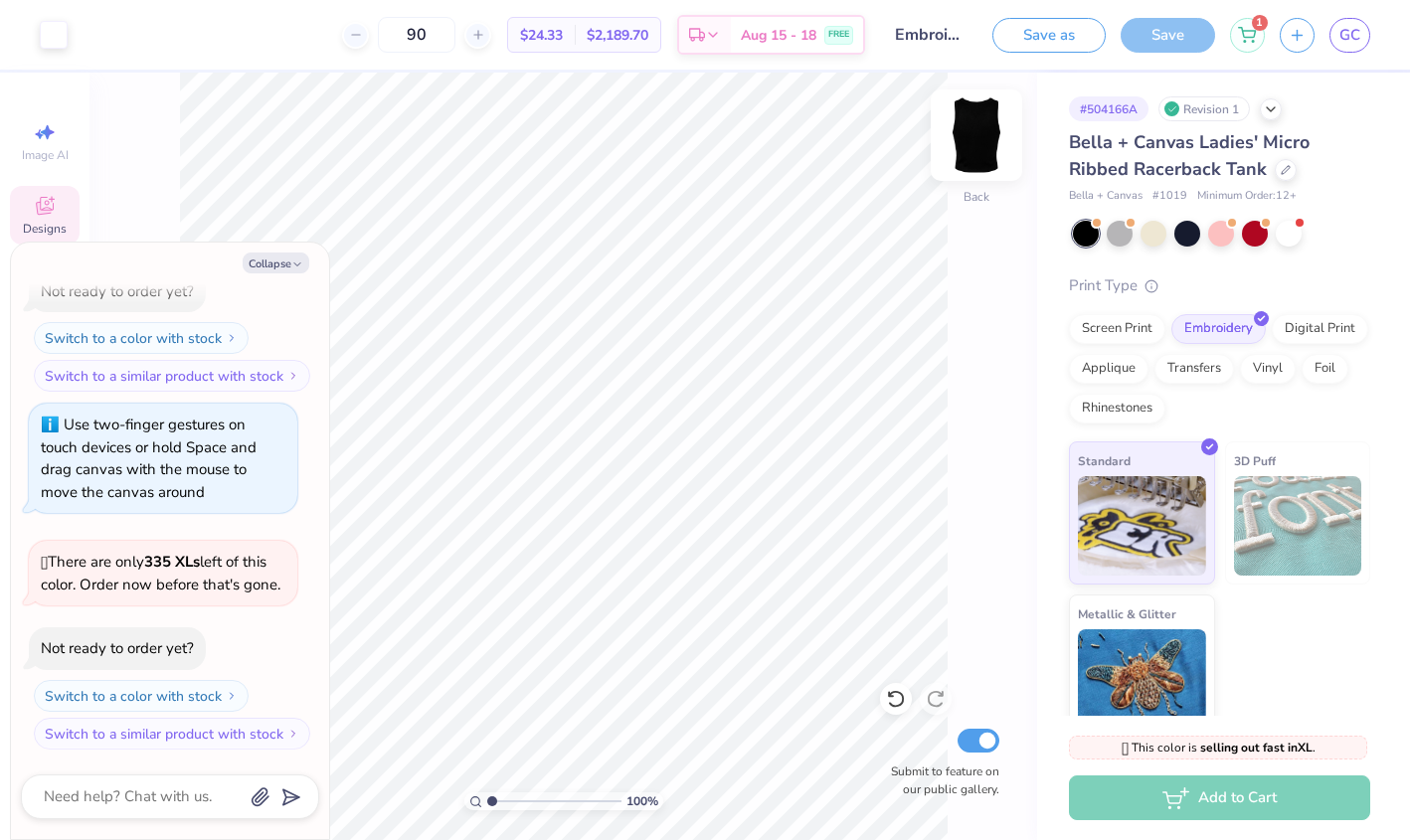 click at bounding box center [976, 135] 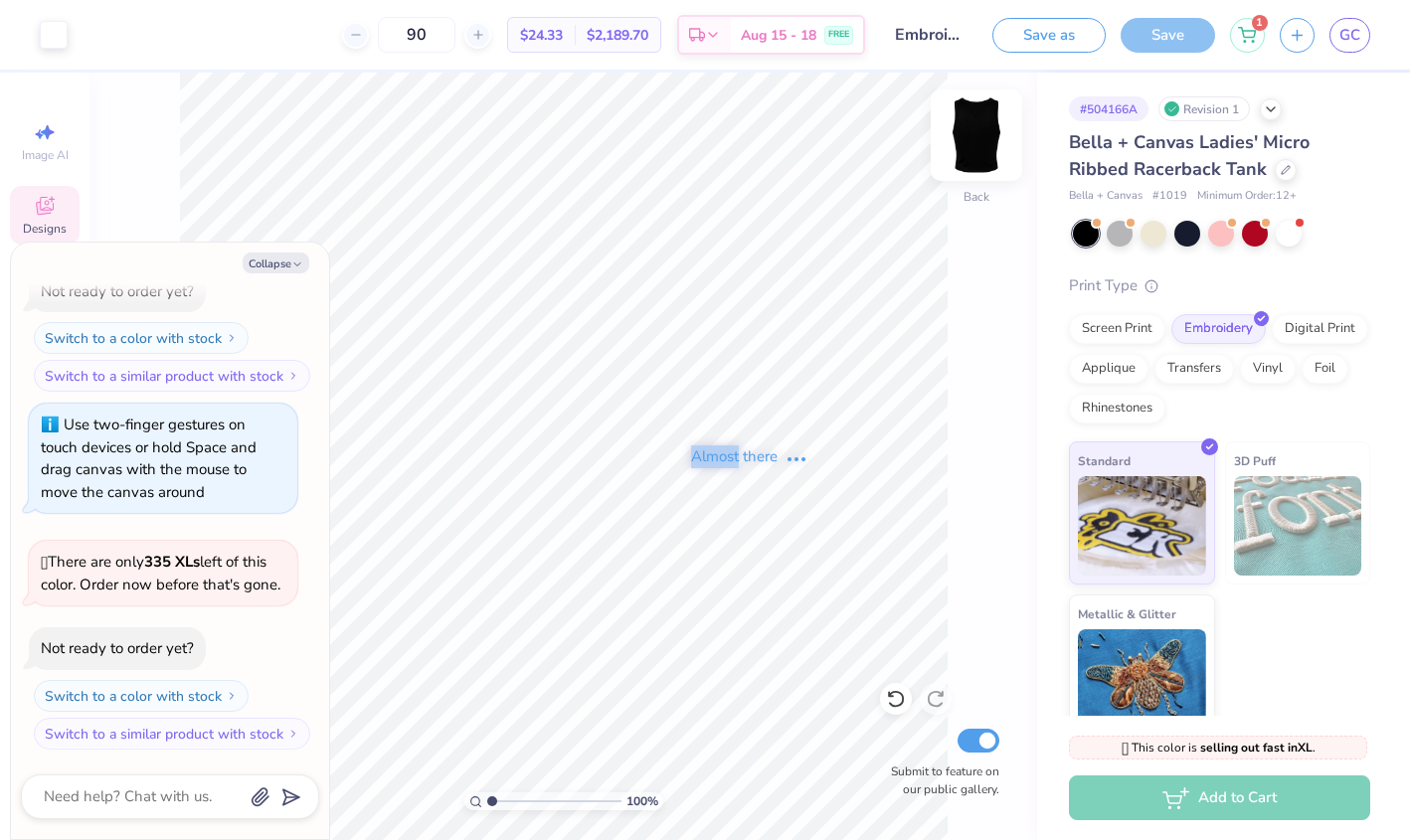 click on "Almost there" at bounding box center (750, 456) 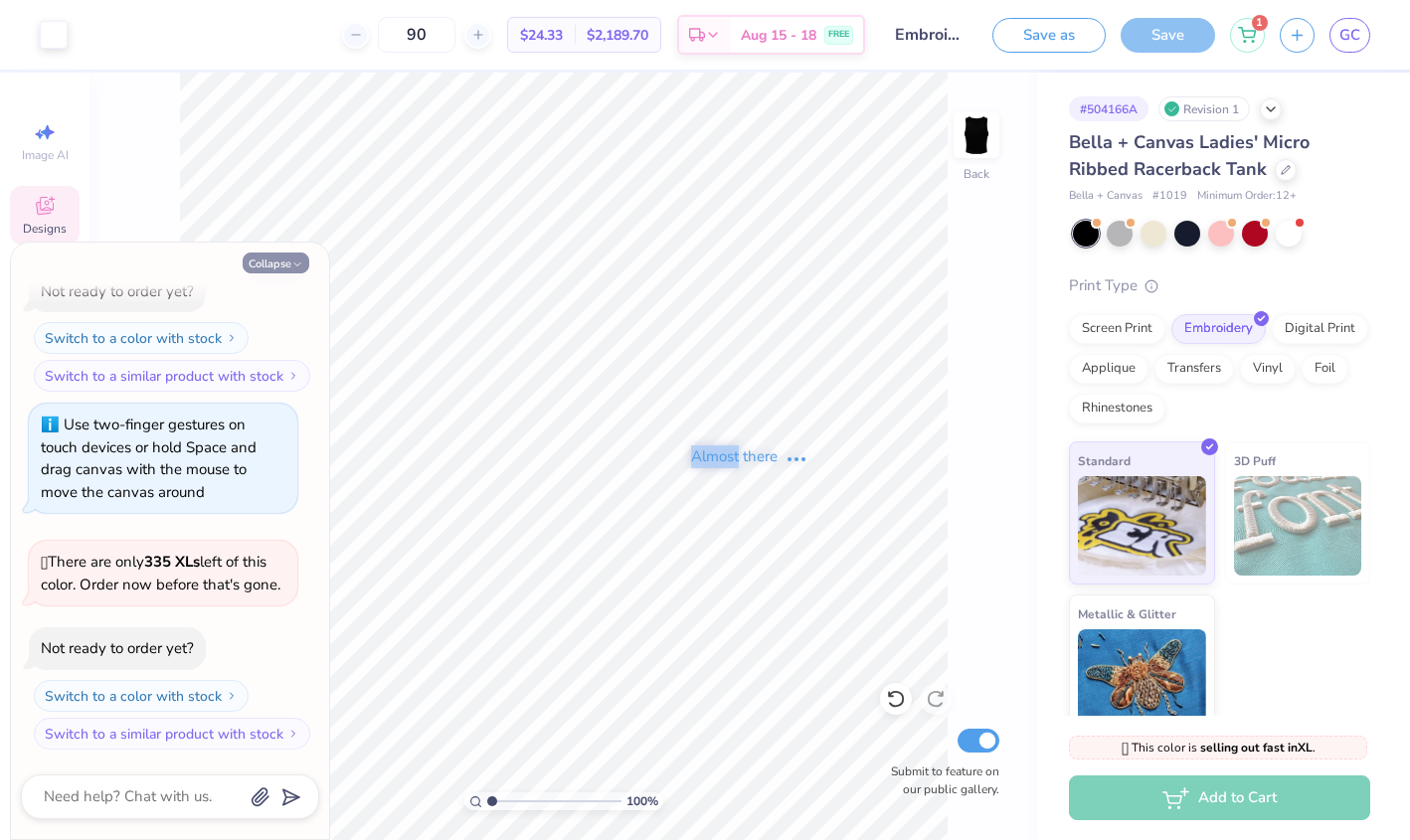 click on "Collapse" at bounding box center [275, 262] 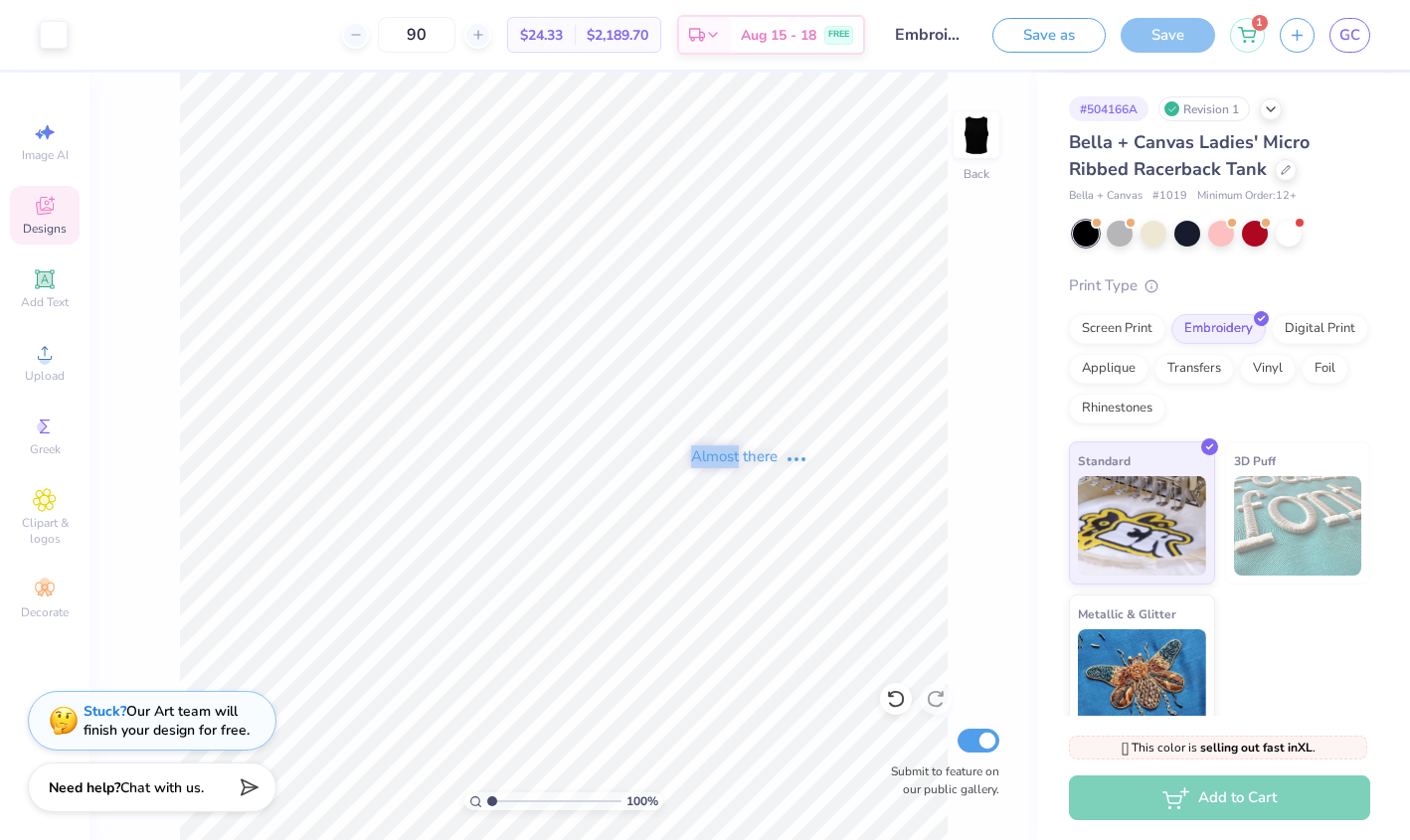 click on "Almost there" at bounding box center [750, 456] 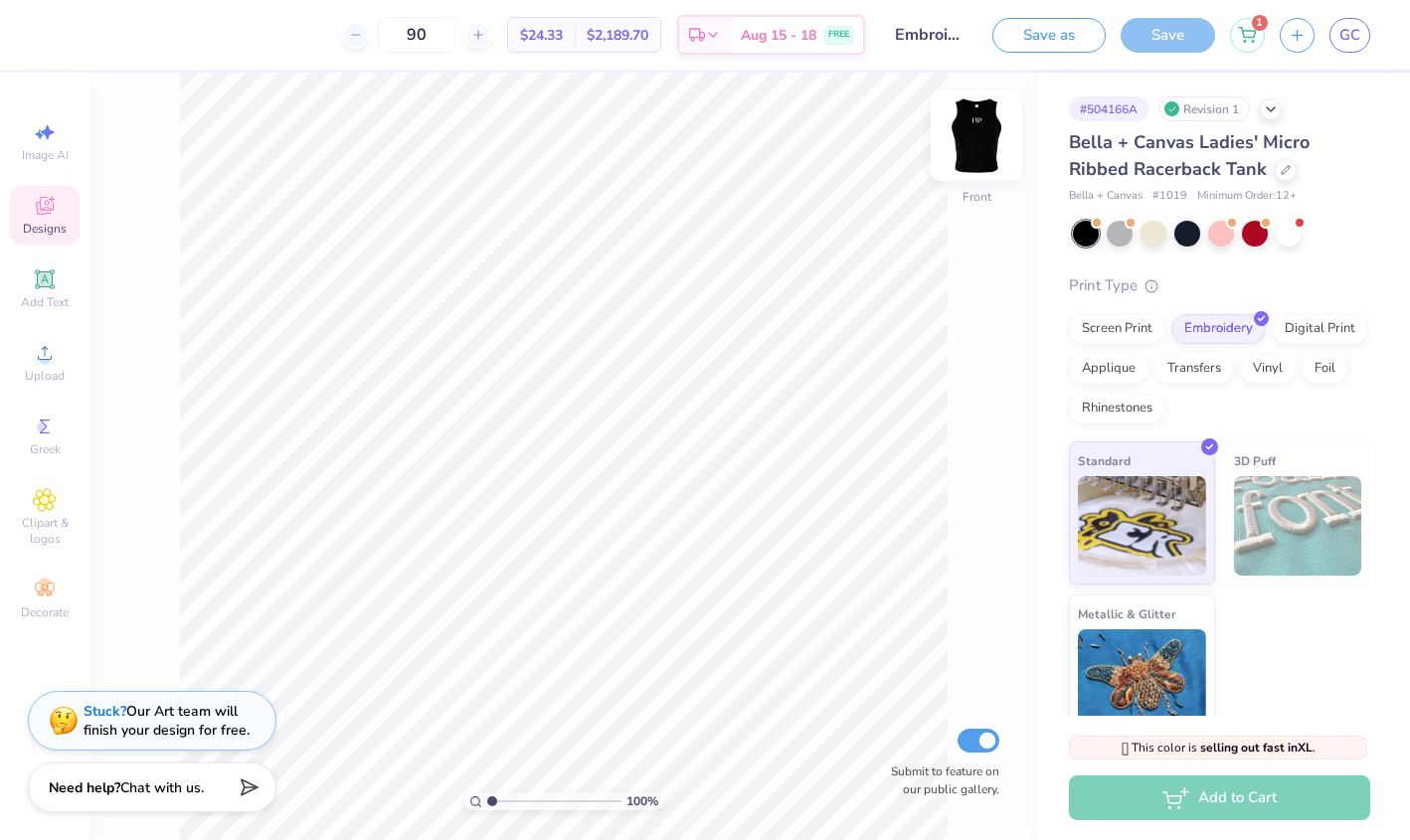 click at bounding box center (976, 135) 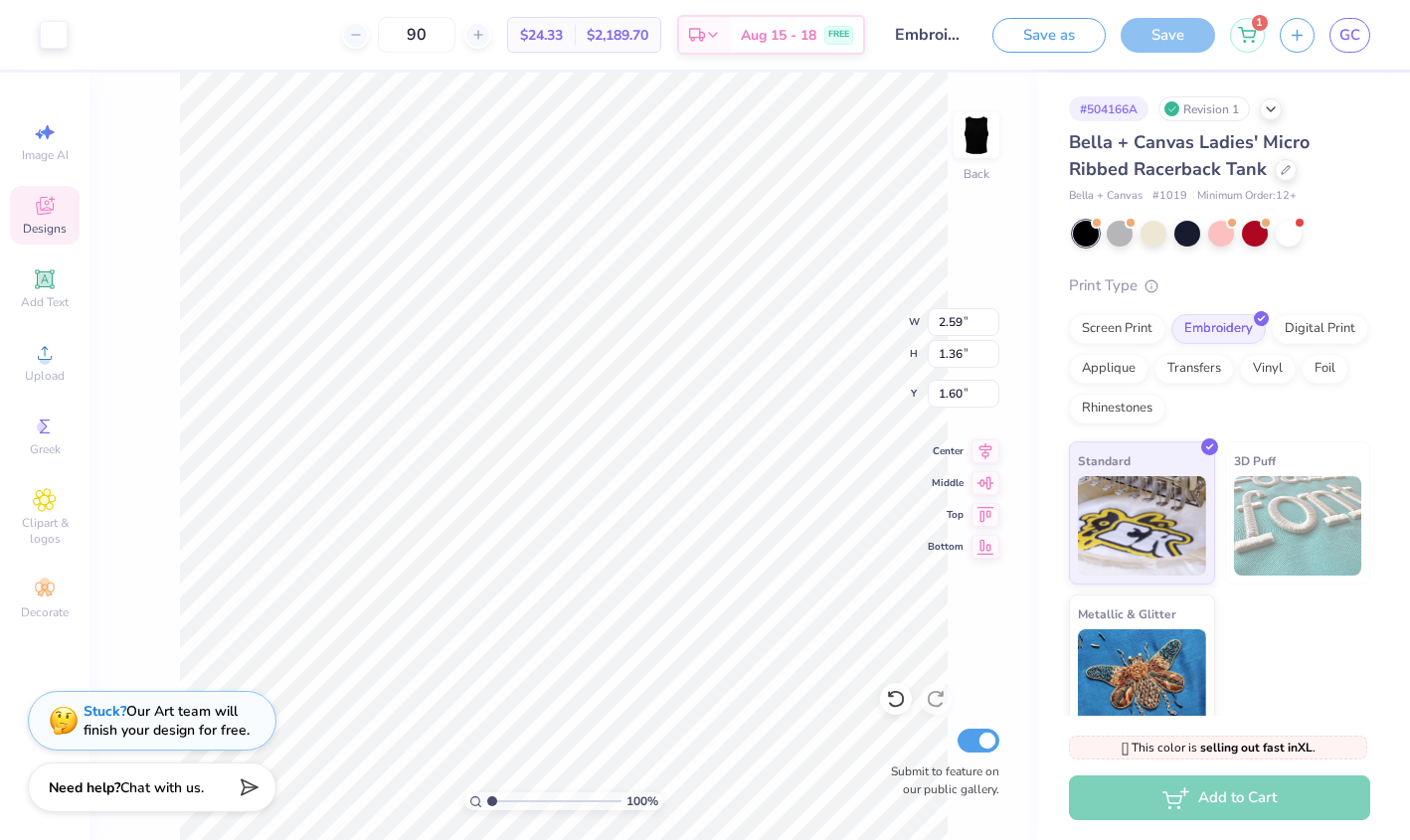 type on "1.81" 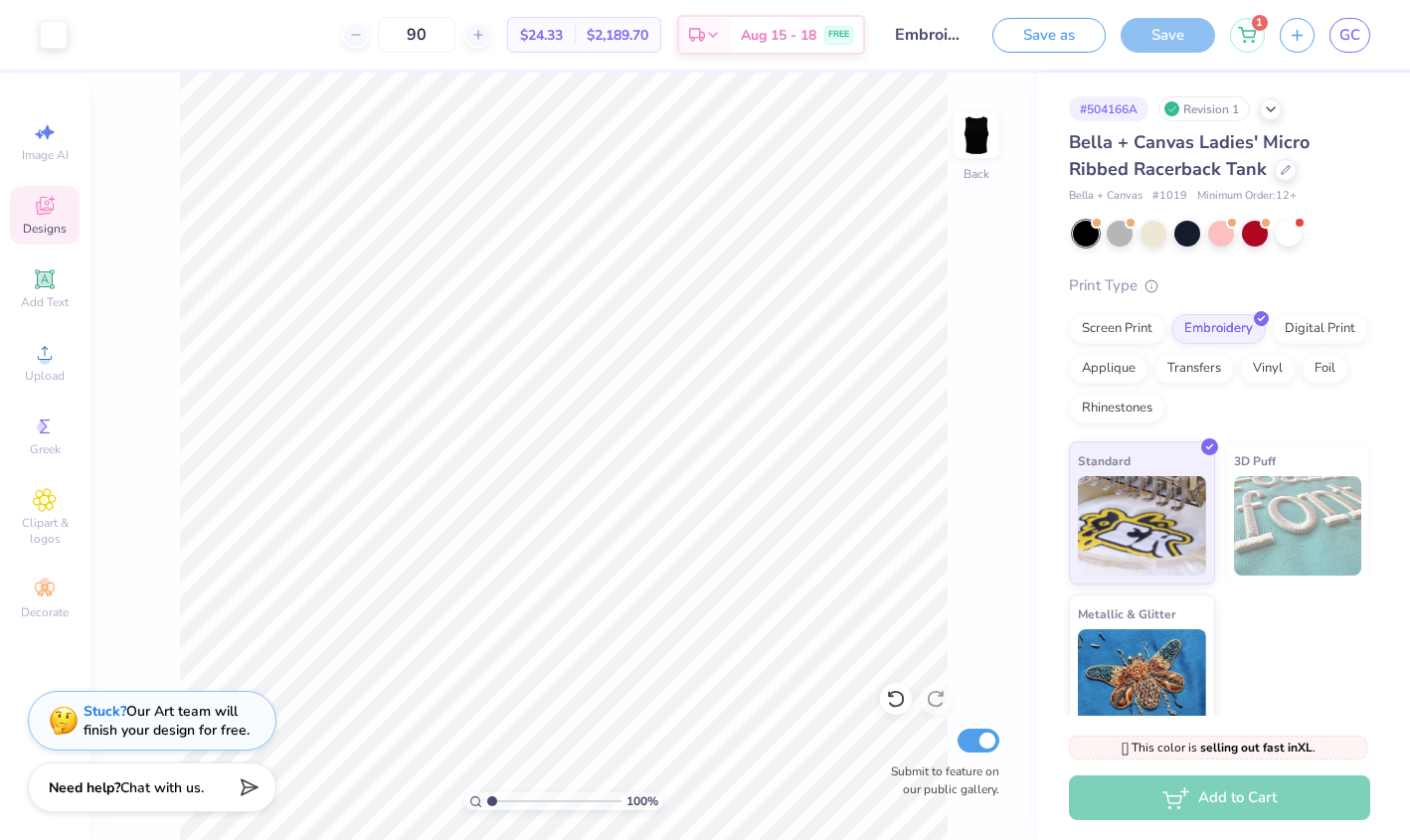 click at bounding box center (554, 801) 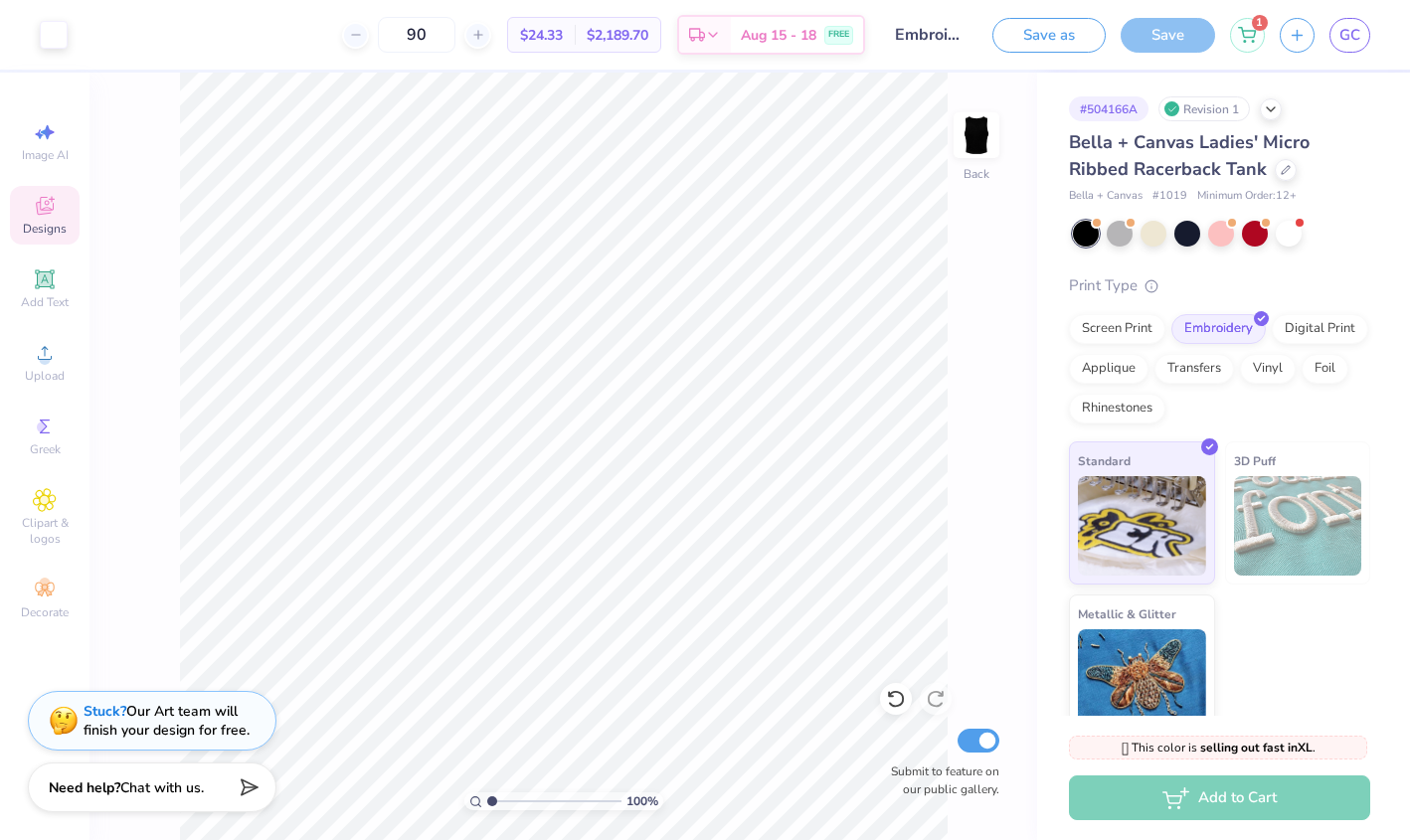click on "100  % Back Submit to feature on our public gallery." at bounding box center (563, 456) 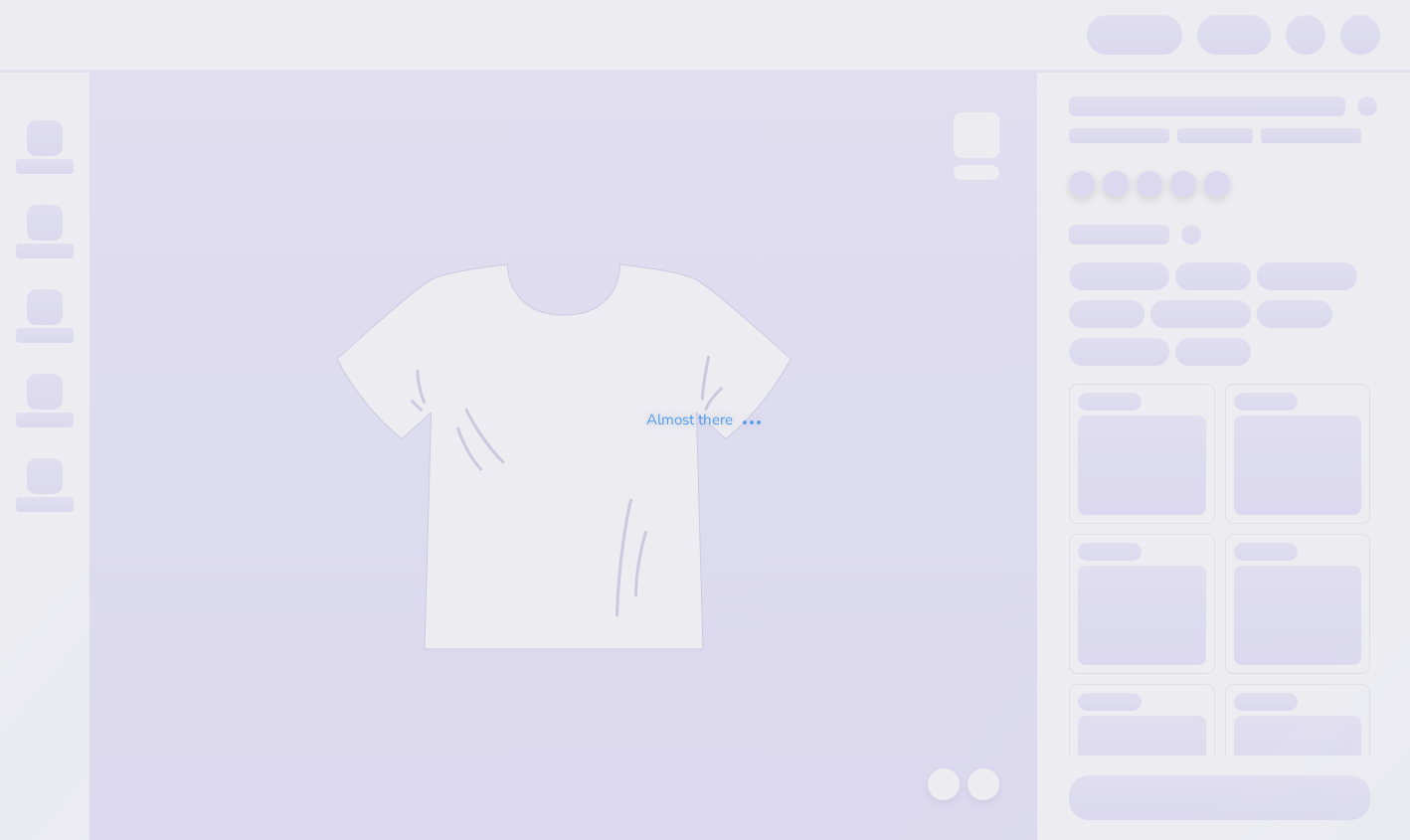 scroll, scrollTop: 0, scrollLeft: 0, axis: both 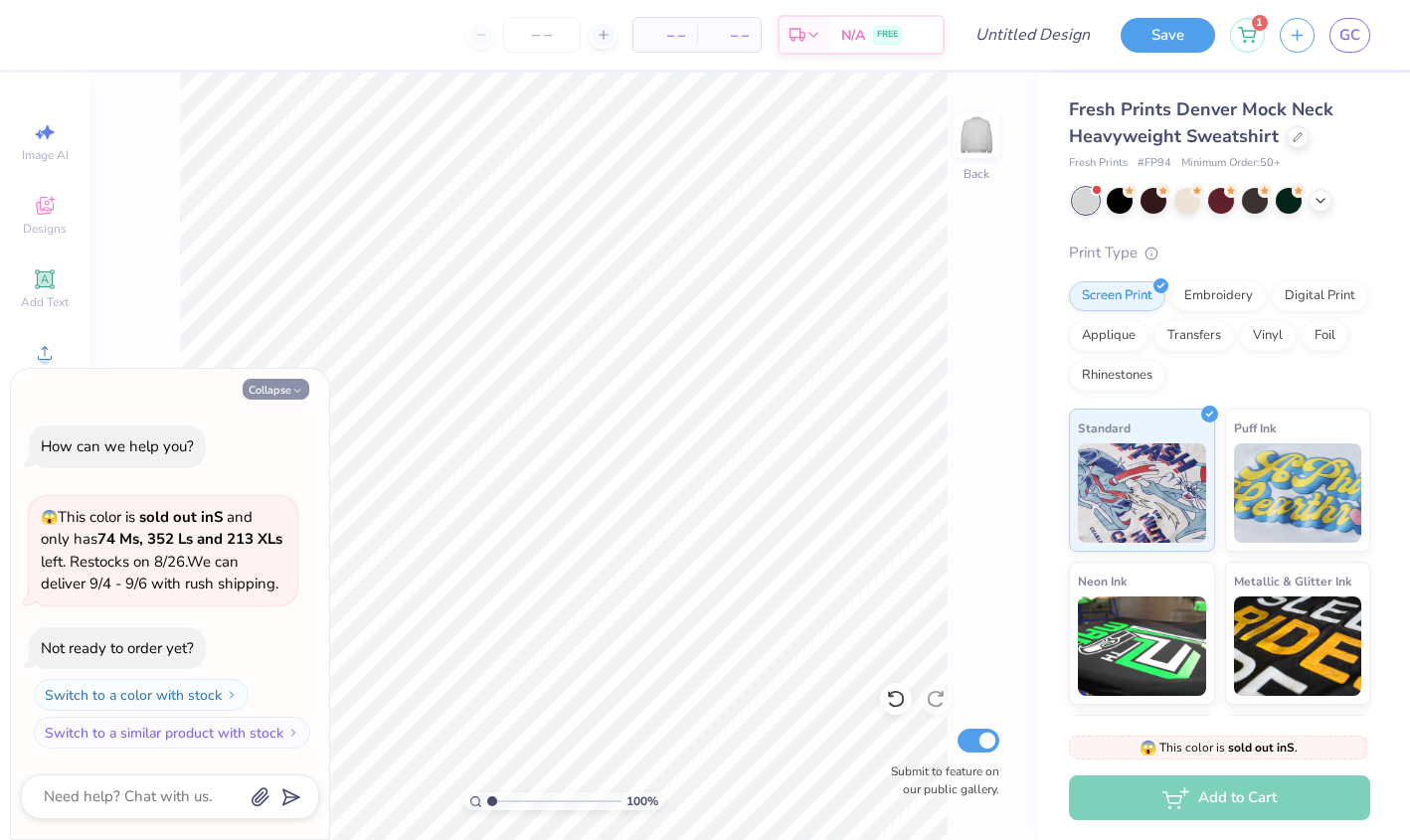 click 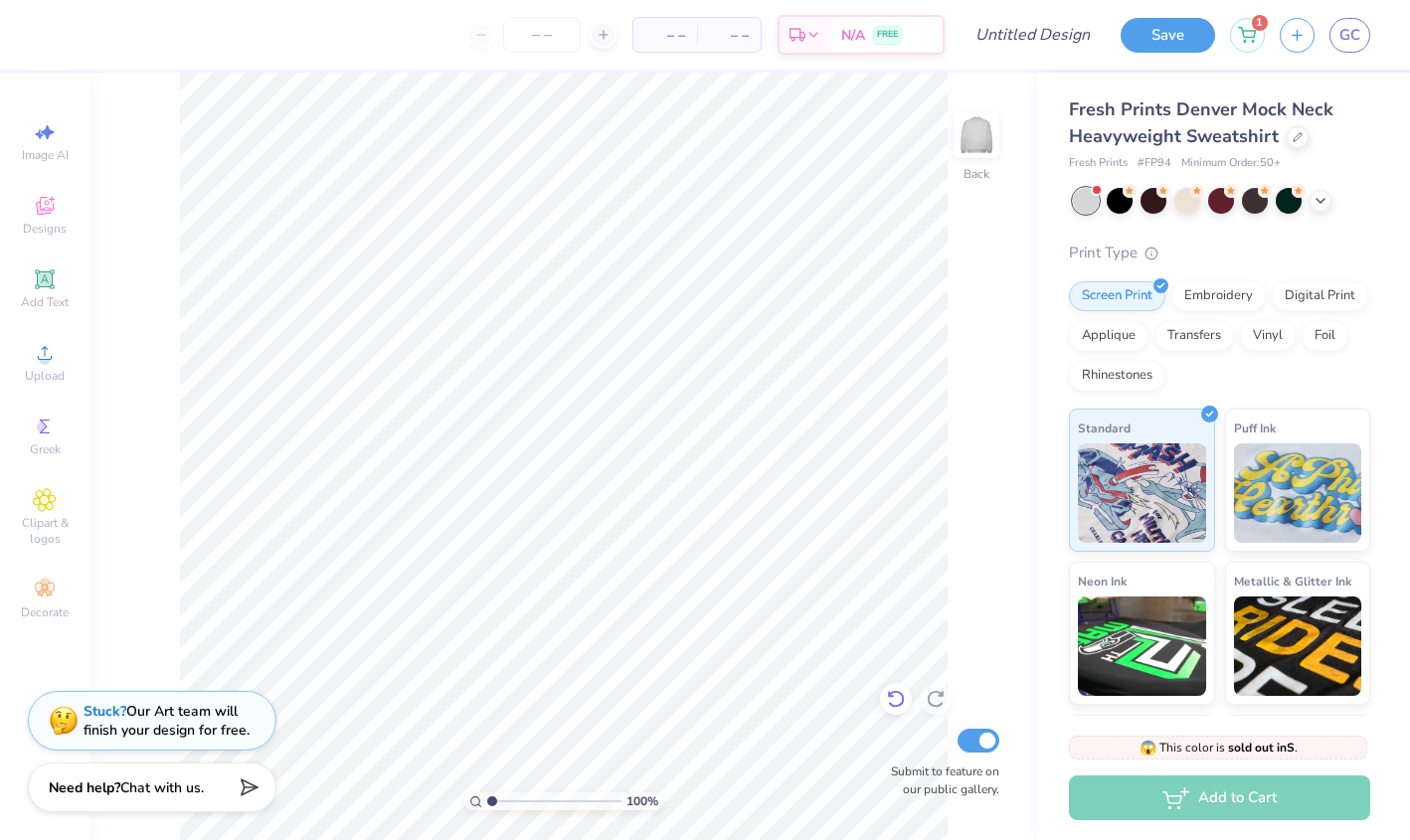 click 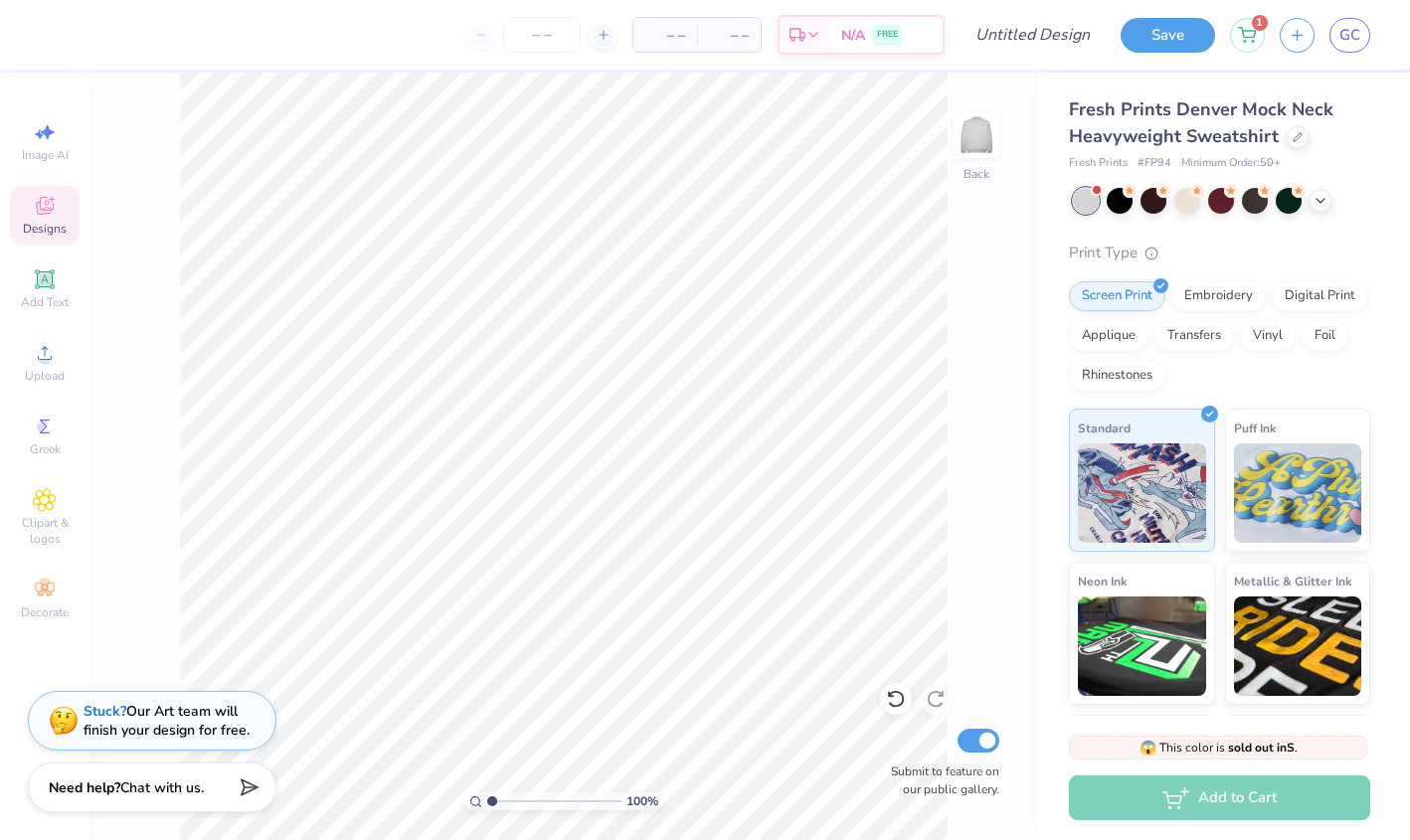click 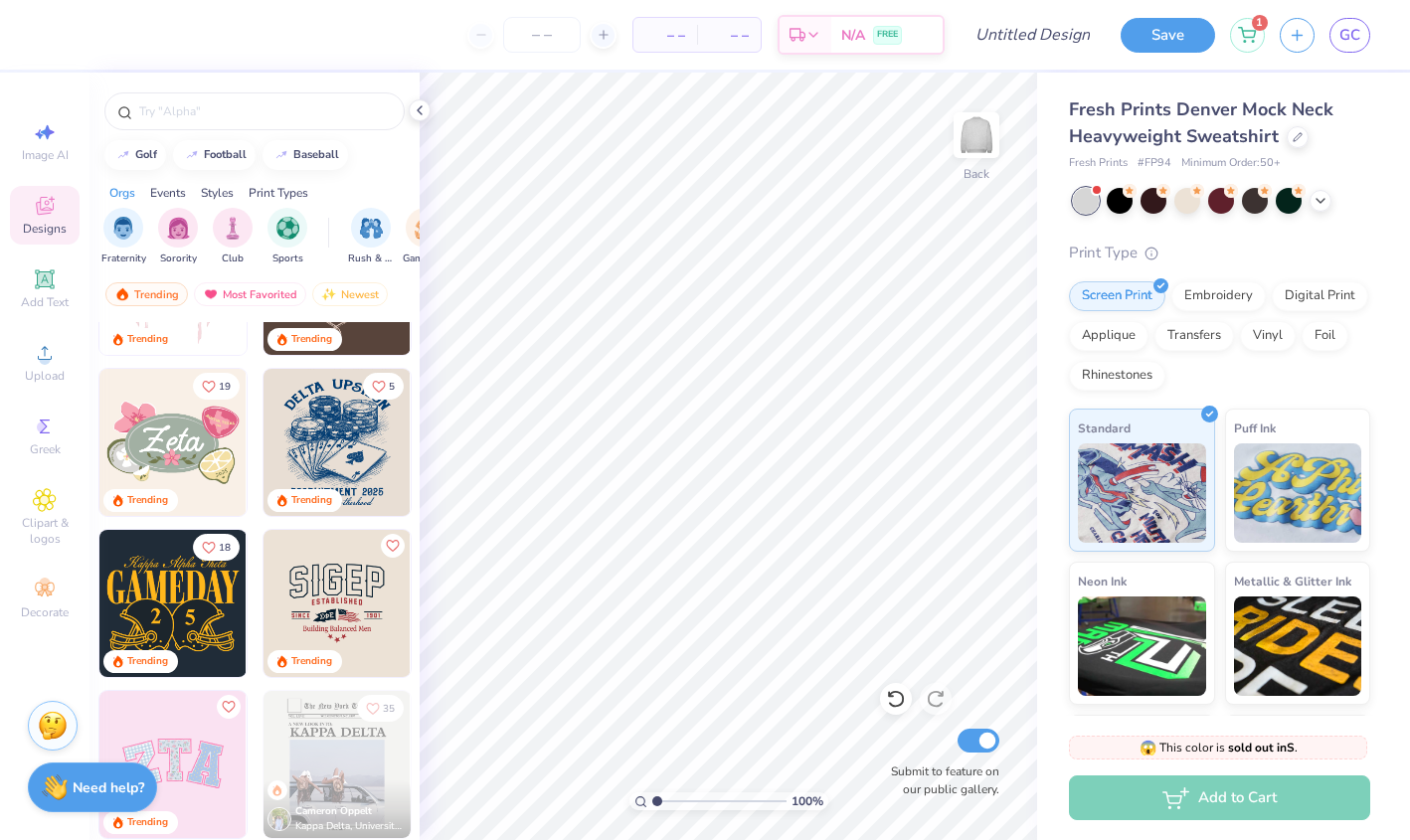 scroll, scrollTop: 458, scrollLeft: 0, axis: vertical 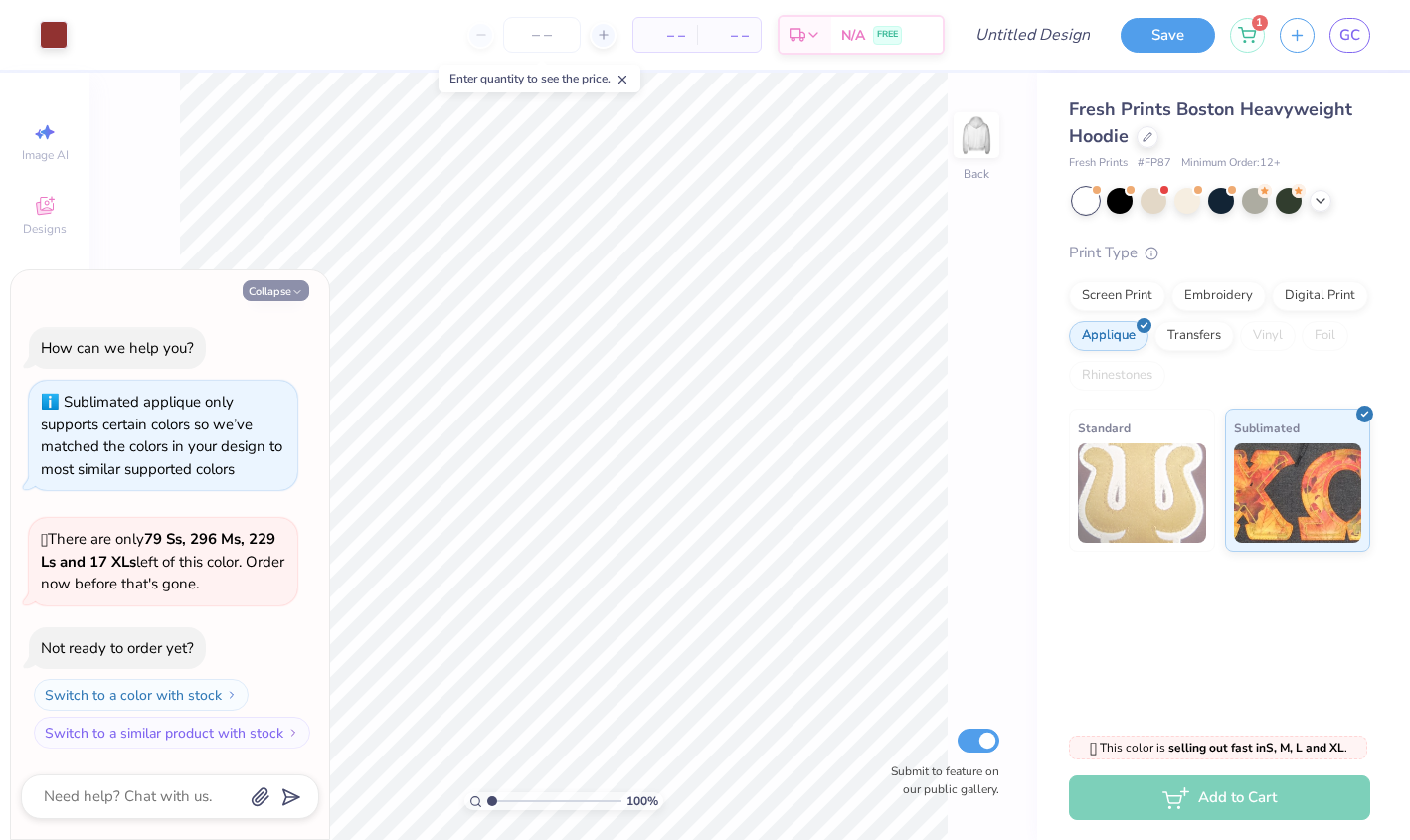 click on "Collapse" at bounding box center [275, 290] 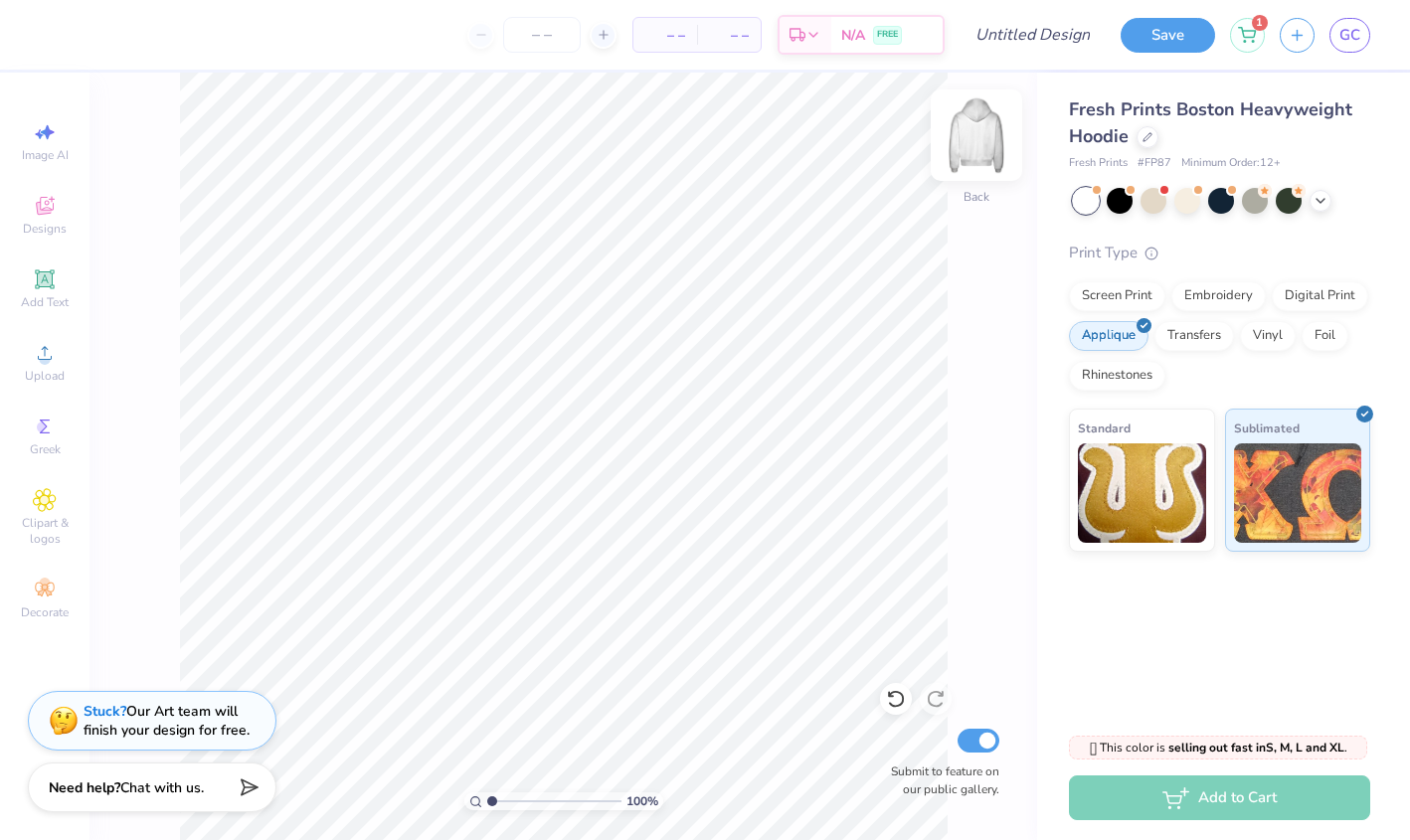 click at bounding box center [976, 135] 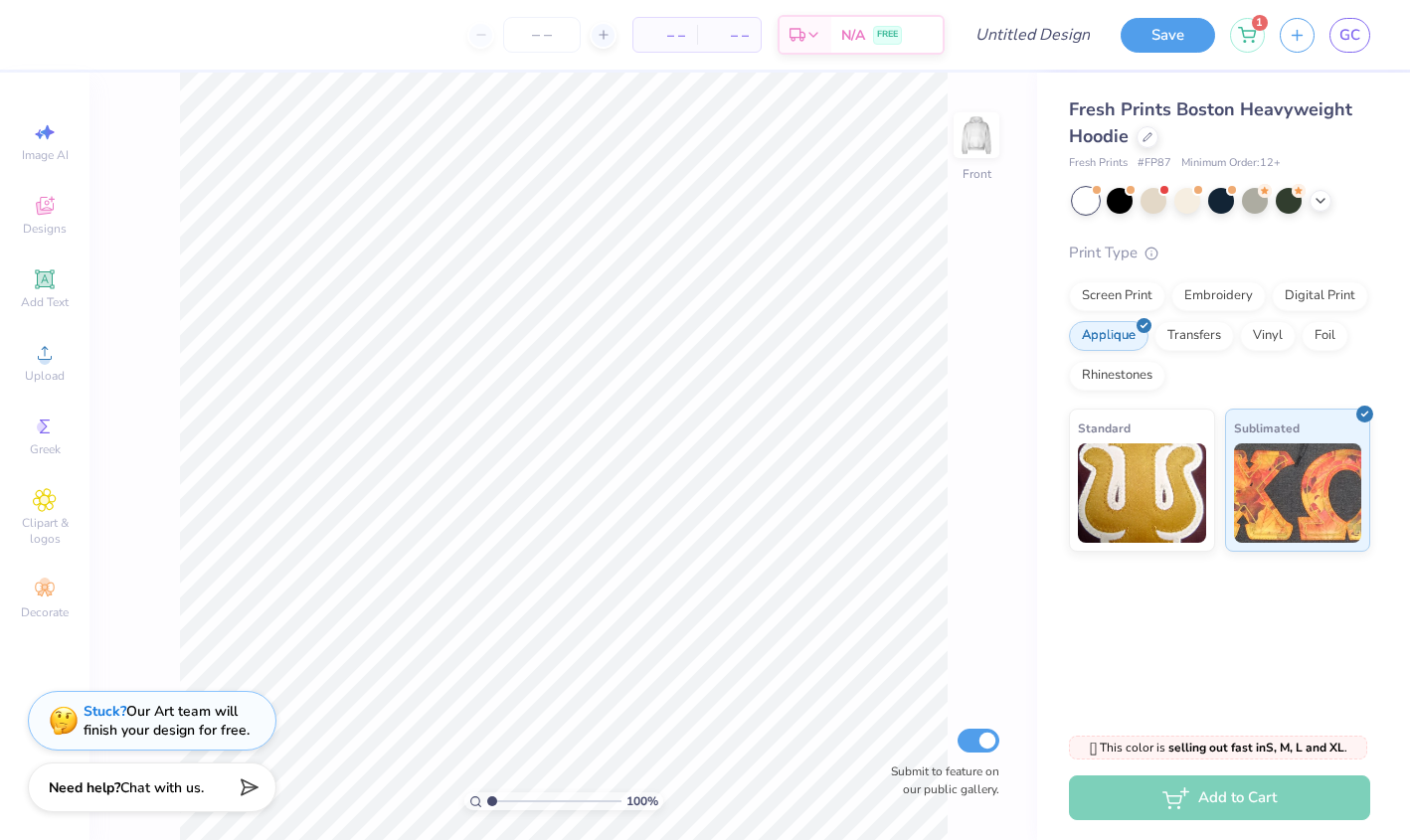 click at bounding box center (976, 135) 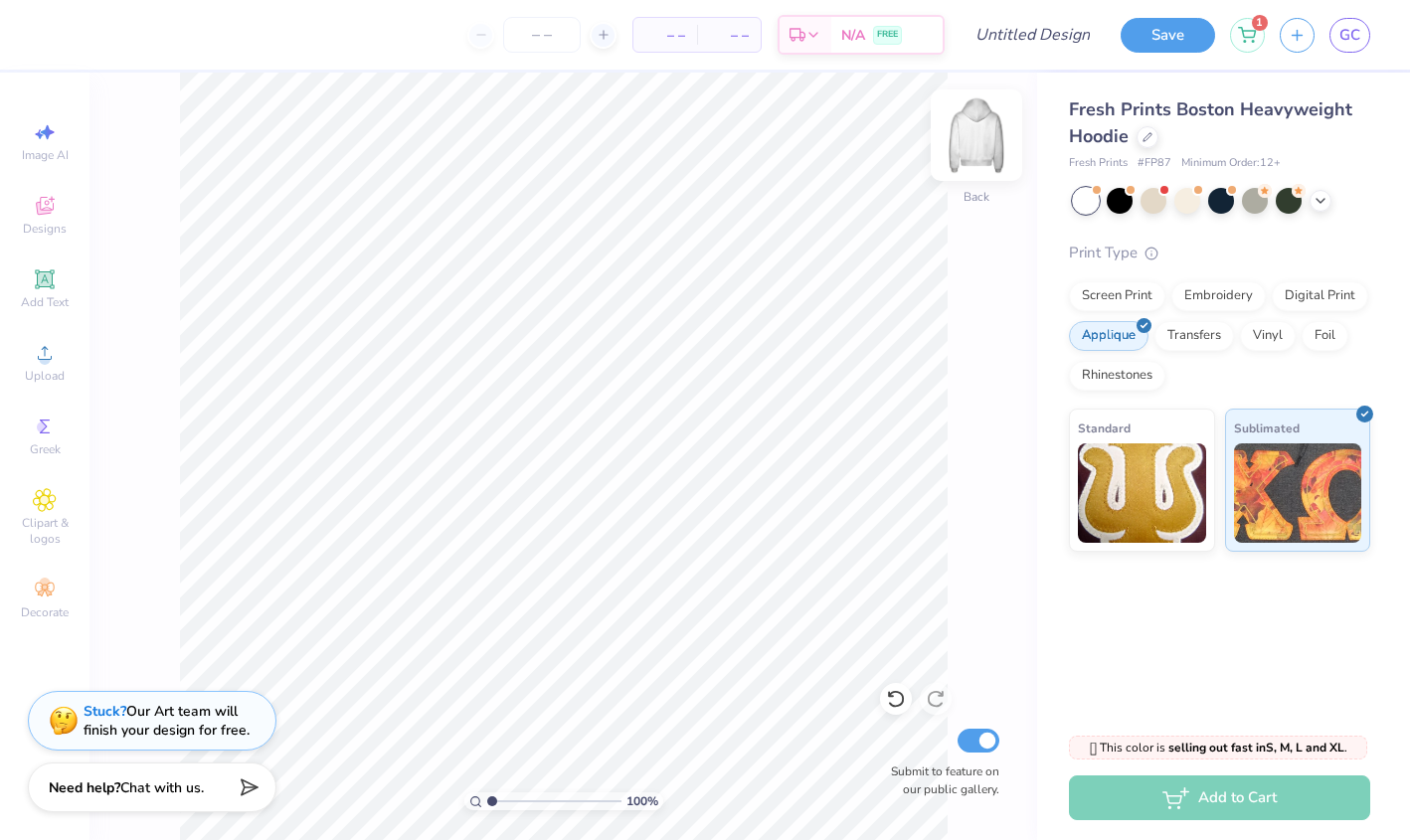 click at bounding box center [976, 135] 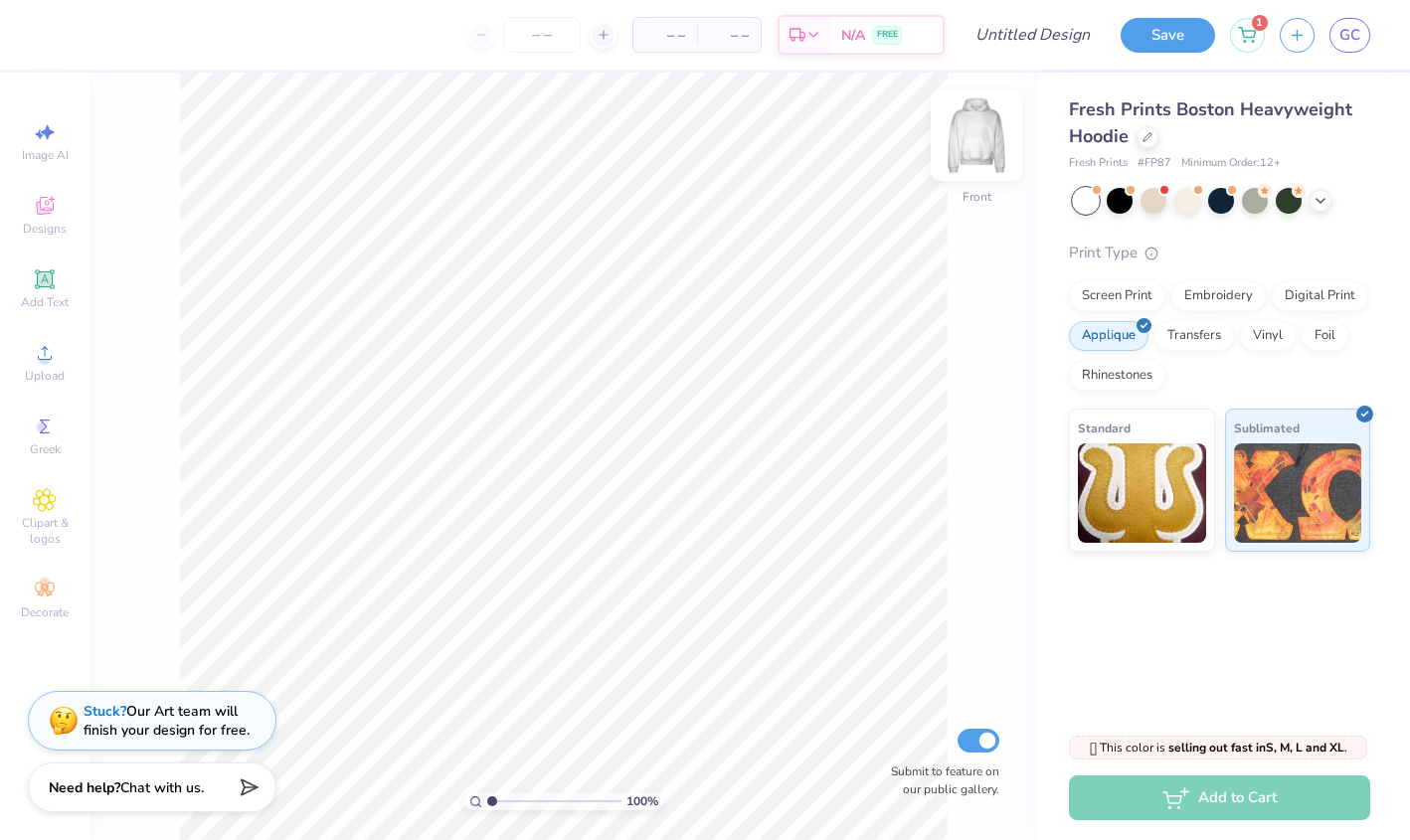 click at bounding box center [976, 135] 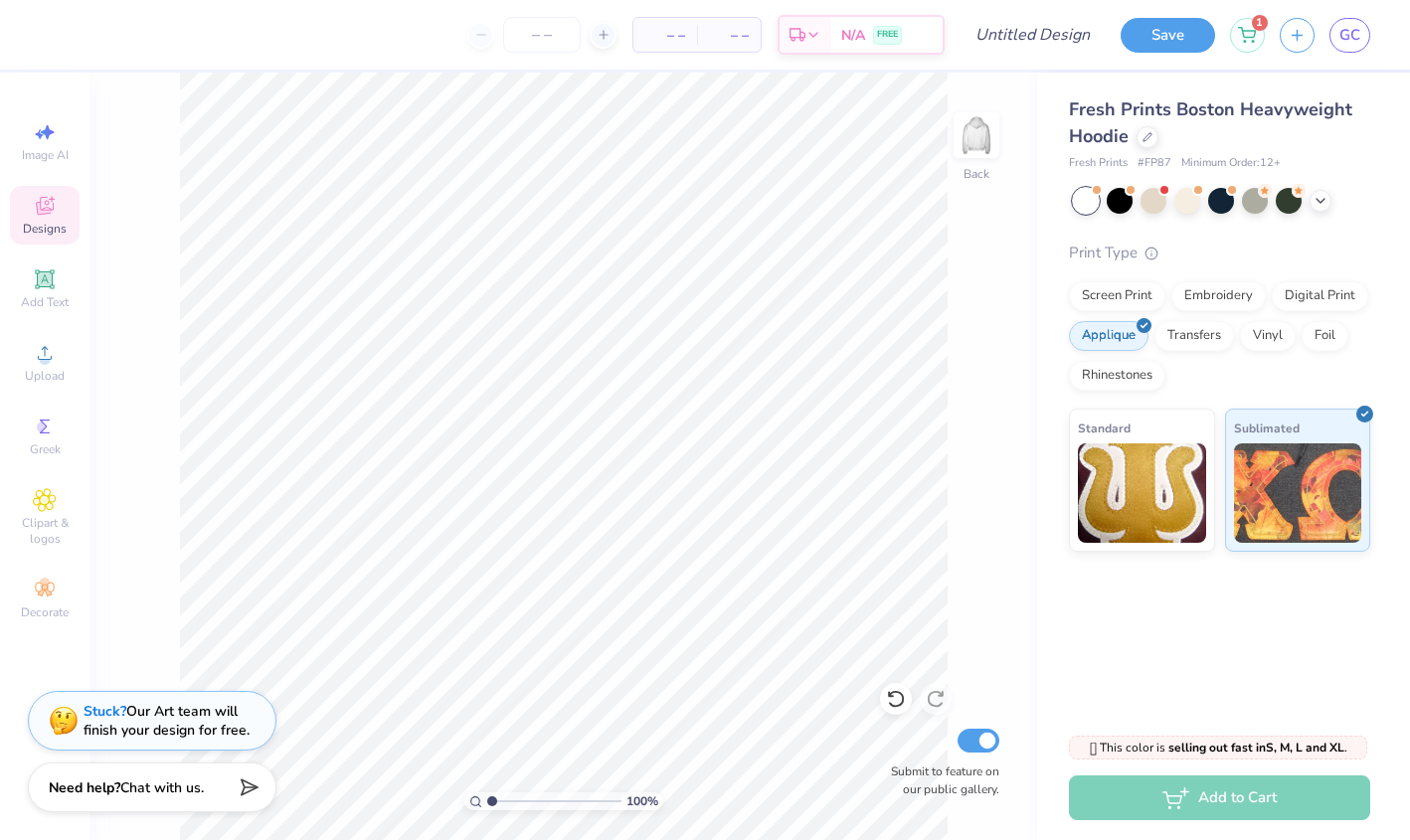 click 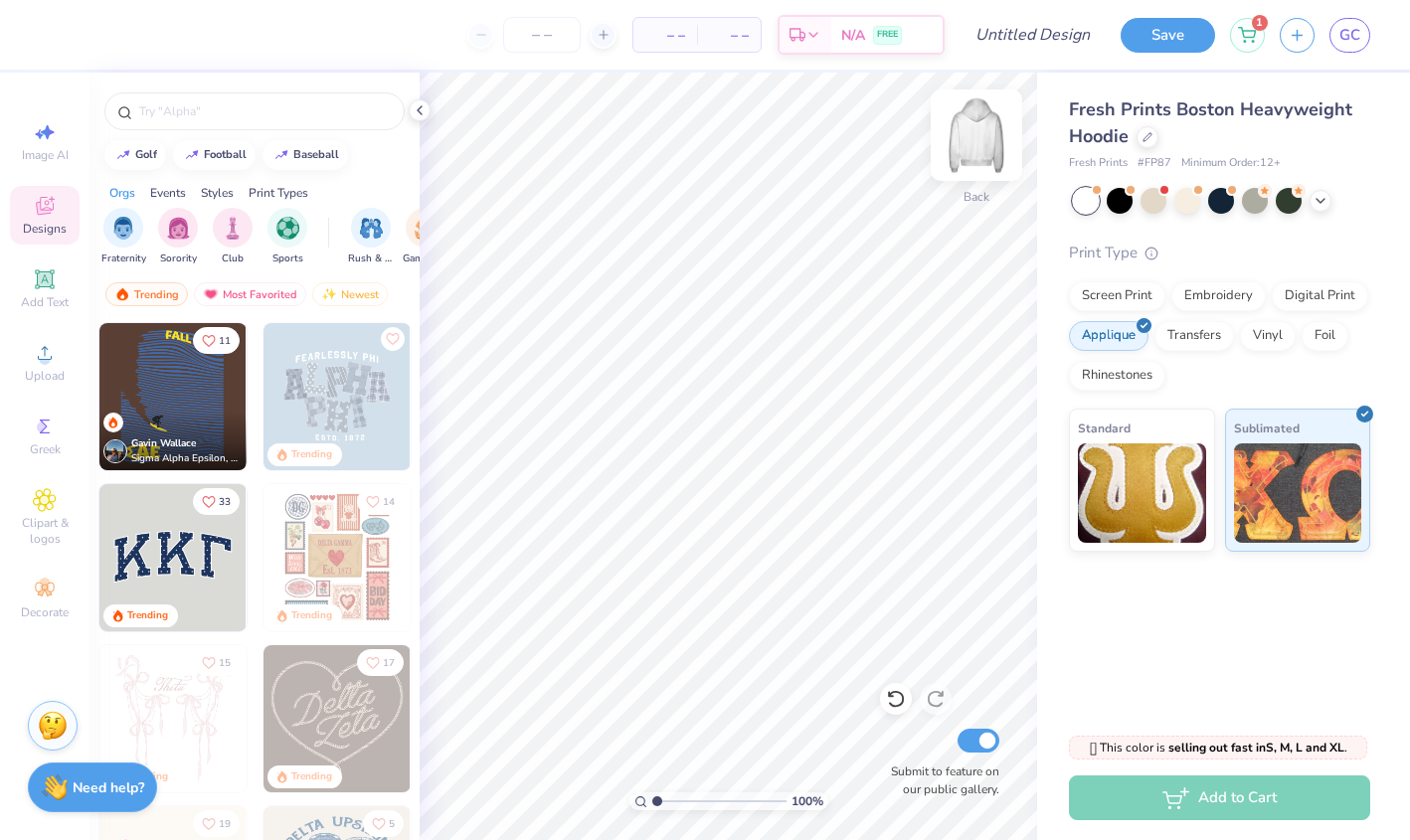 click at bounding box center [976, 135] 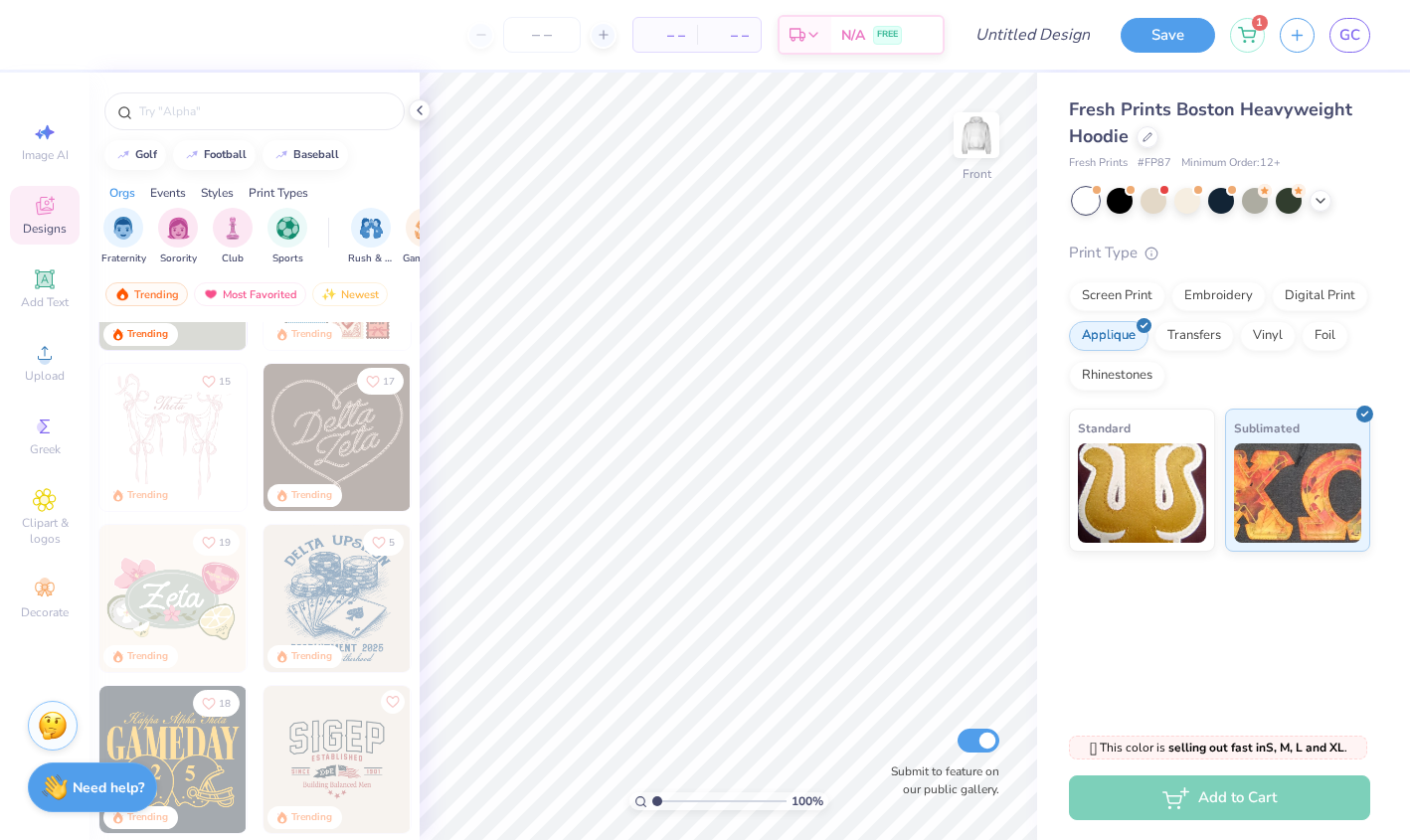 scroll, scrollTop: 315, scrollLeft: 0, axis: vertical 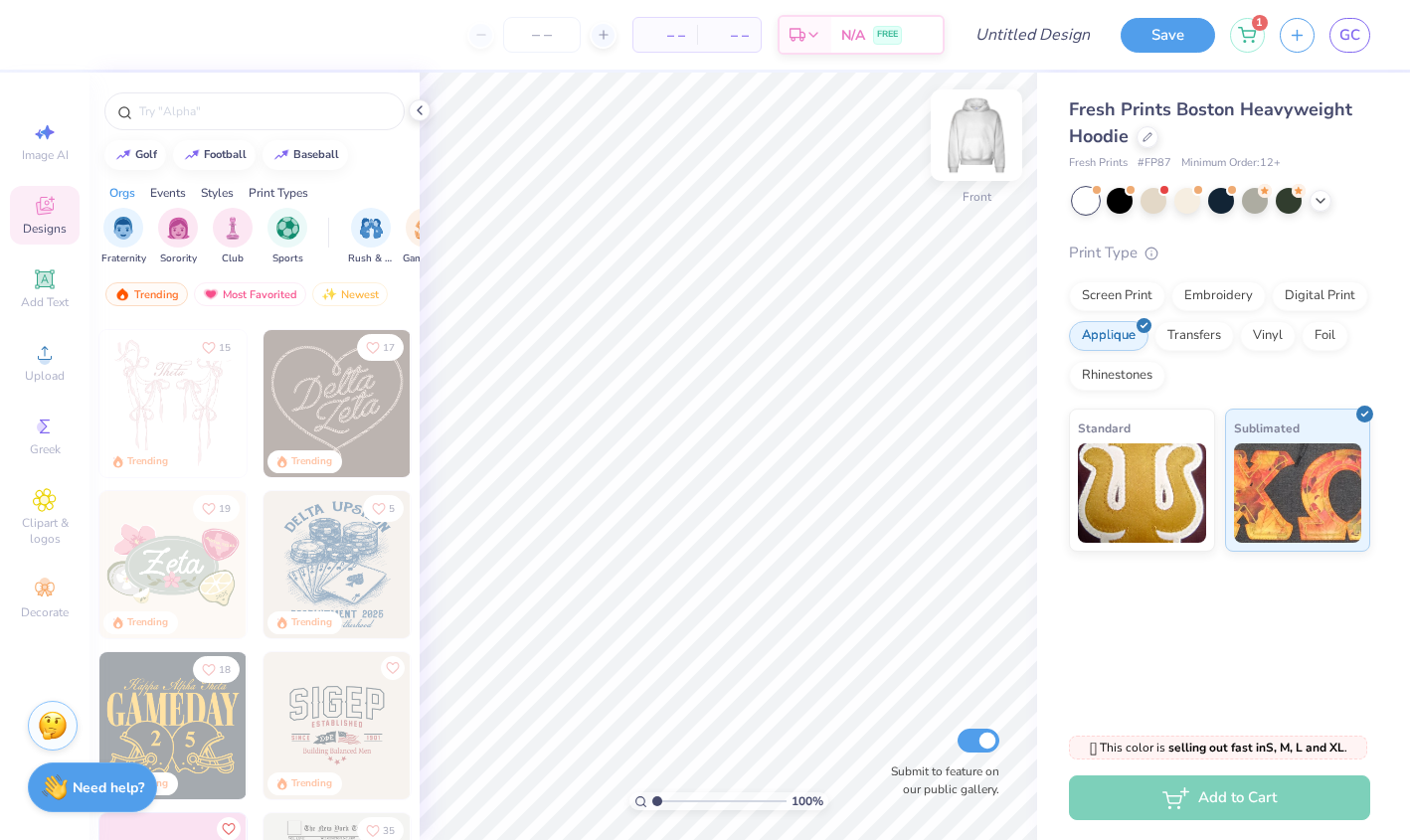 click at bounding box center (976, 135) 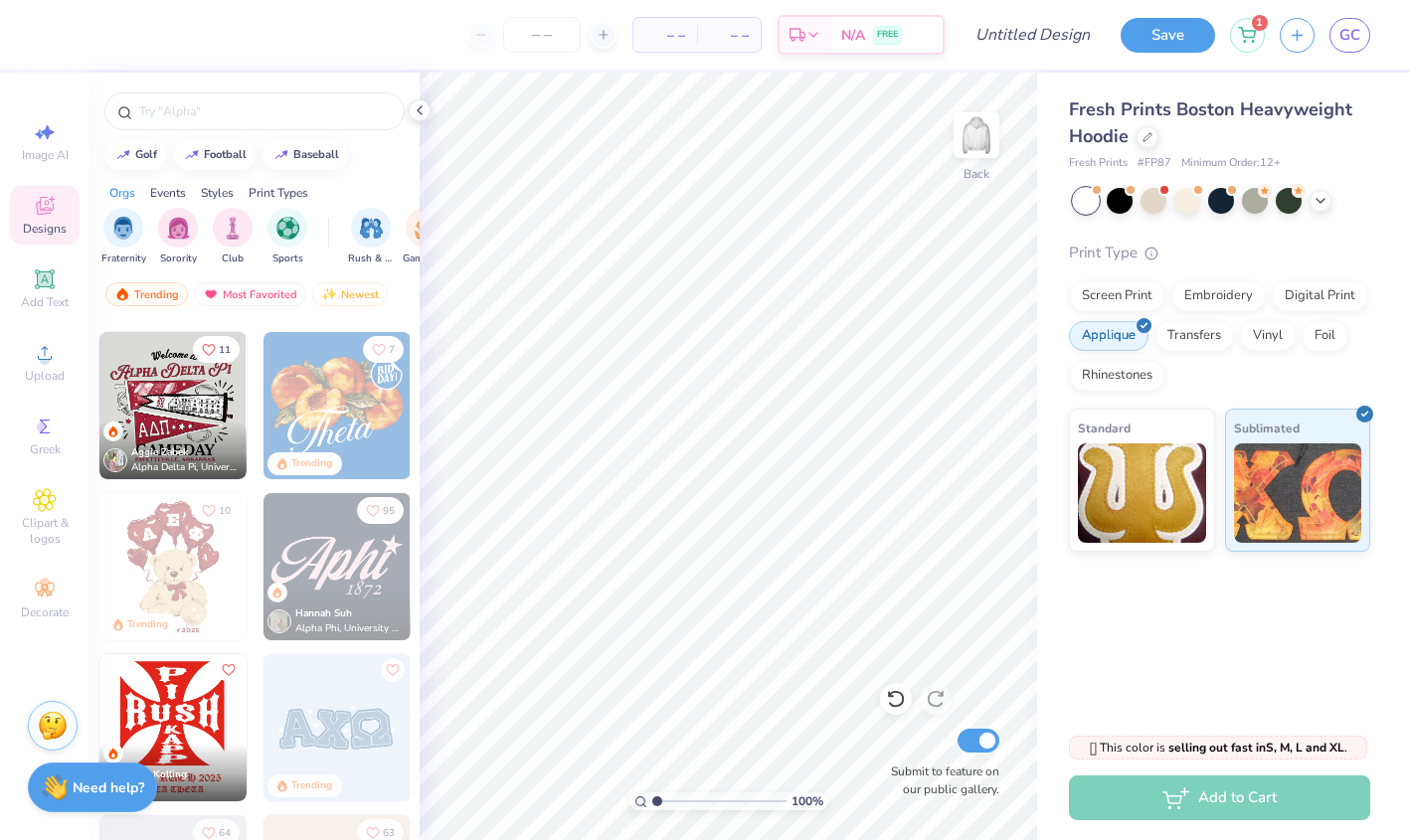 scroll, scrollTop: 755, scrollLeft: 0, axis: vertical 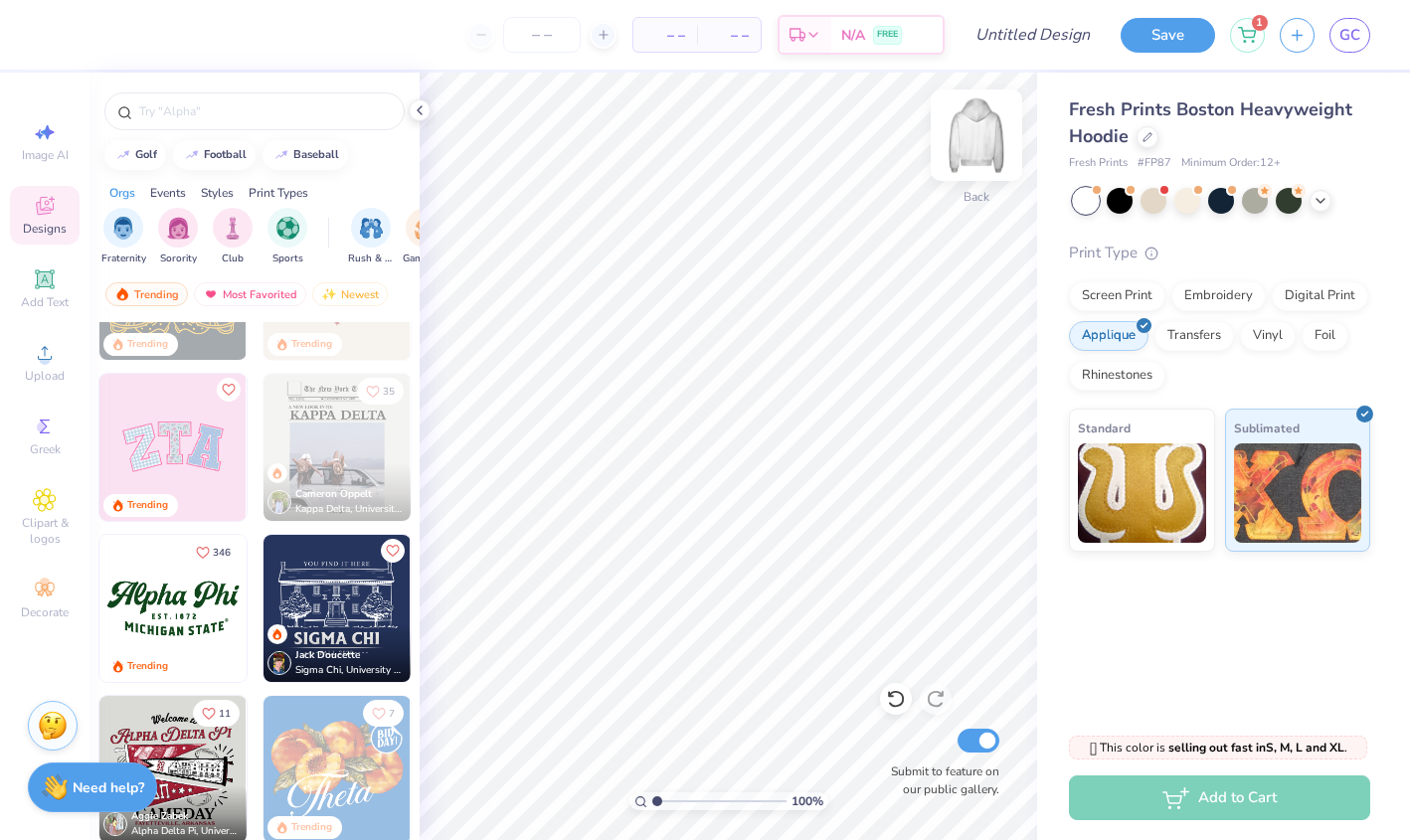 click at bounding box center [976, 135] 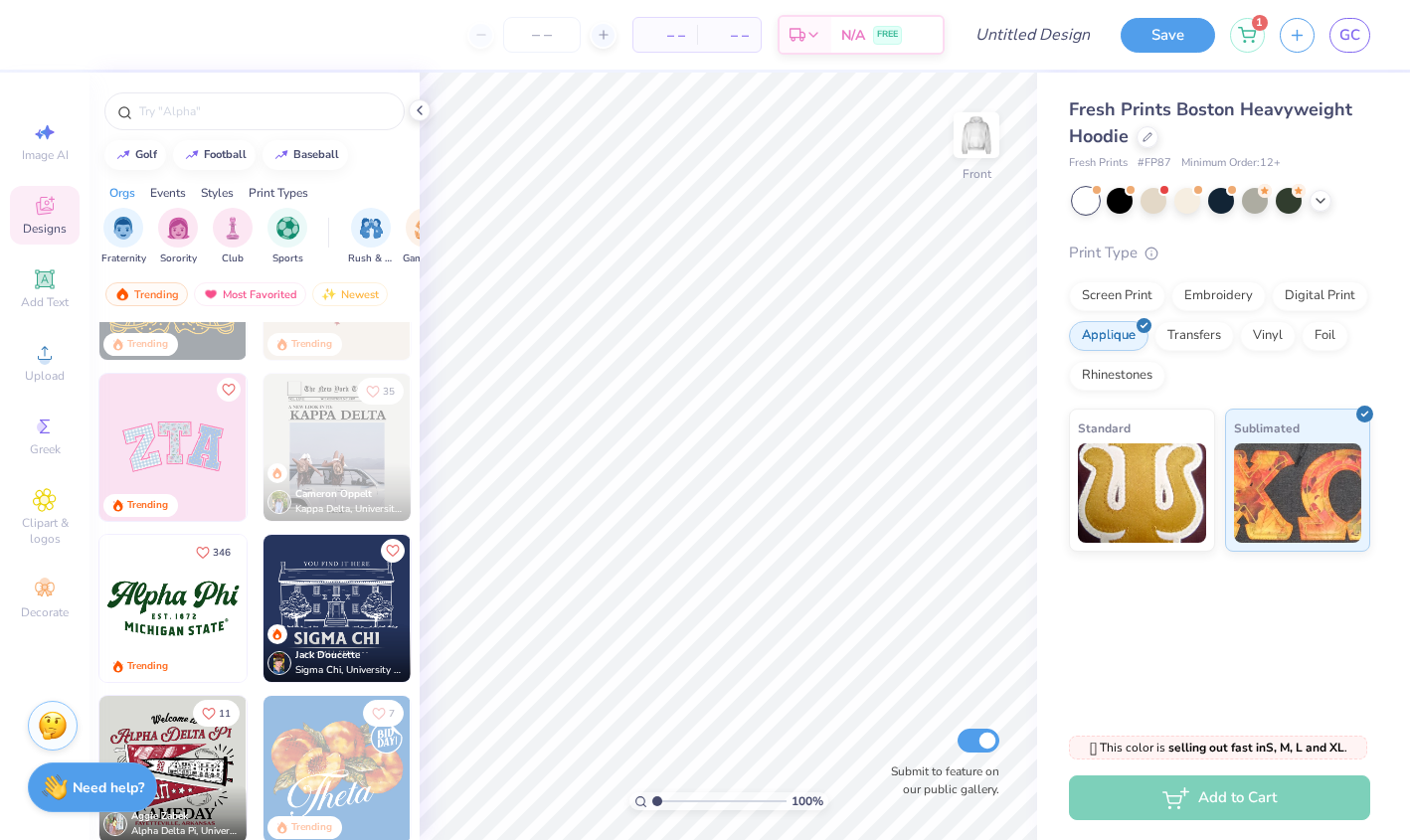 click at bounding box center (173, 608) 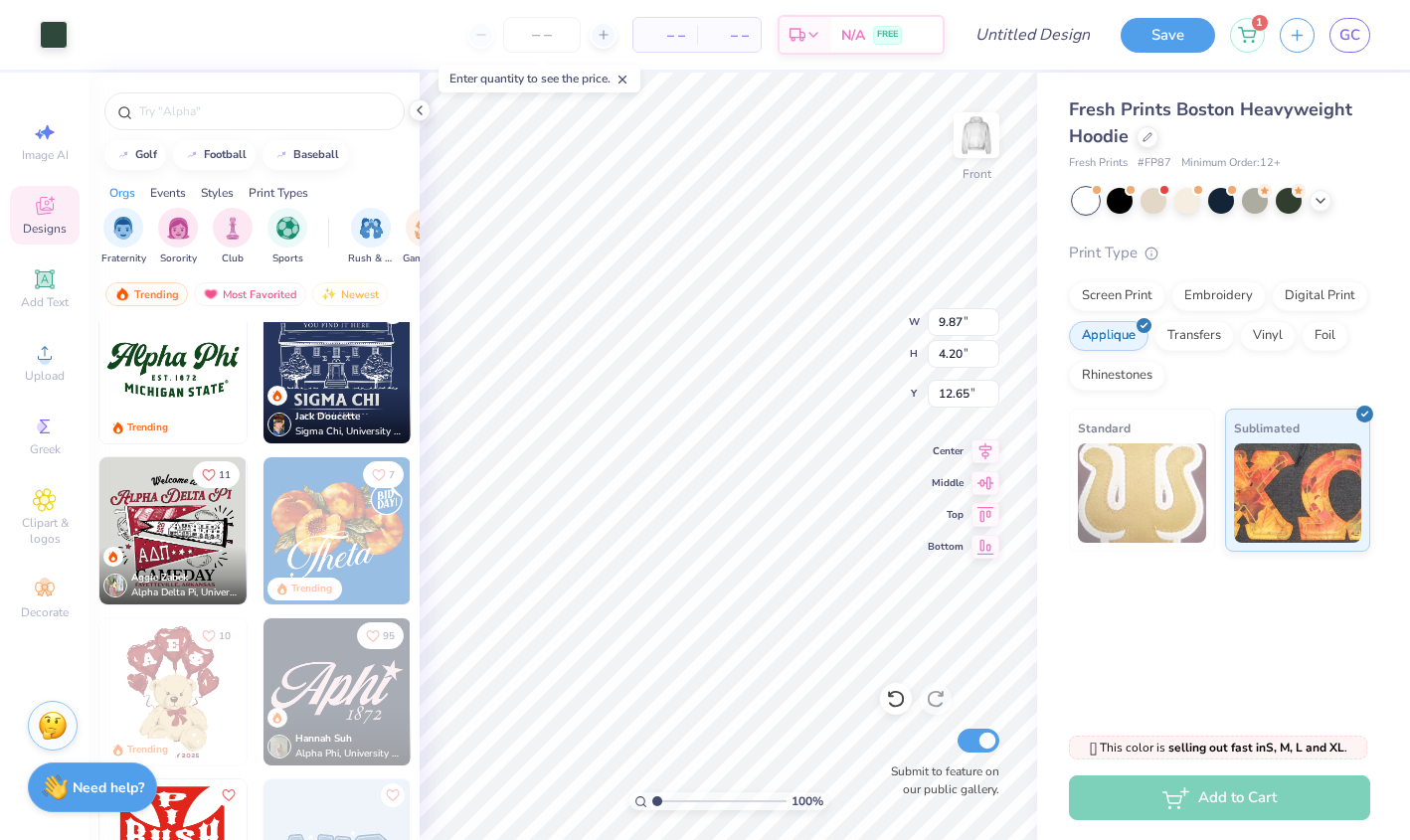 scroll, scrollTop: 1009, scrollLeft: 0, axis: vertical 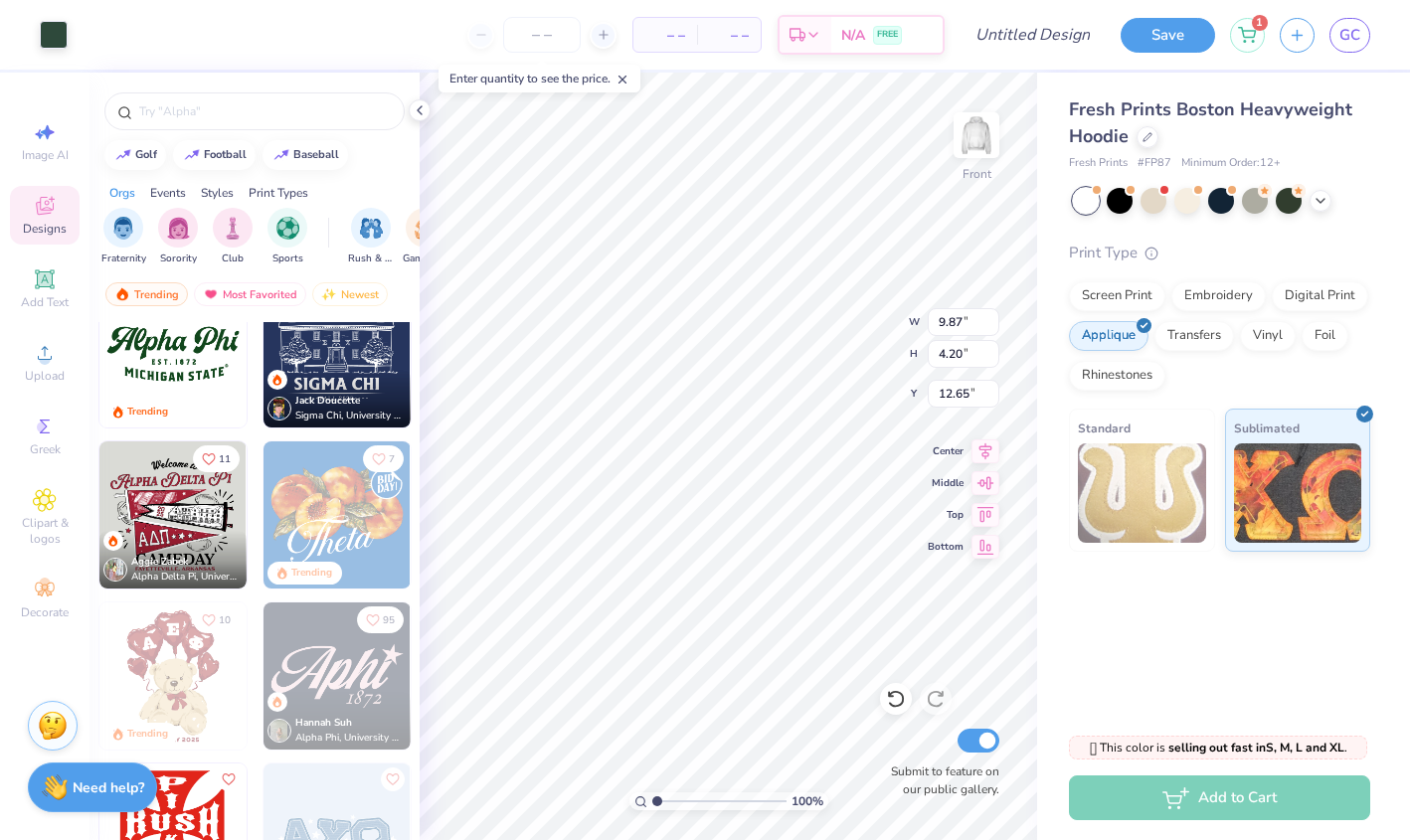 type on "6.00" 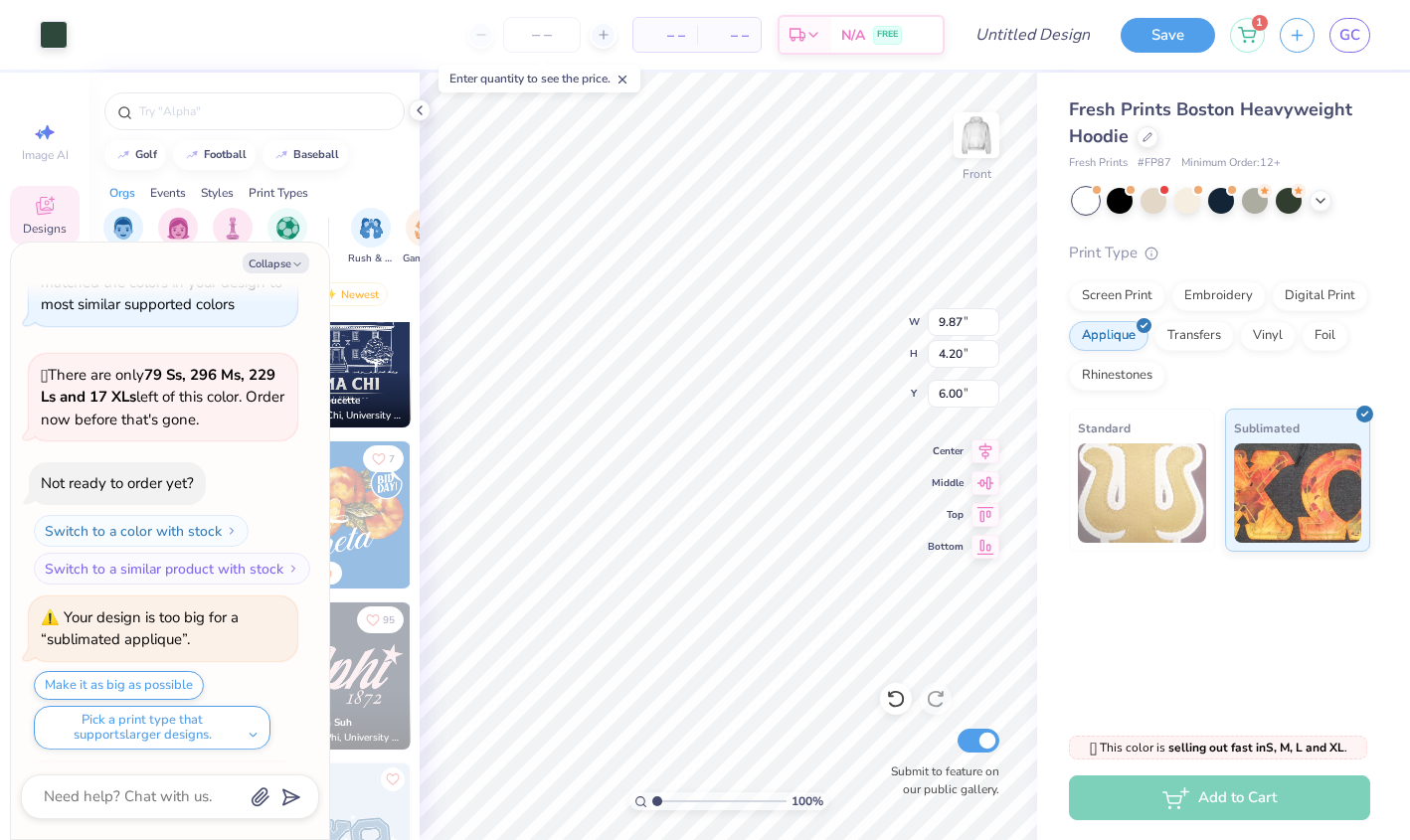 scroll, scrollTop: 302, scrollLeft: 0, axis: vertical 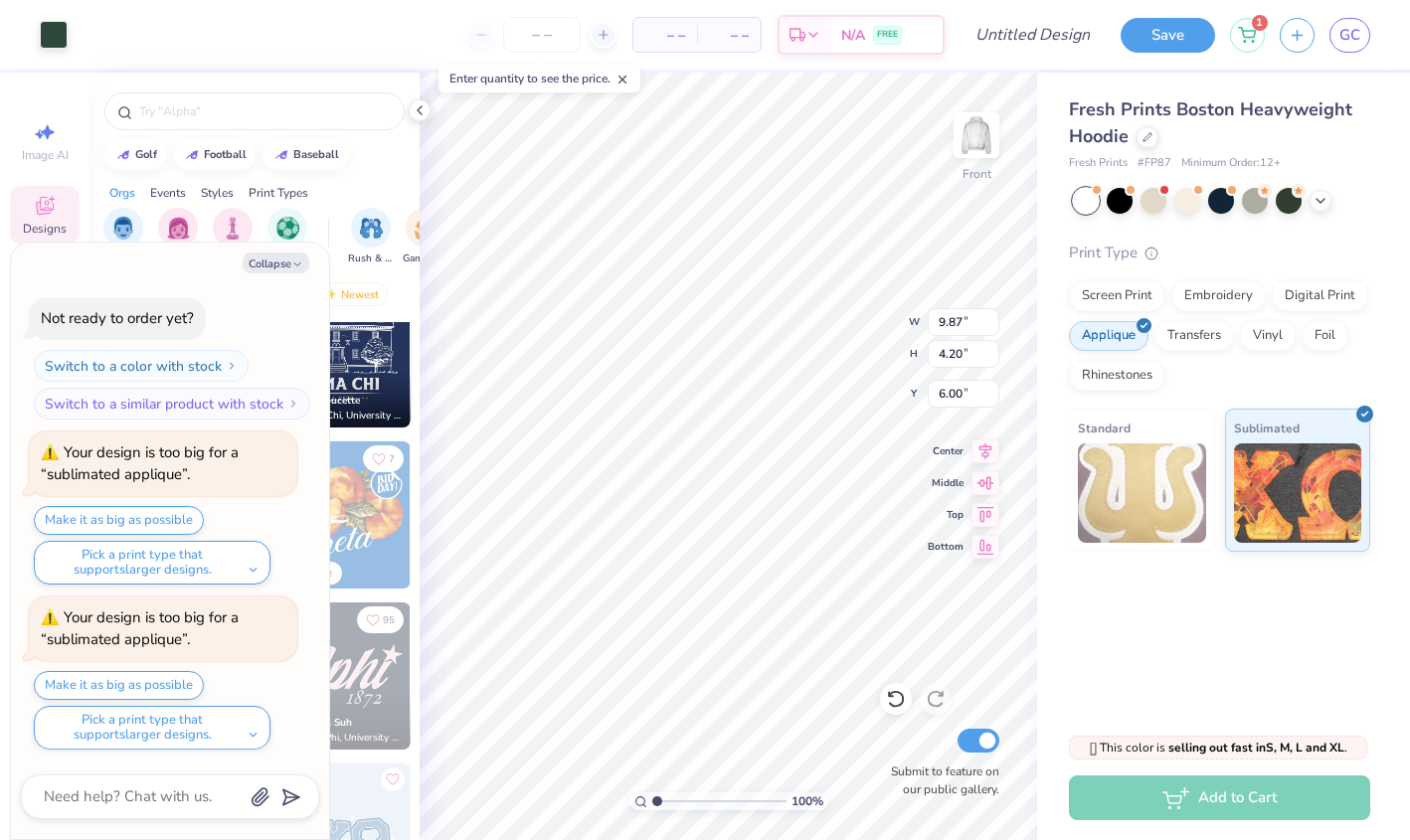 type on "x" 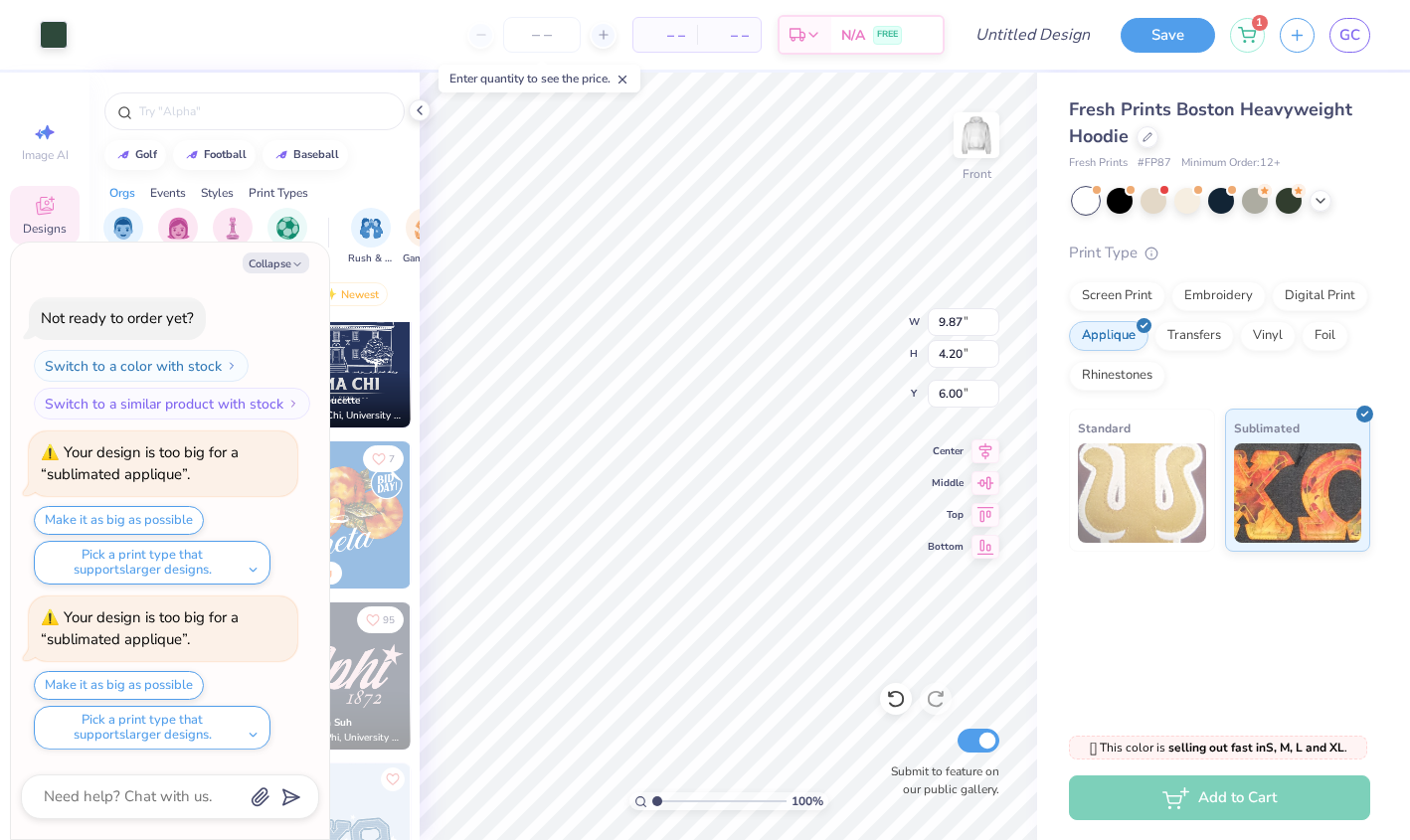type on "7.95" 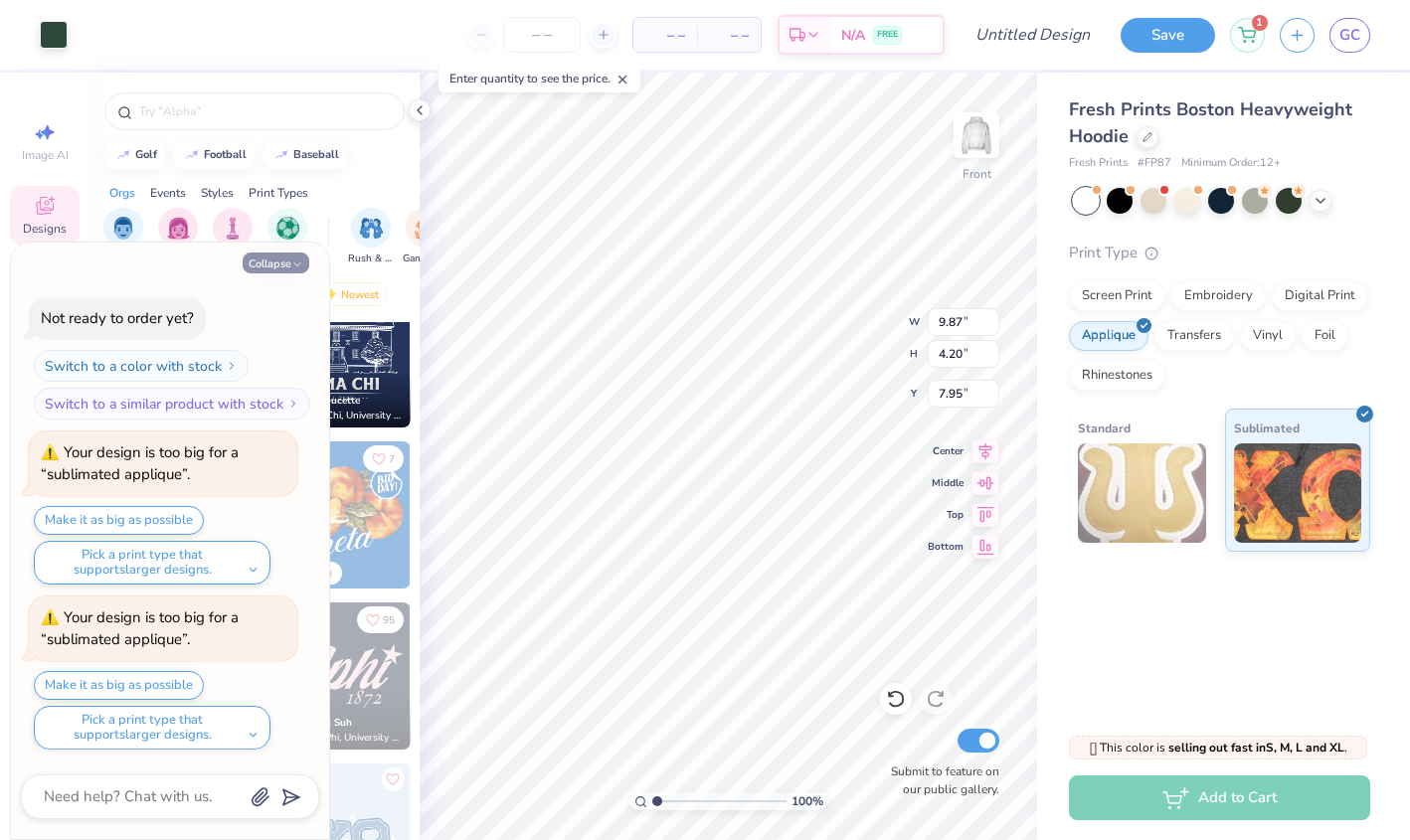 click on "Collapse" at bounding box center (275, 262) 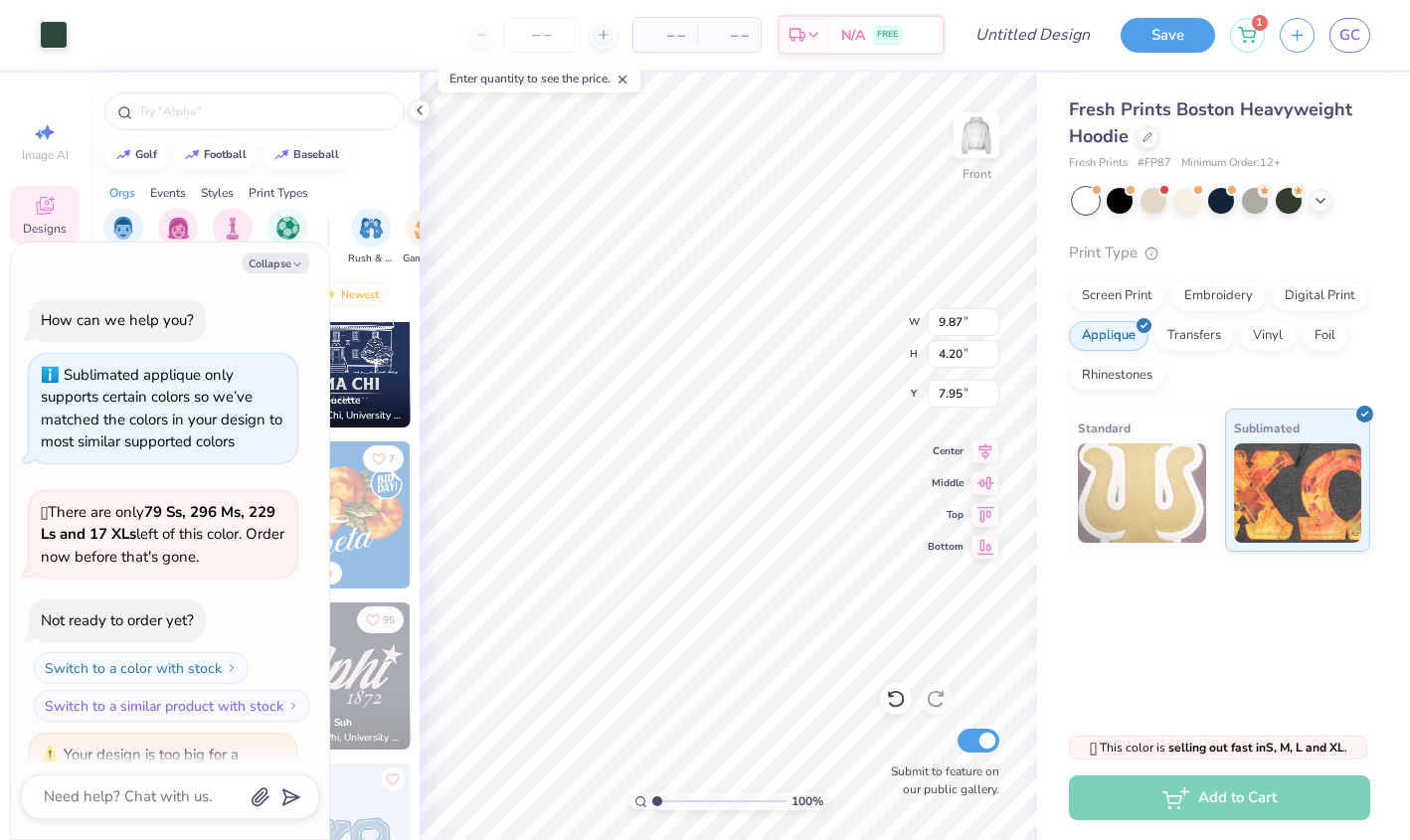 scroll, scrollTop: 467, scrollLeft: 0, axis: vertical 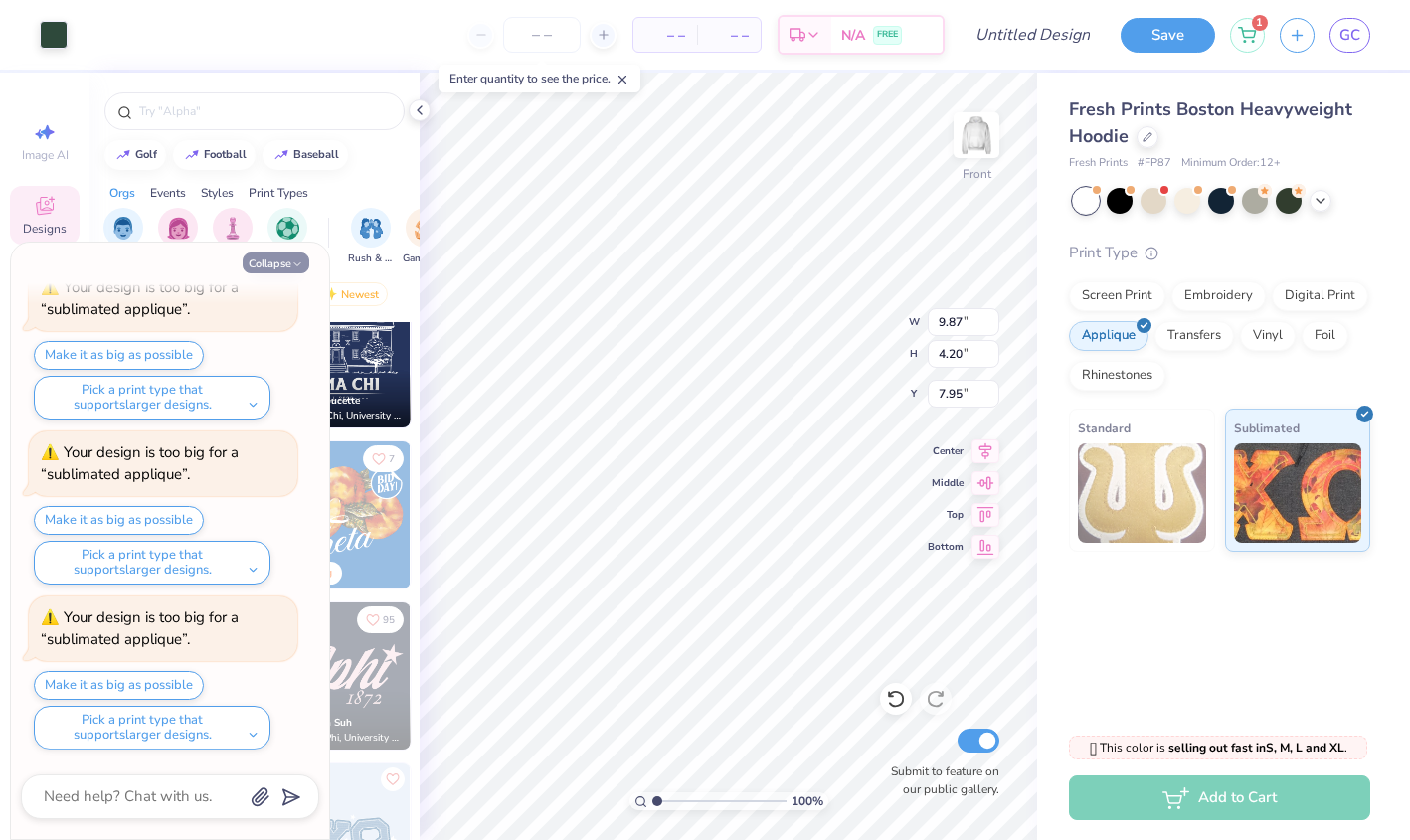 click on "Collapse" at bounding box center [275, 262] 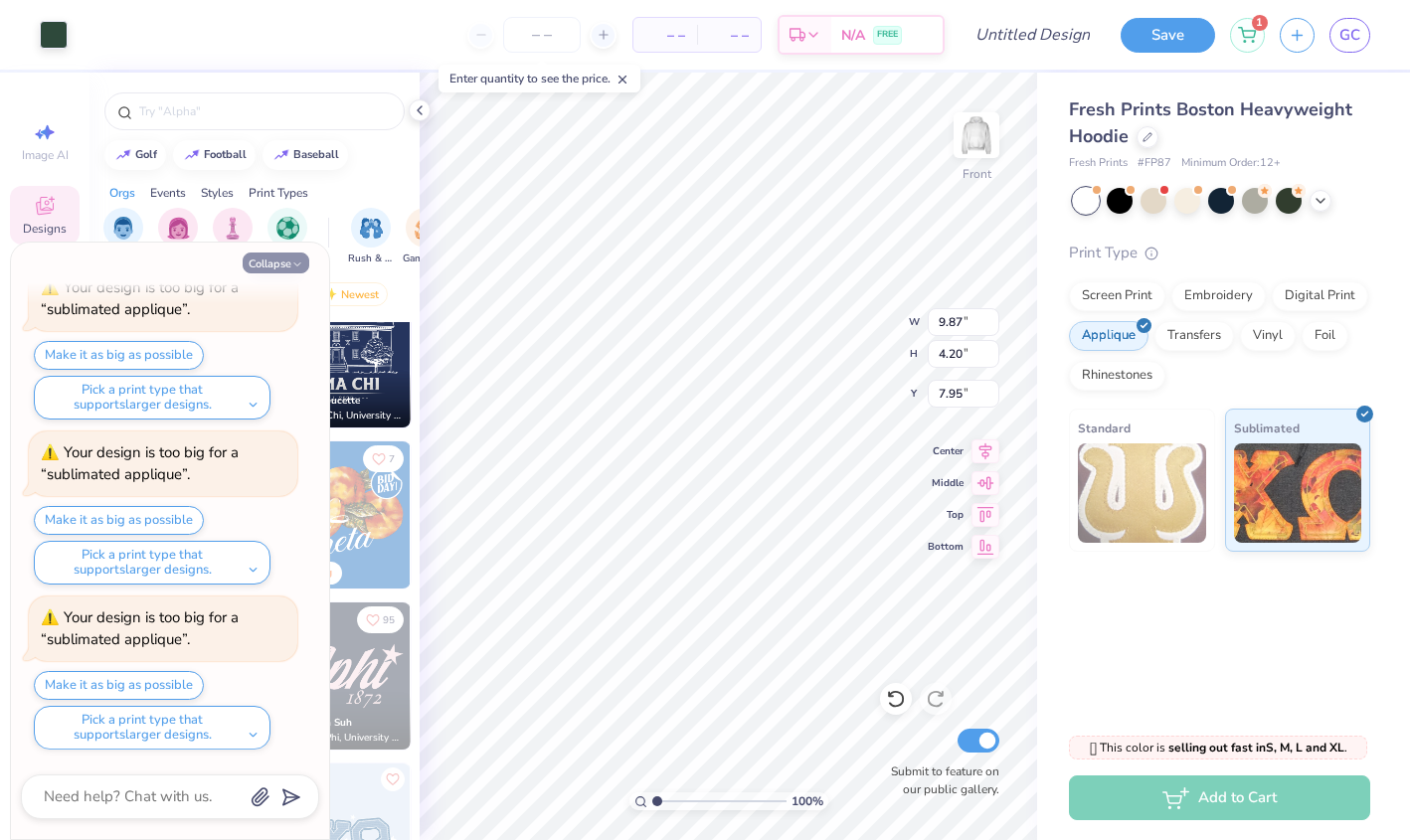 type on "x" 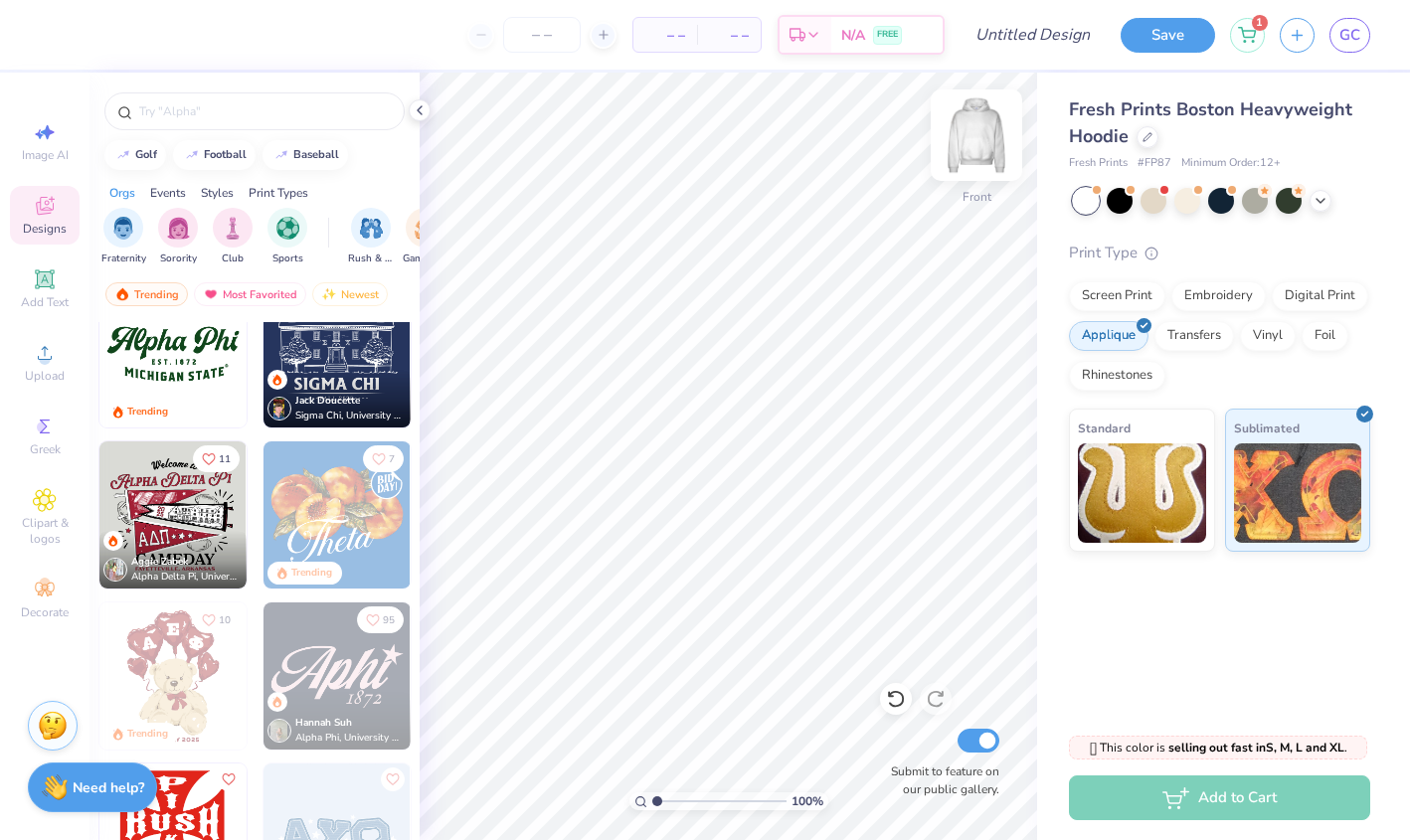 click at bounding box center [976, 135] 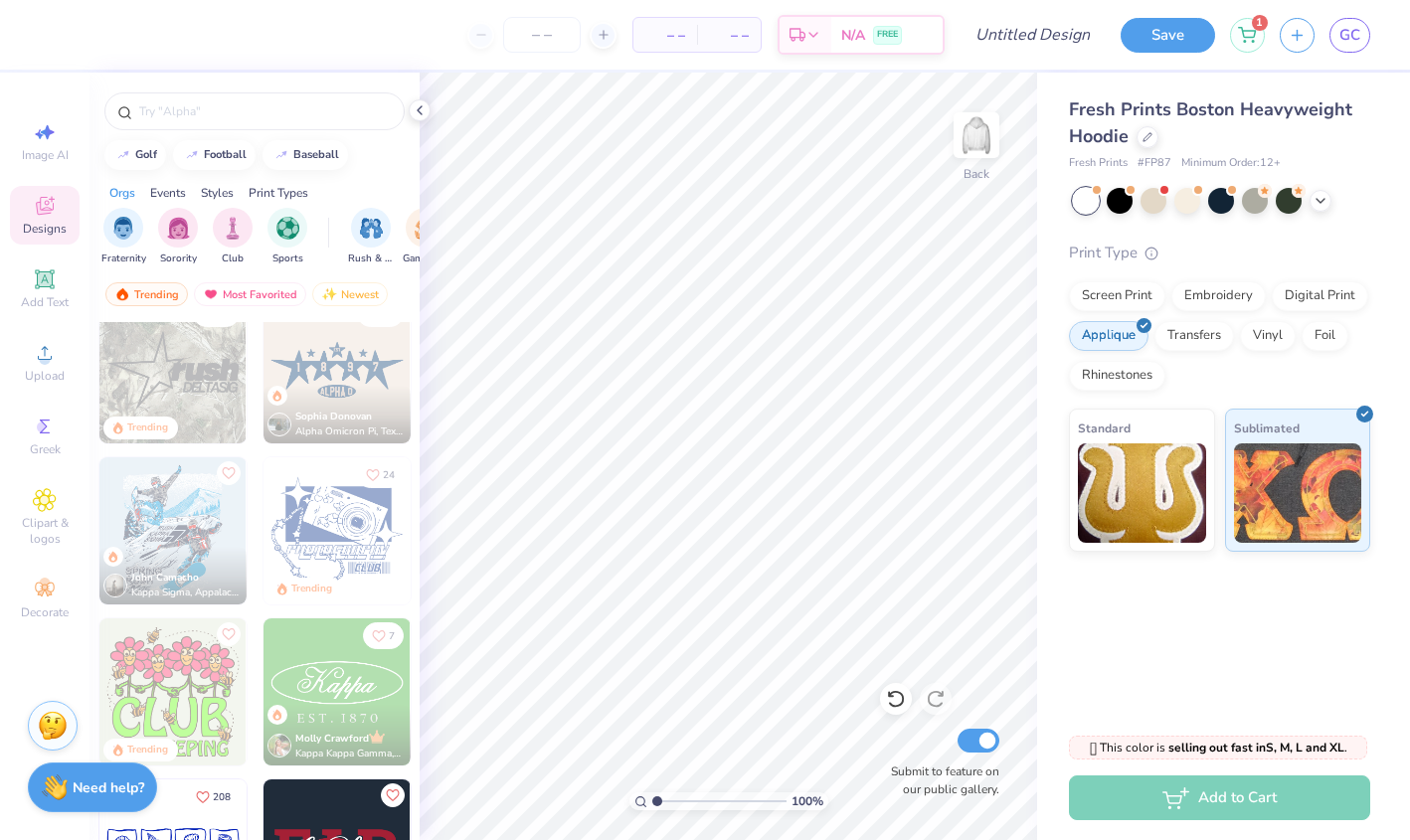 scroll, scrollTop: 1636, scrollLeft: 0, axis: vertical 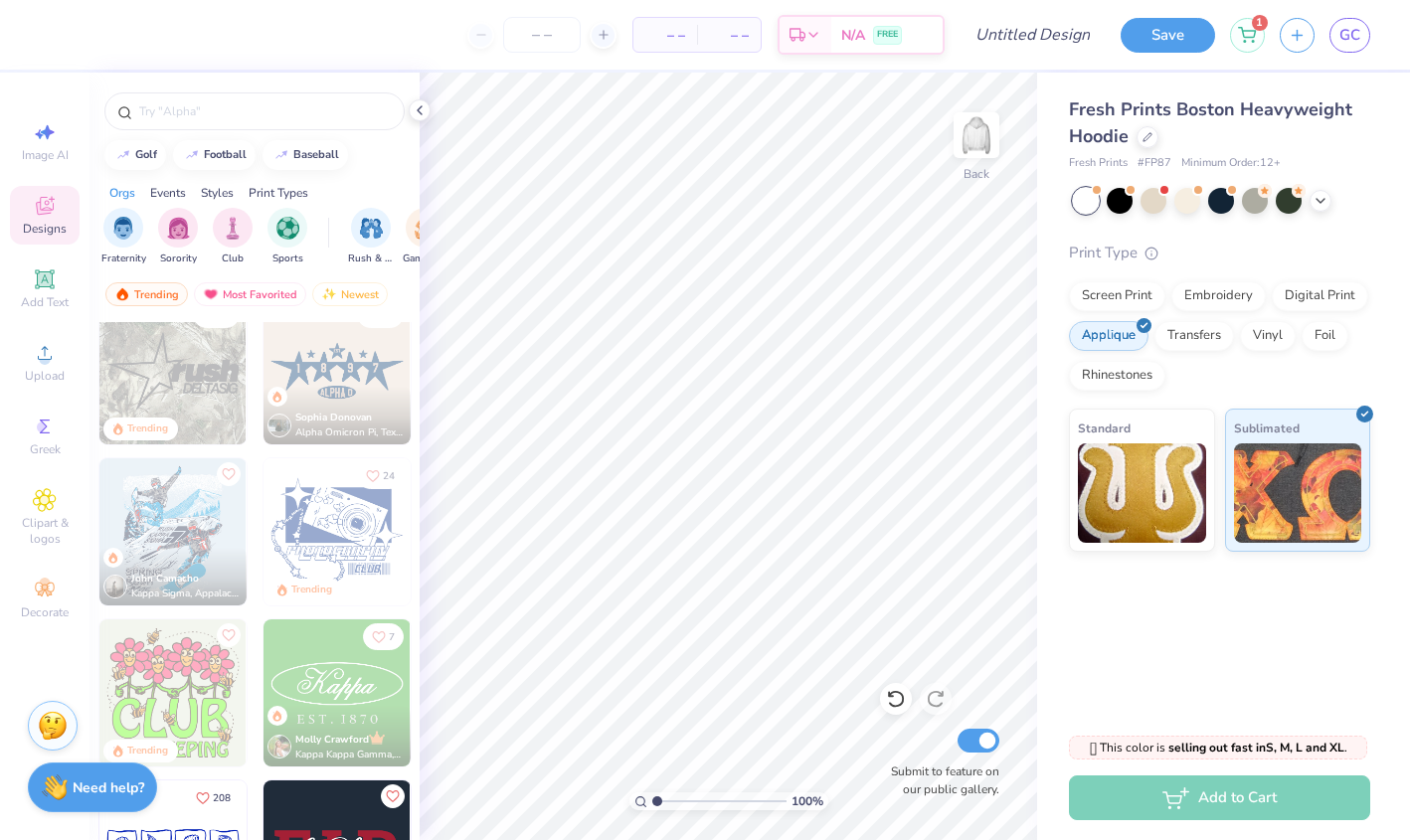 click on "[FIRST] [LAST] [ORG], [UNIVERSITY]" at bounding box center [337, 416] 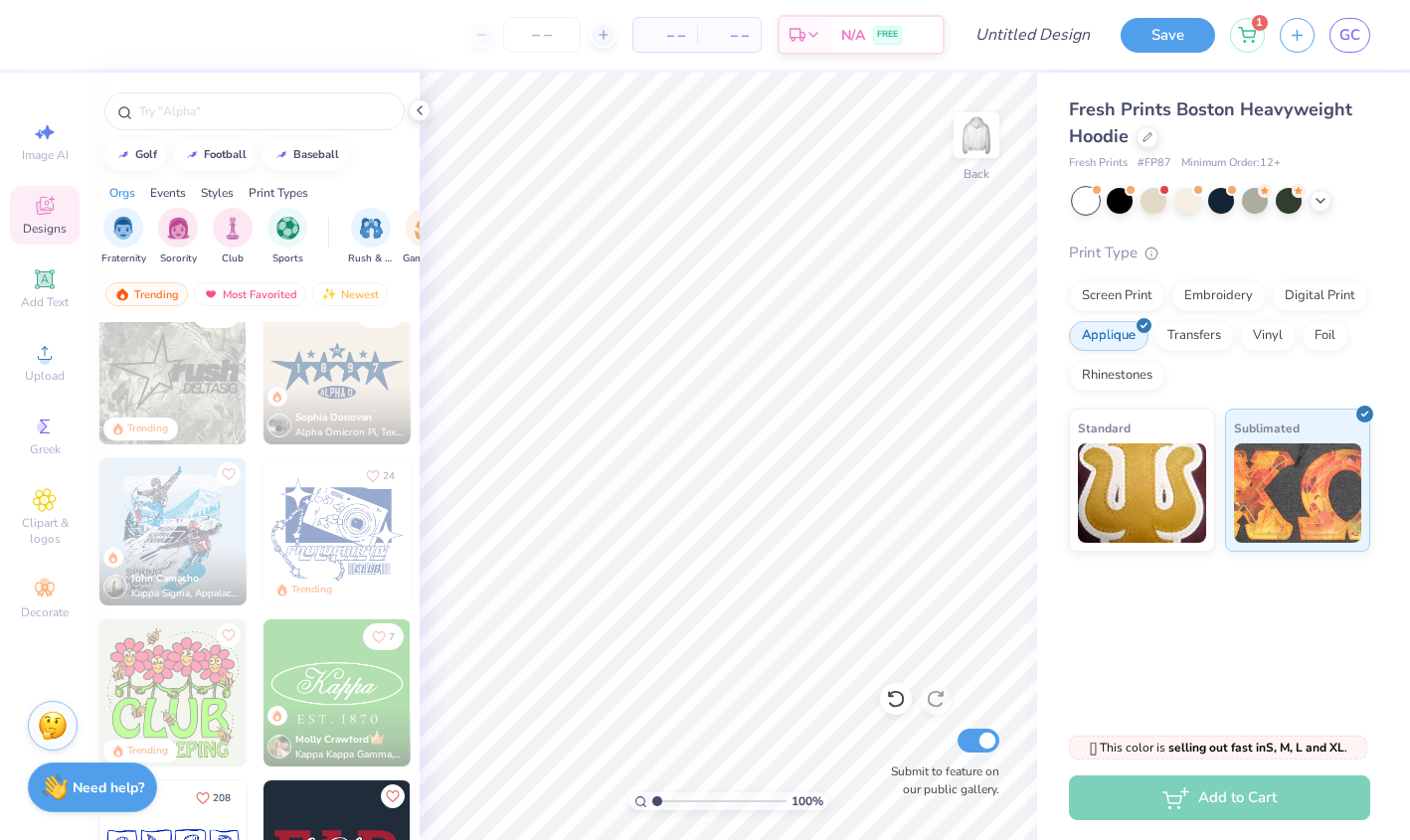 click on "– – Per Item – – Total Est.  Delivery N/A FREE Design Title Save 1 GC Image AI Designs Add Text Upload Greek Clipart & logos Decorate golf football baseball Orgs Events Styles Print Types Fraternity Sorority Club Sports Rush & Bid Game Day Parent's Weekend PR & General Big Little Reveal Philanthropy Date Parties & Socials Retreat Spring Break Holidays Greek Week Formal & Semi Graduation Founder’s Day Classic Minimalist Varsity Y2K Typography Handdrawn Cartoons Grunge 80s & 90s 60s & 70s Embroidery Screen Print Patches Digital Print Vinyl Transfers Applique Trending Most Favorited Newest Jack Kolling ,  Trending 64 Trending 63 [FIRST] [LAST] [ORG], [UNIVERSITY] [FIRST] [LAST] [ORG], [UNIVERSITY] 24 Trending Trending 7 [FIRST] [LAST] [ORG], [UNIVERSITY] 208 Trending [FIRST] [LAST] [ORG], [UNIVERSITY] Trending Trending 100  % Back Submit to feature on our public gallery. Fresh Prints Boston Heavyweight Hoodie Fresh Prints #" at bounding box center [705, 420] 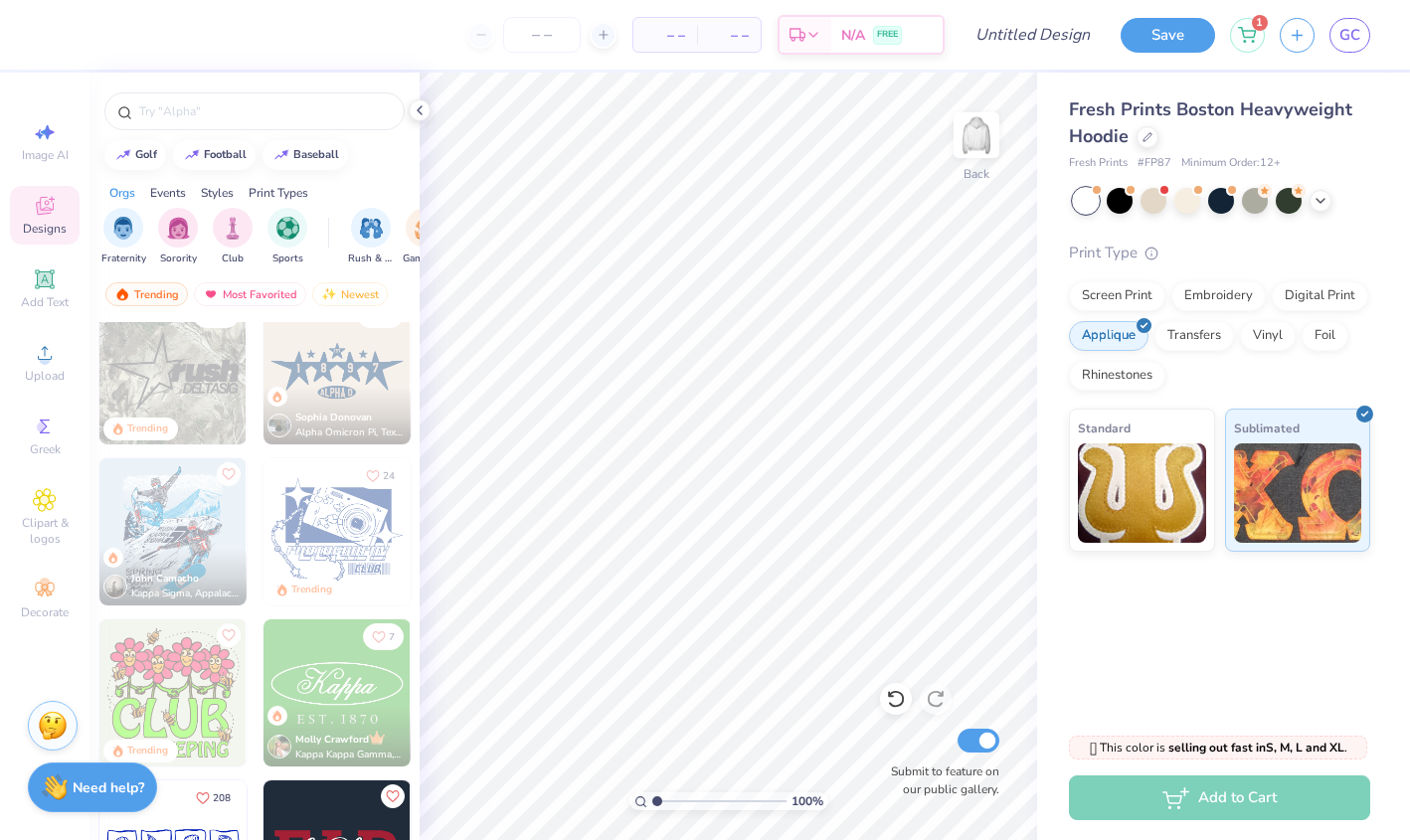 click at bounding box center (337, 371) 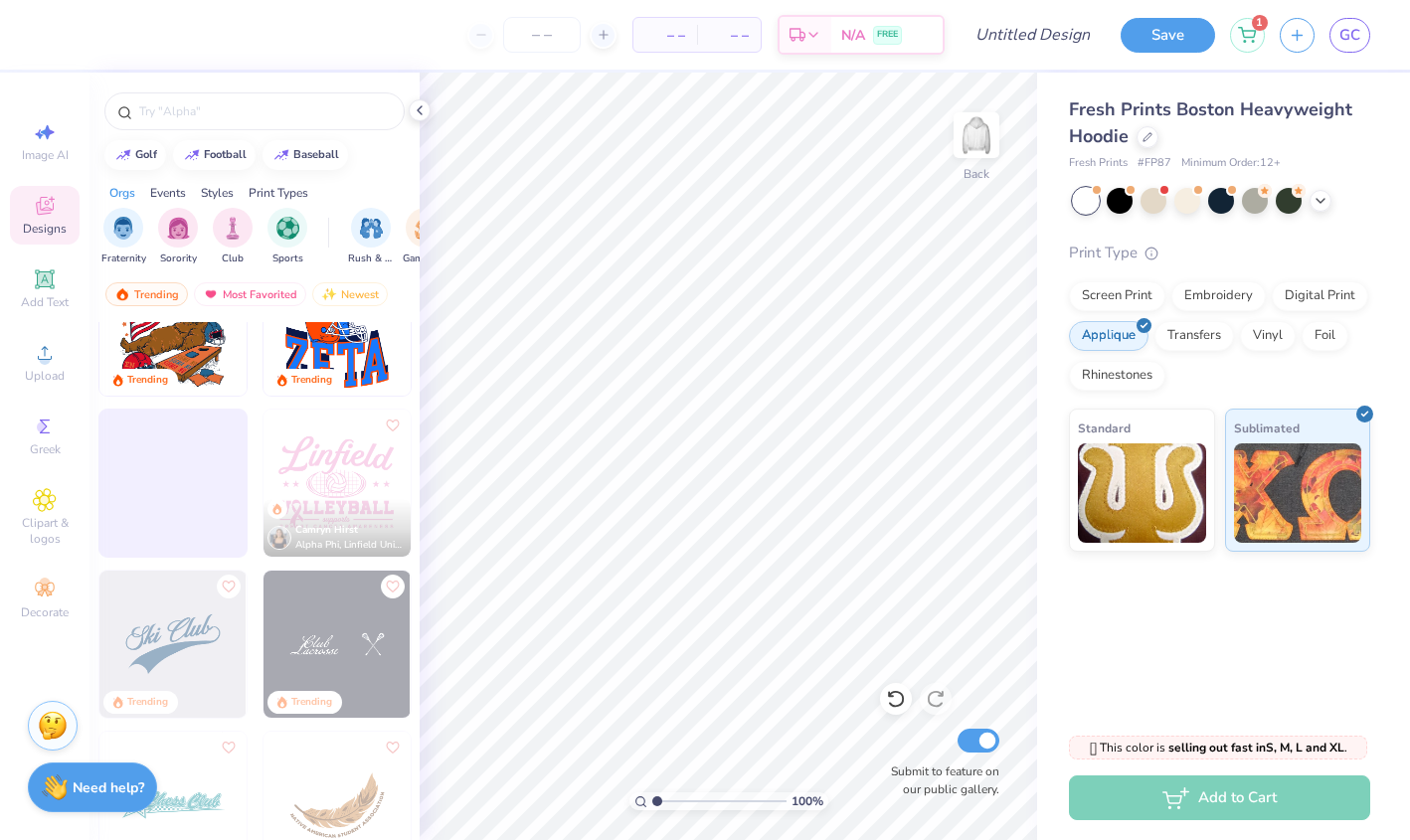 scroll, scrollTop: 10063, scrollLeft: 0, axis: vertical 